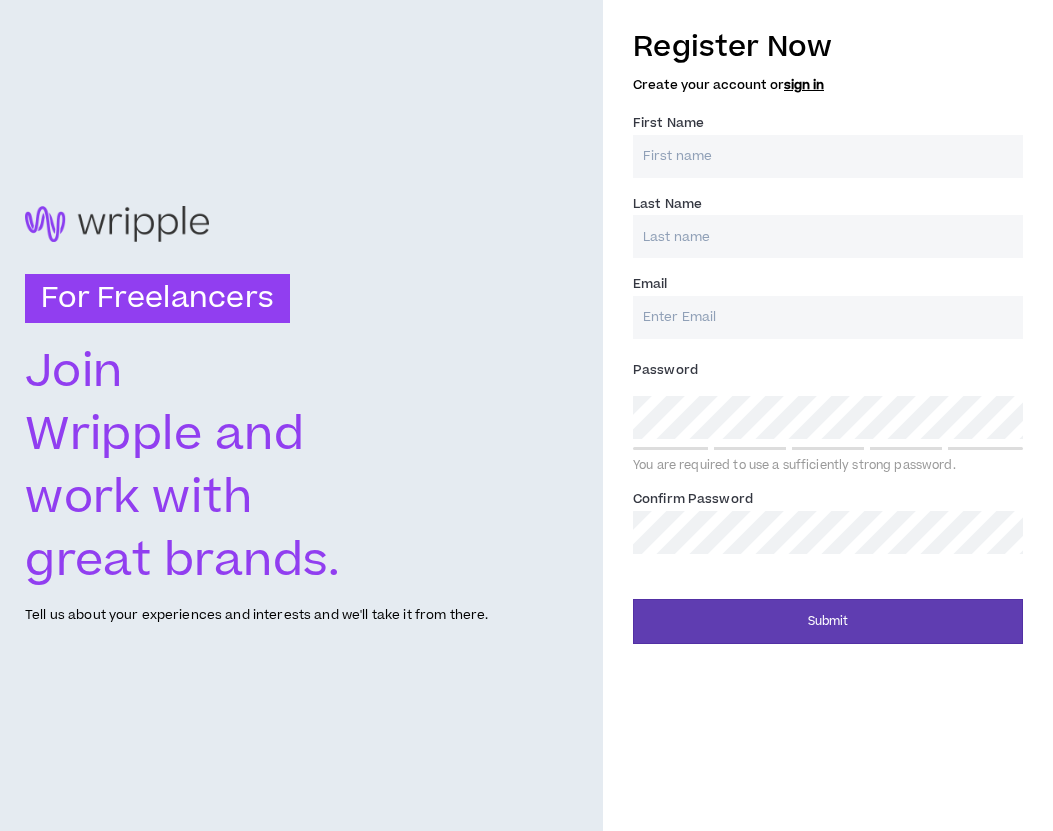 scroll, scrollTop: 0, scrollLeft: 0, axis: both 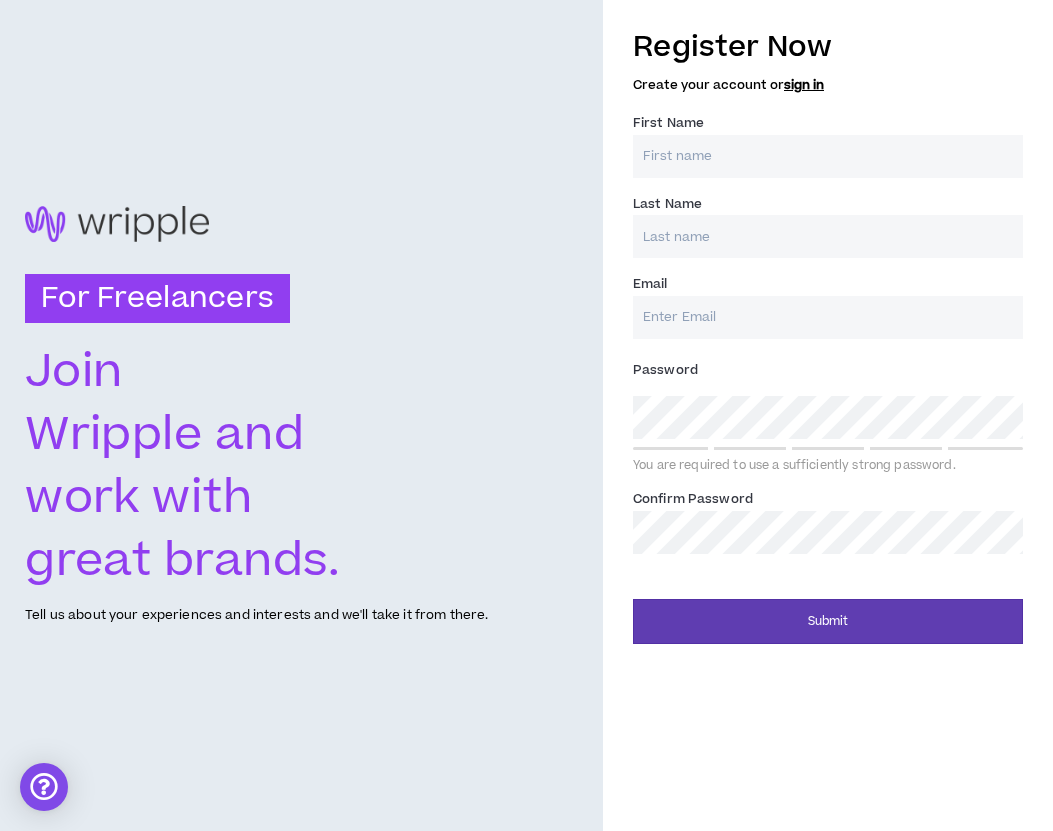 click on "First Name  *" at bounding box center [828, 156] 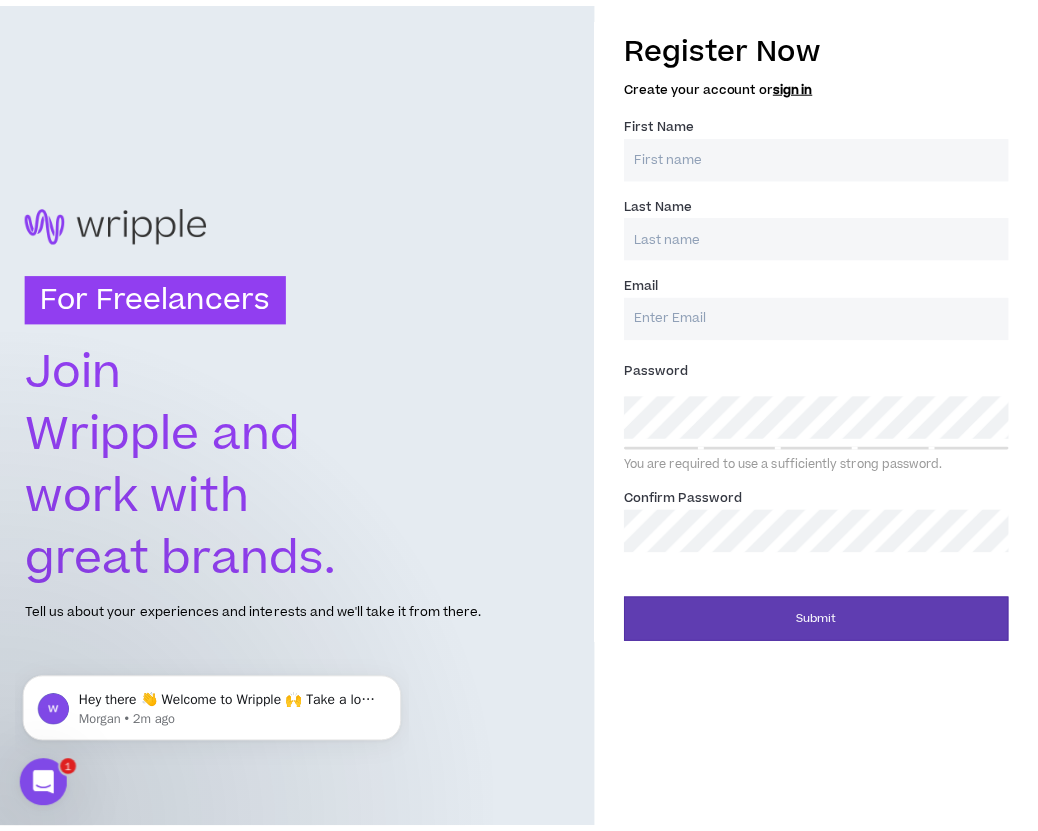 scroll, scrollTop: 0, scrollLeft: 0, axis: both 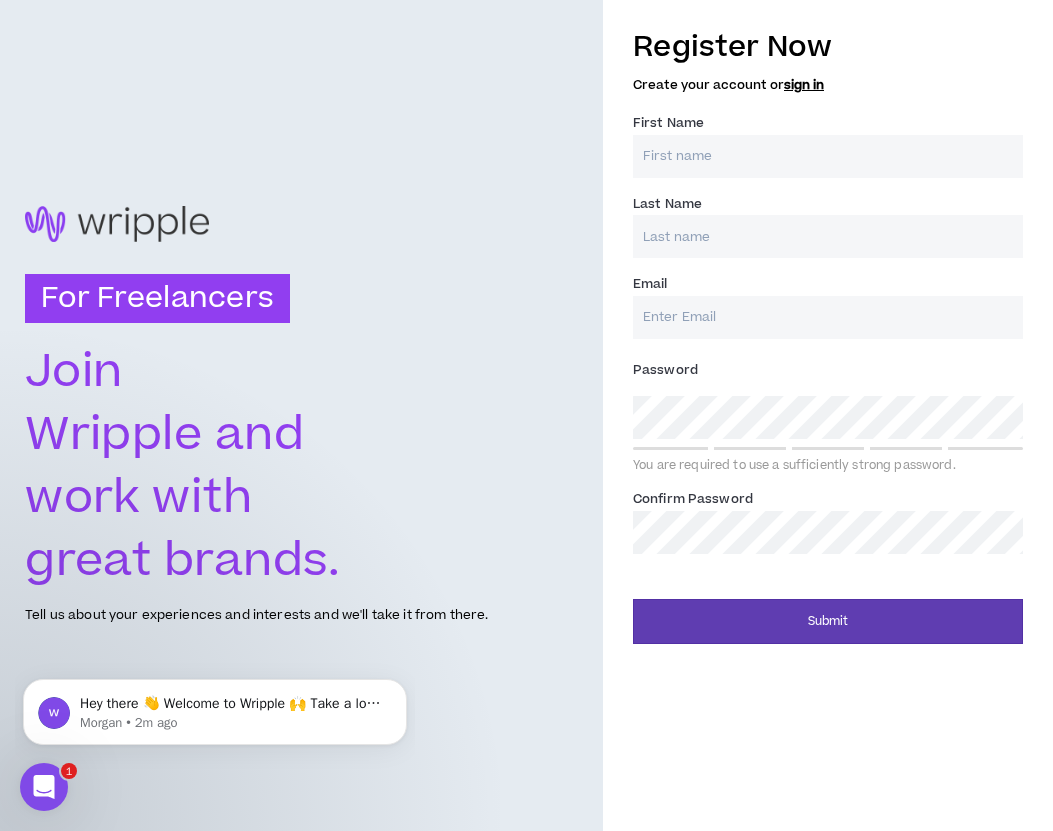 type on "[FIRST]" 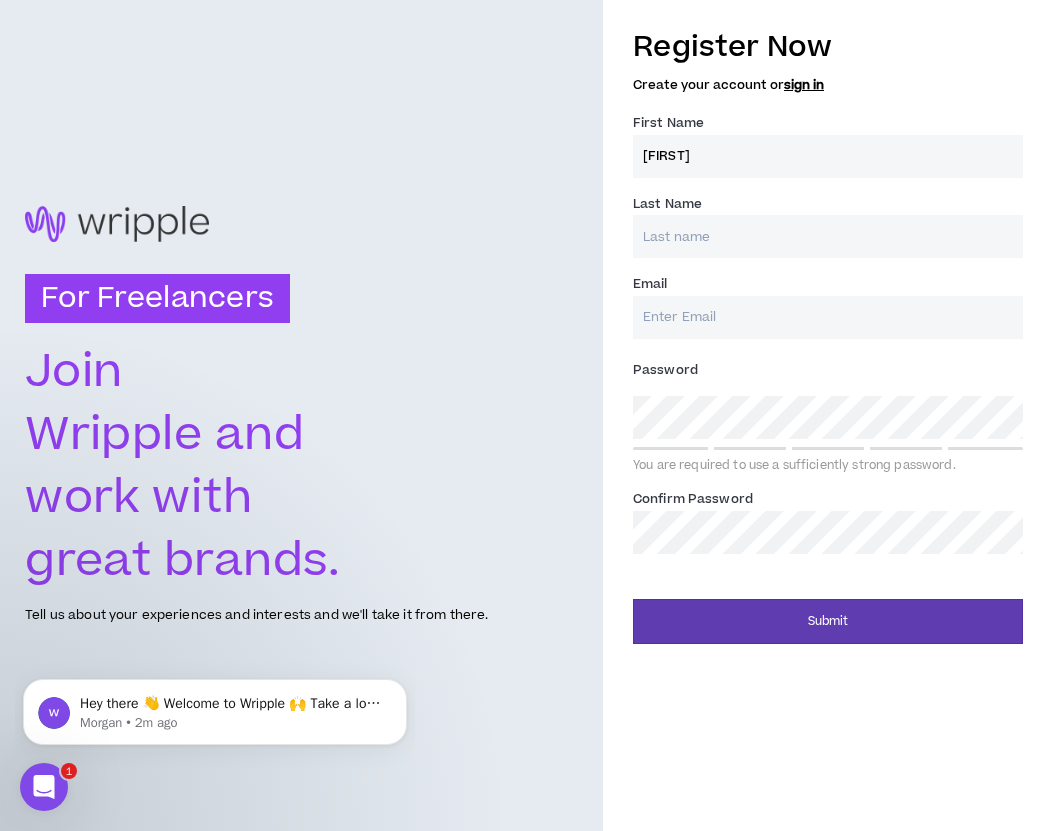 type on "[LAST]" 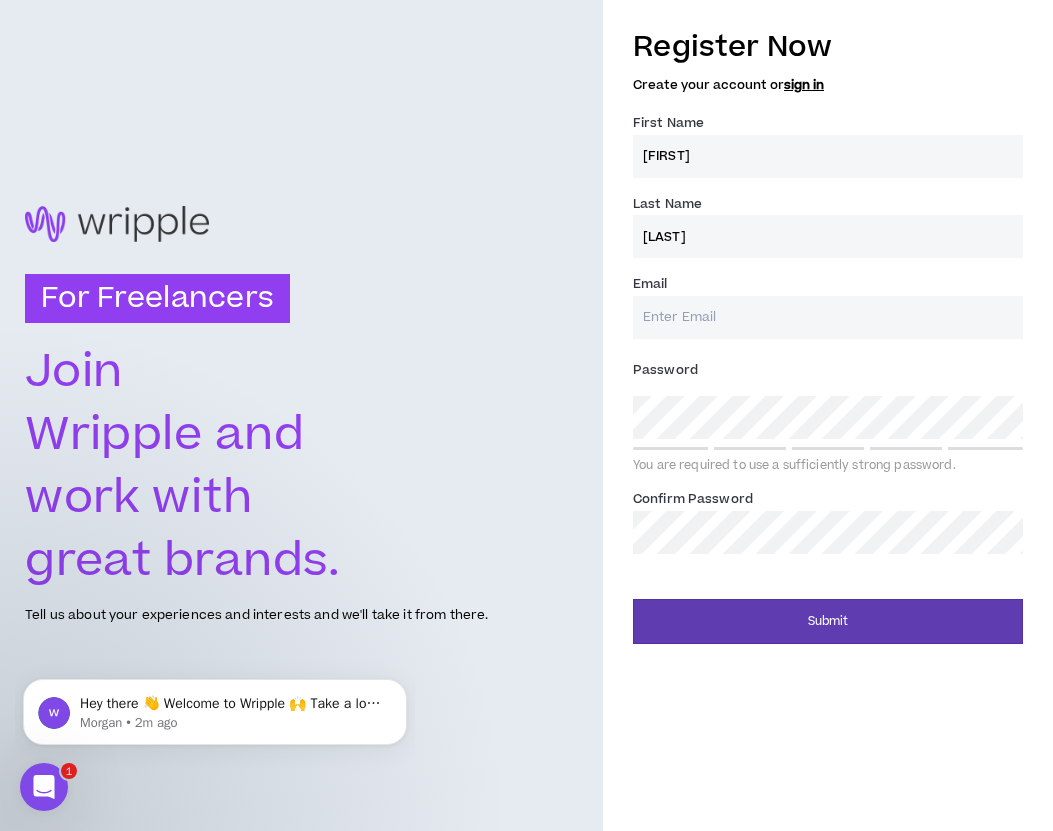 type on "[EMAIL]" 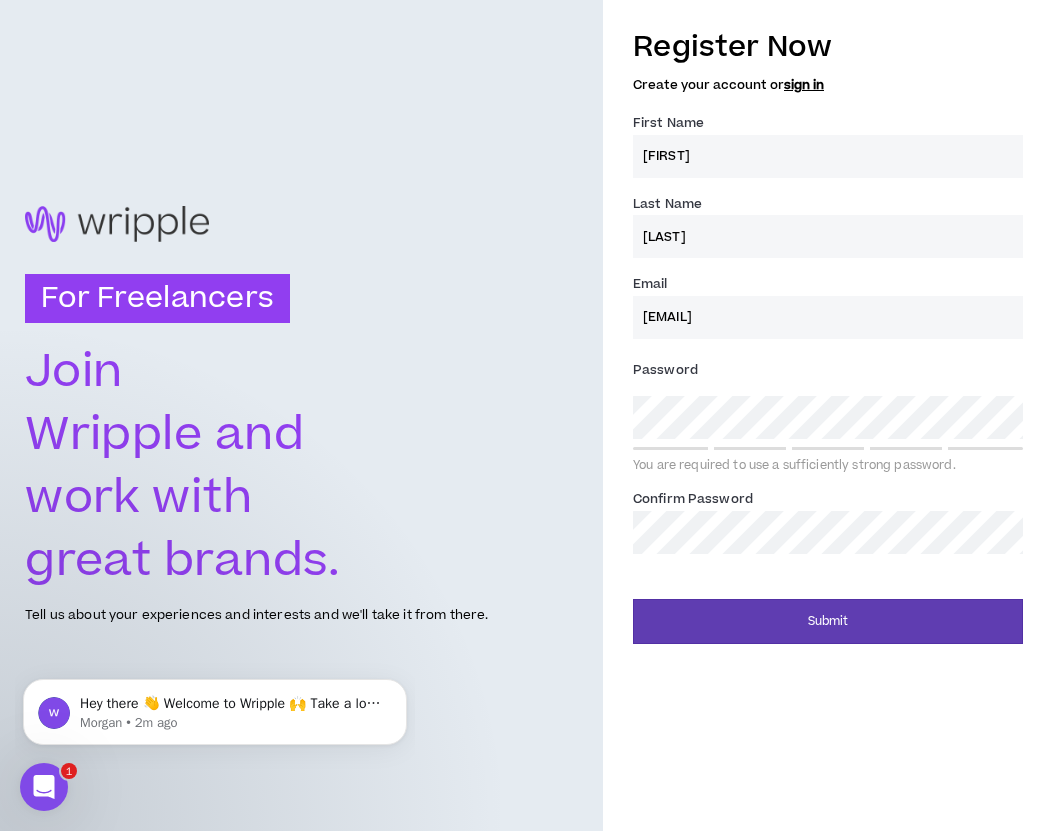 type on "[LAST]" 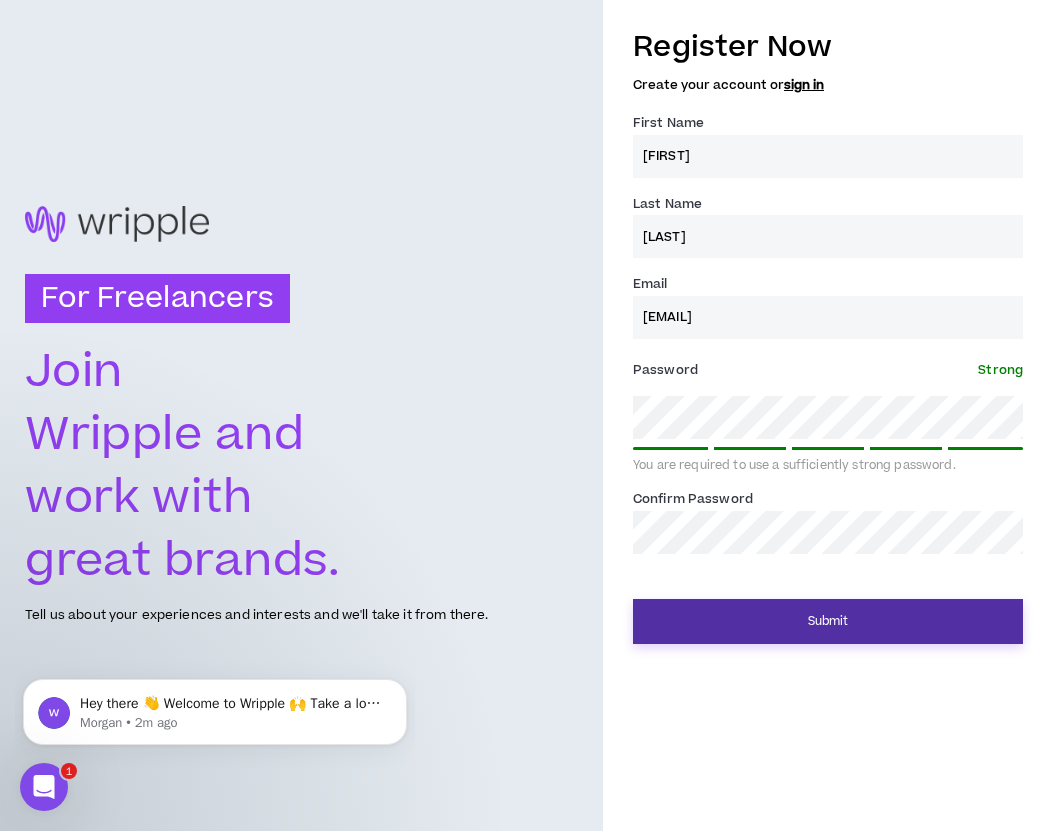 click on "Submit" at bounding box center (828, 621) 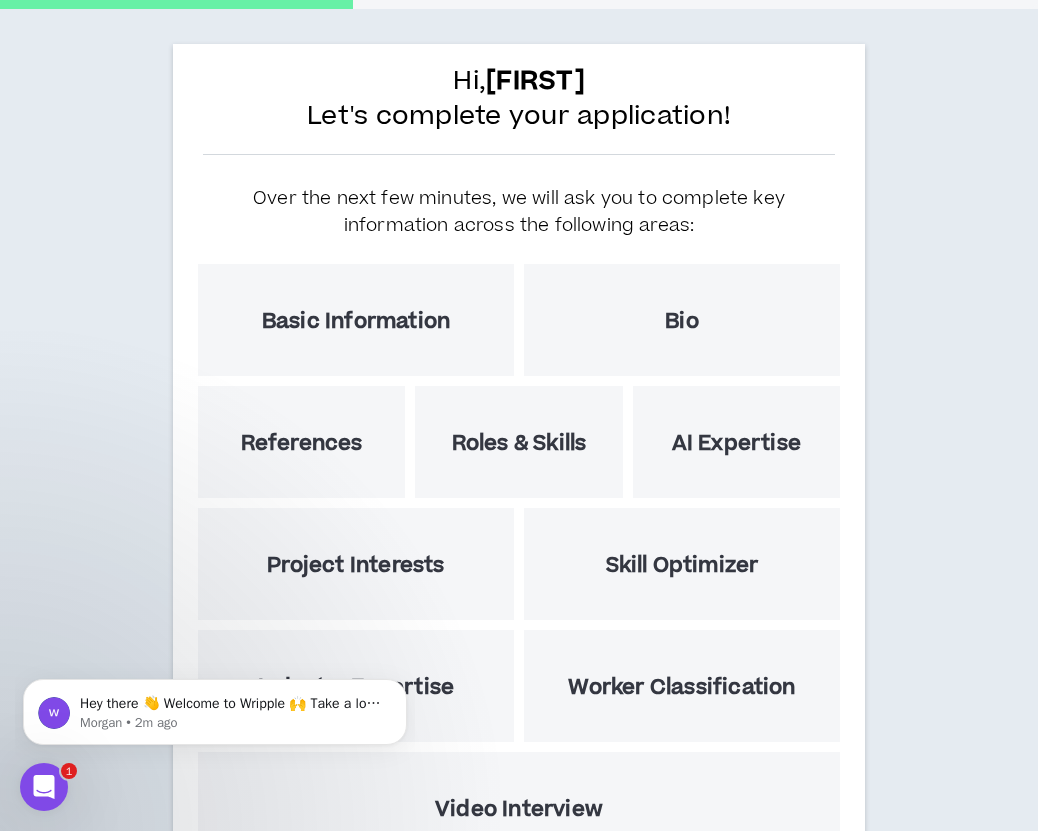 scroll, scrollTop: 256, scrollLeft: 0, axis: vertical 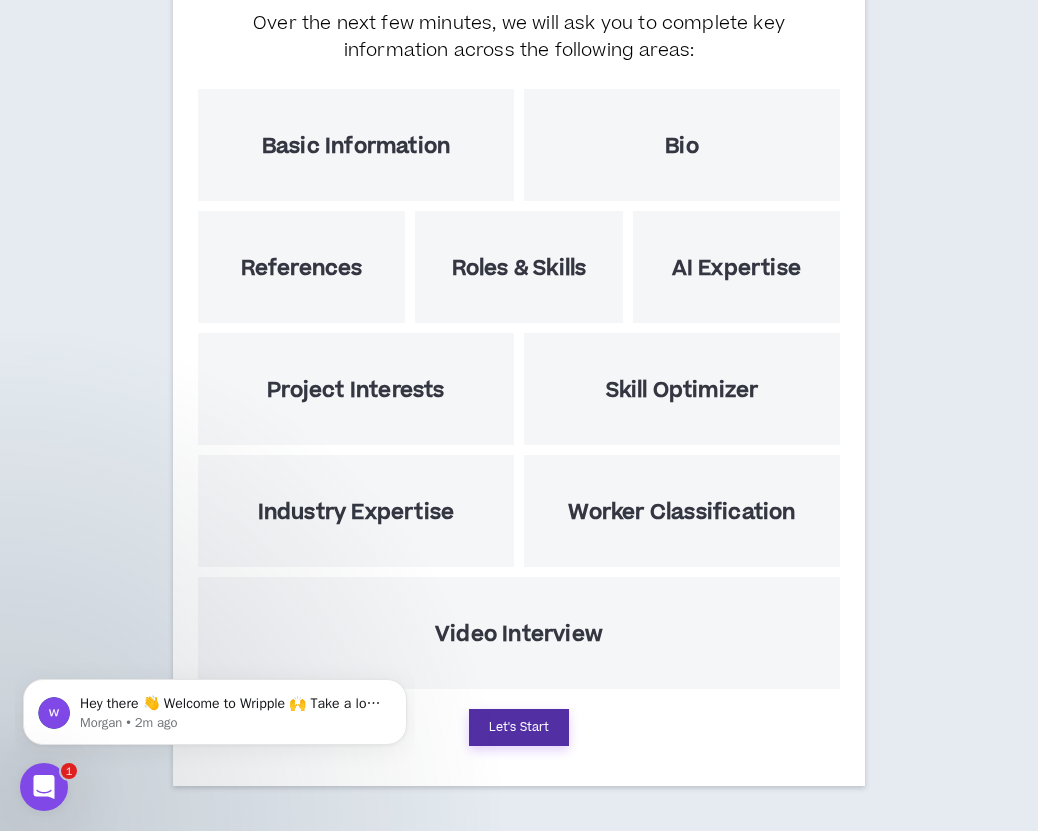 click on "Let's Start" at bounding box center (519, 727) 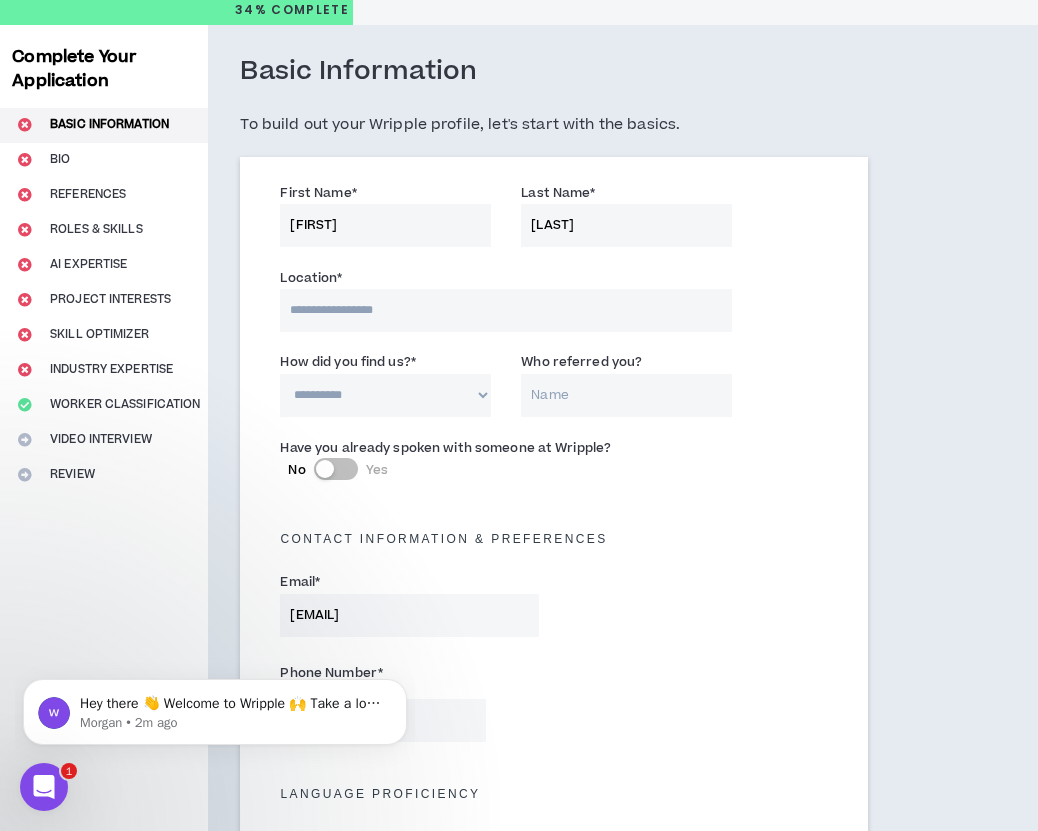 scroll, scrollTop: 100, scrollLeft: 0, axis: vertical 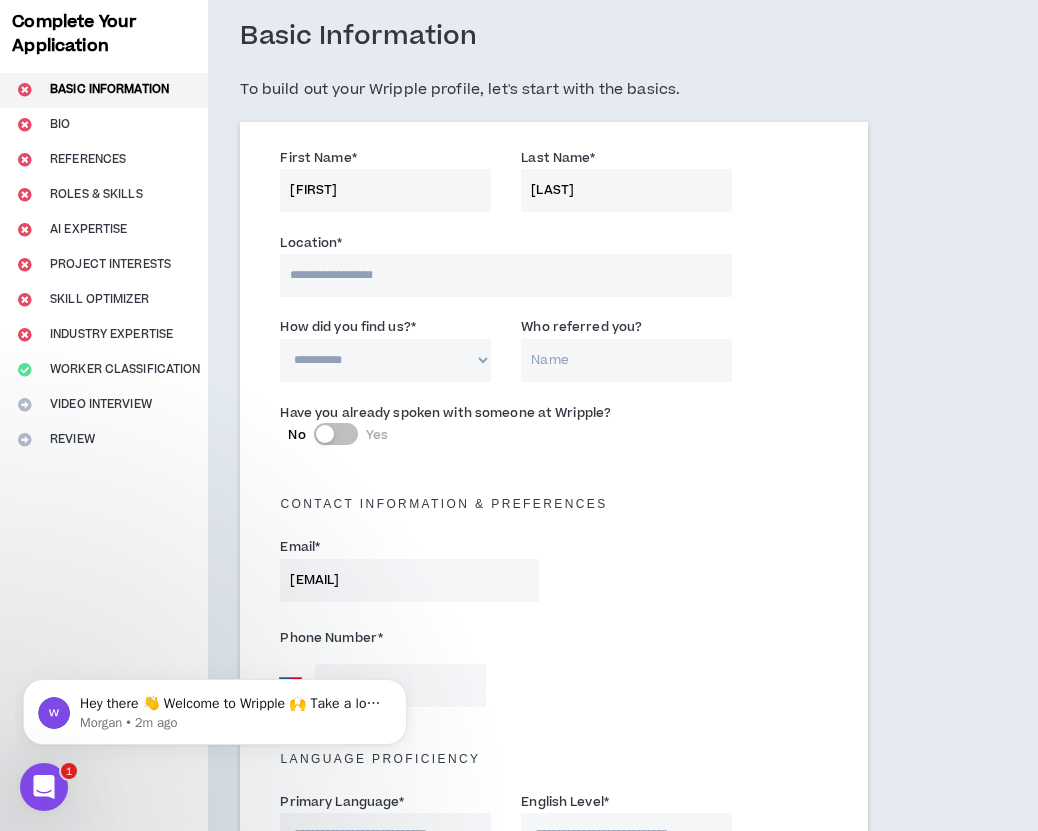 click at bounding box center [506, 275] 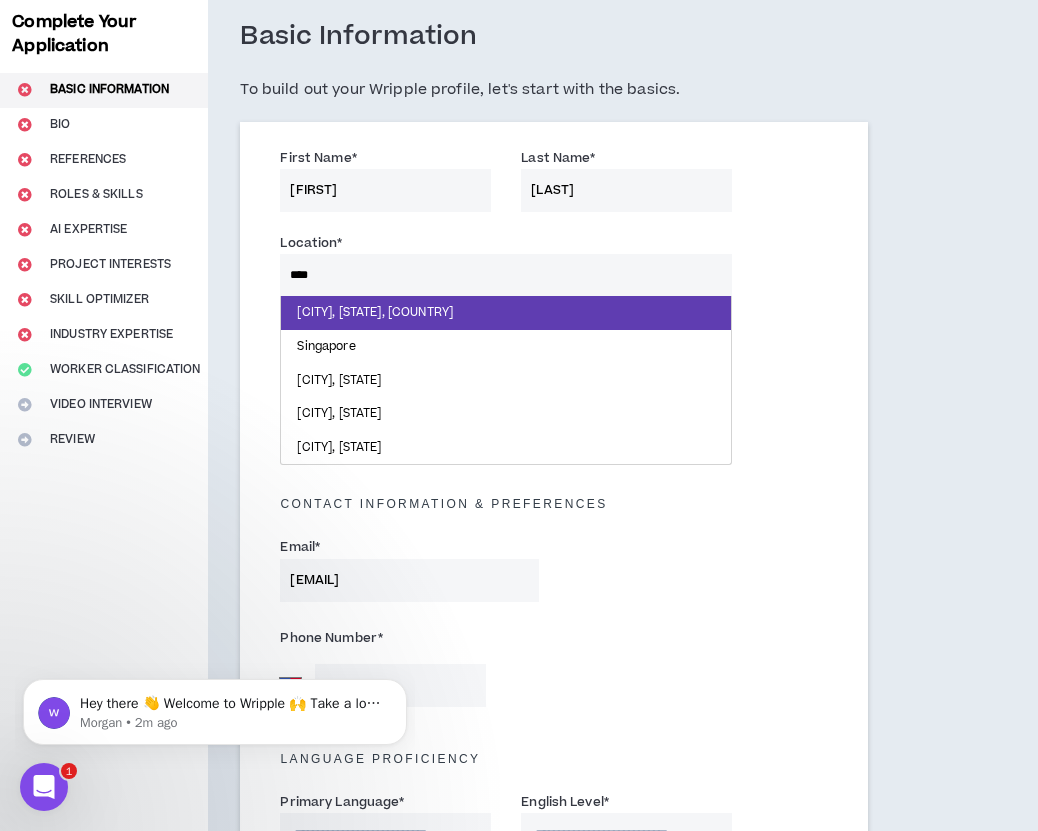 type on "*****" 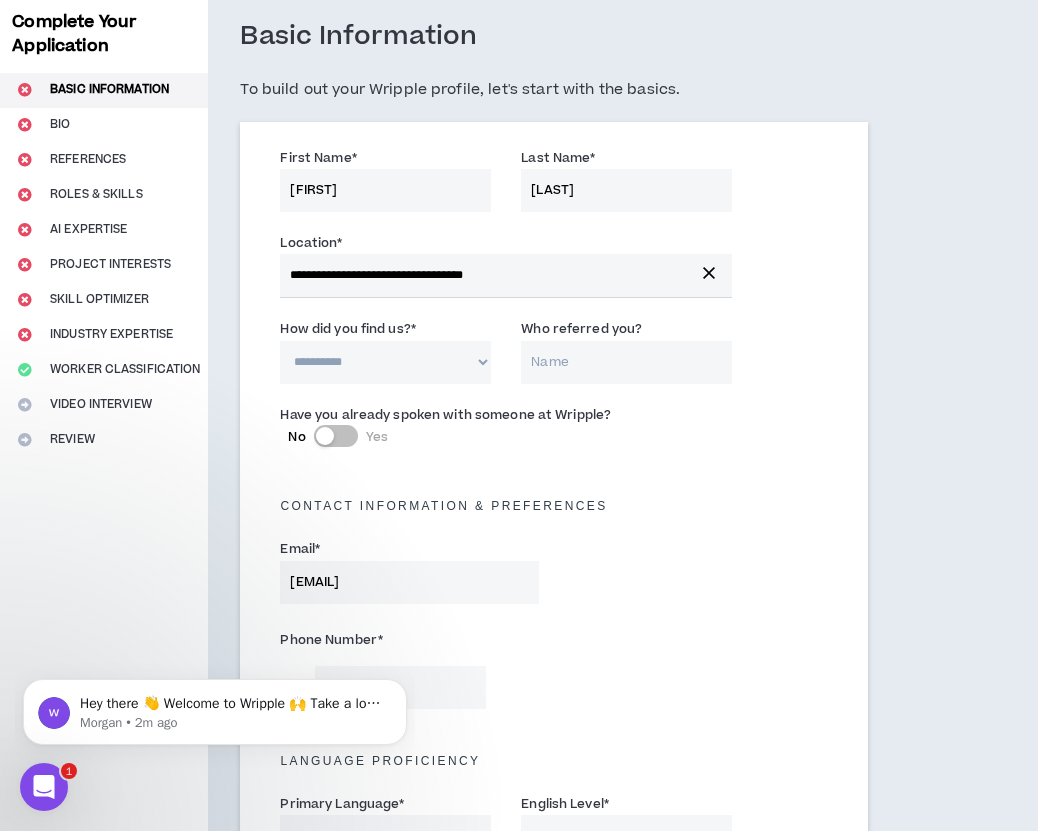 click on "**********" at bounding box center [385, 362] 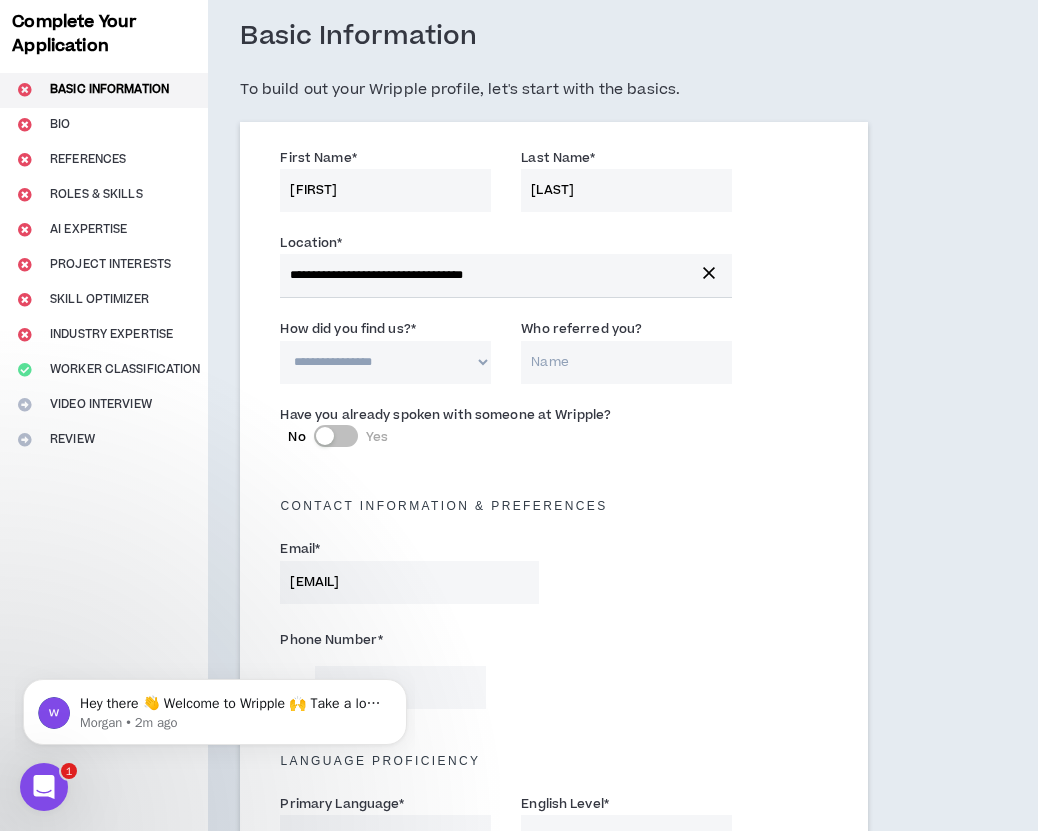 click on "**********" at bounding box center (385, 362) 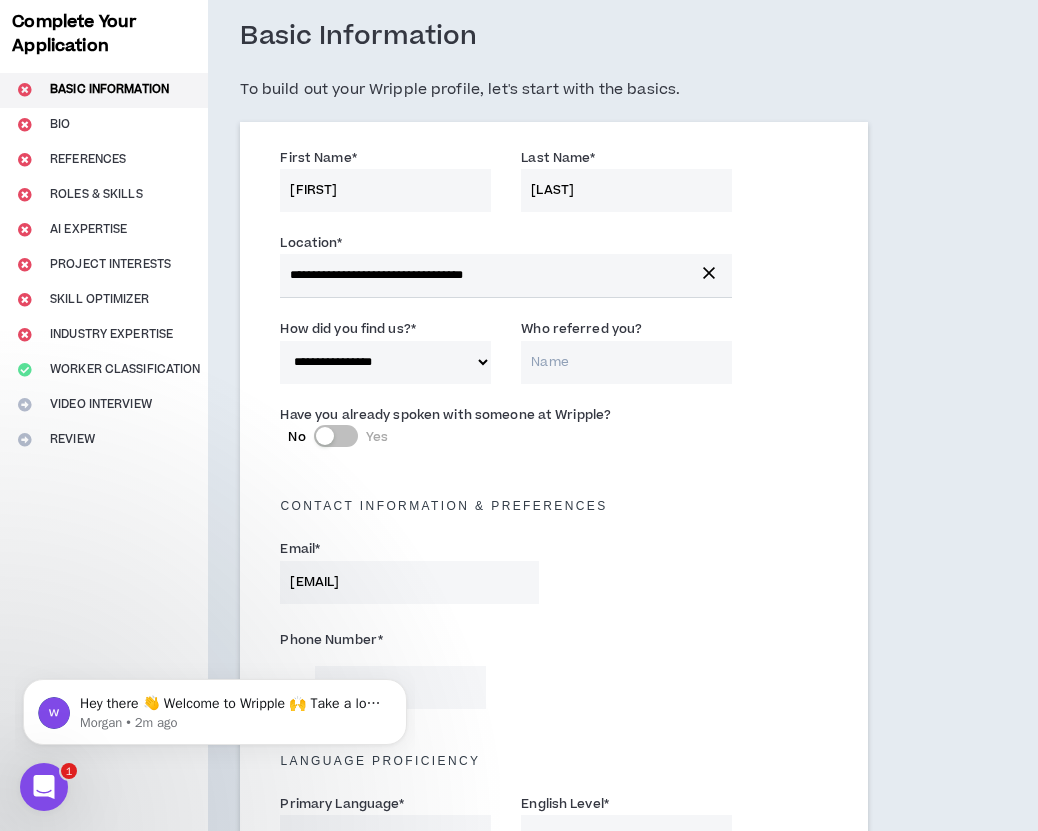click on "Who referred you?" at bounding box center (626, 362) 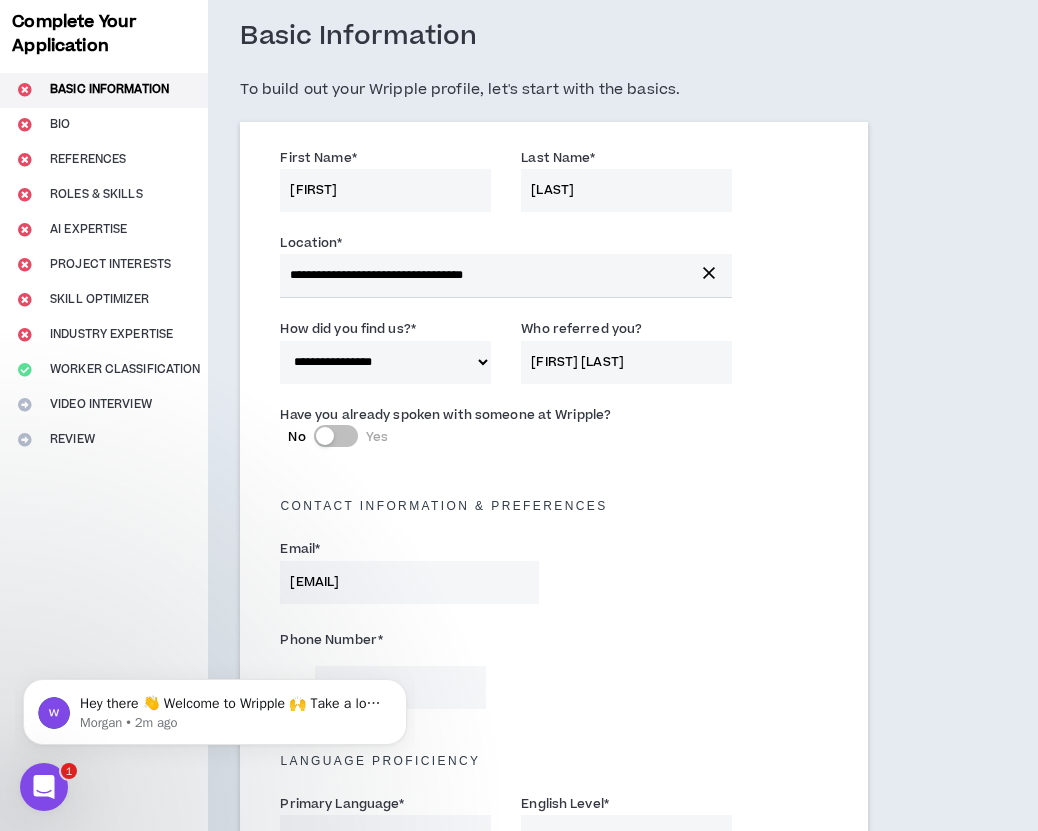 type on "[FIRST] [LAST]" 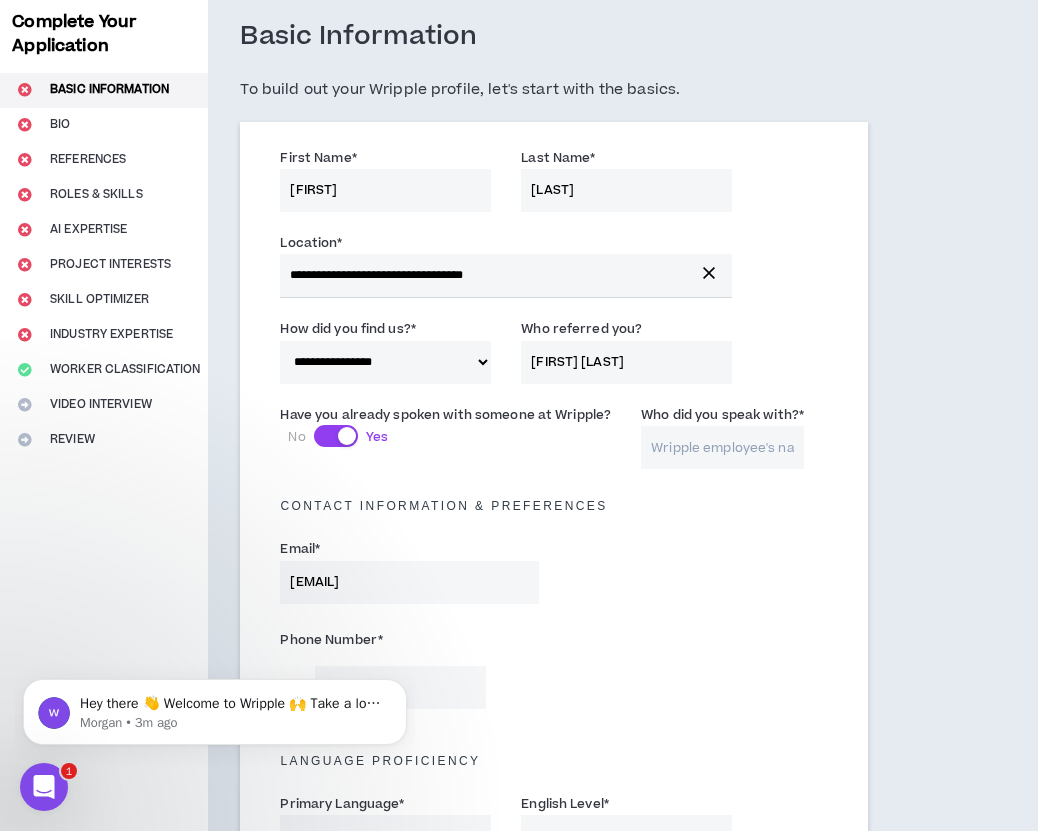 click on "Who did you speak with?  *" at bounding box center [722, 447] 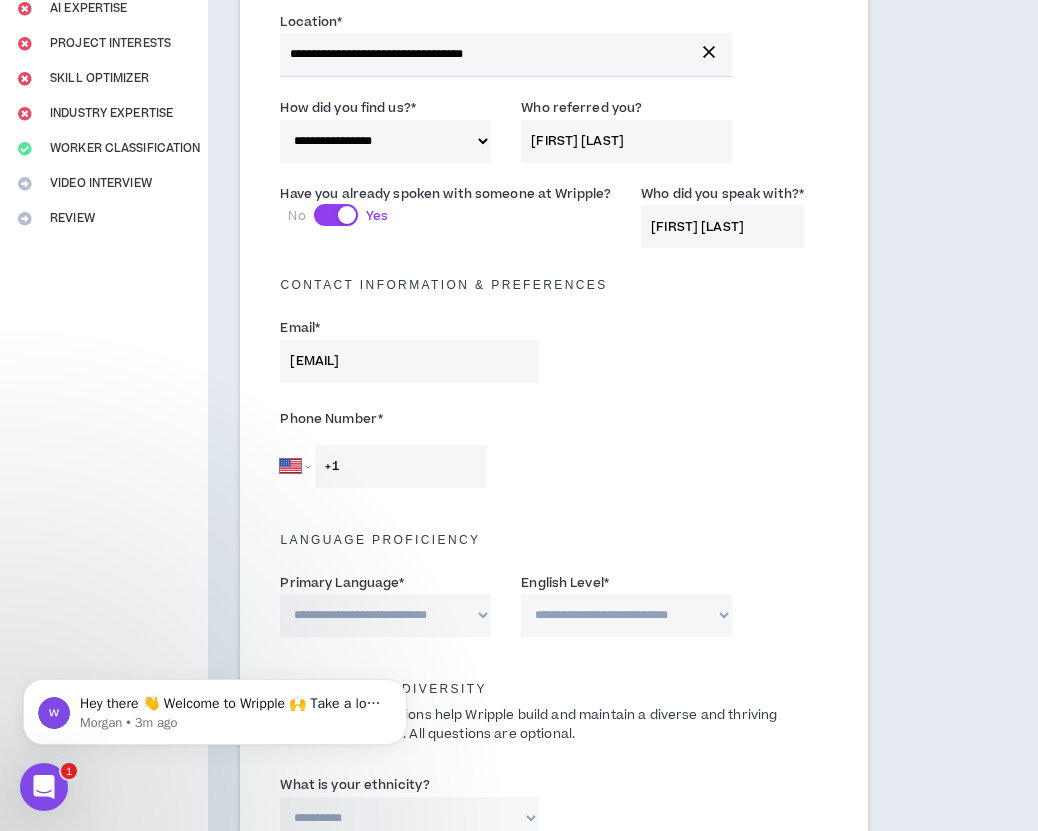 scroll, scrollTop: 400, scrollLeft: 0, axis: vertical 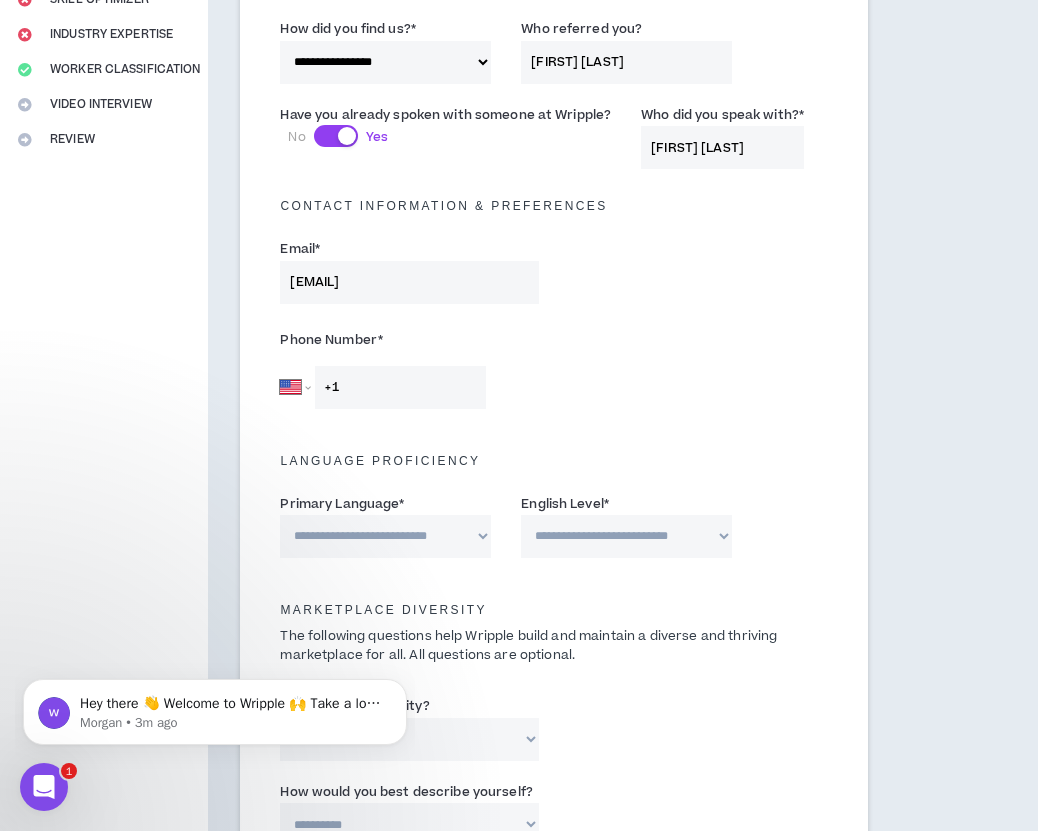 type on "[FIRST] [LAST]" 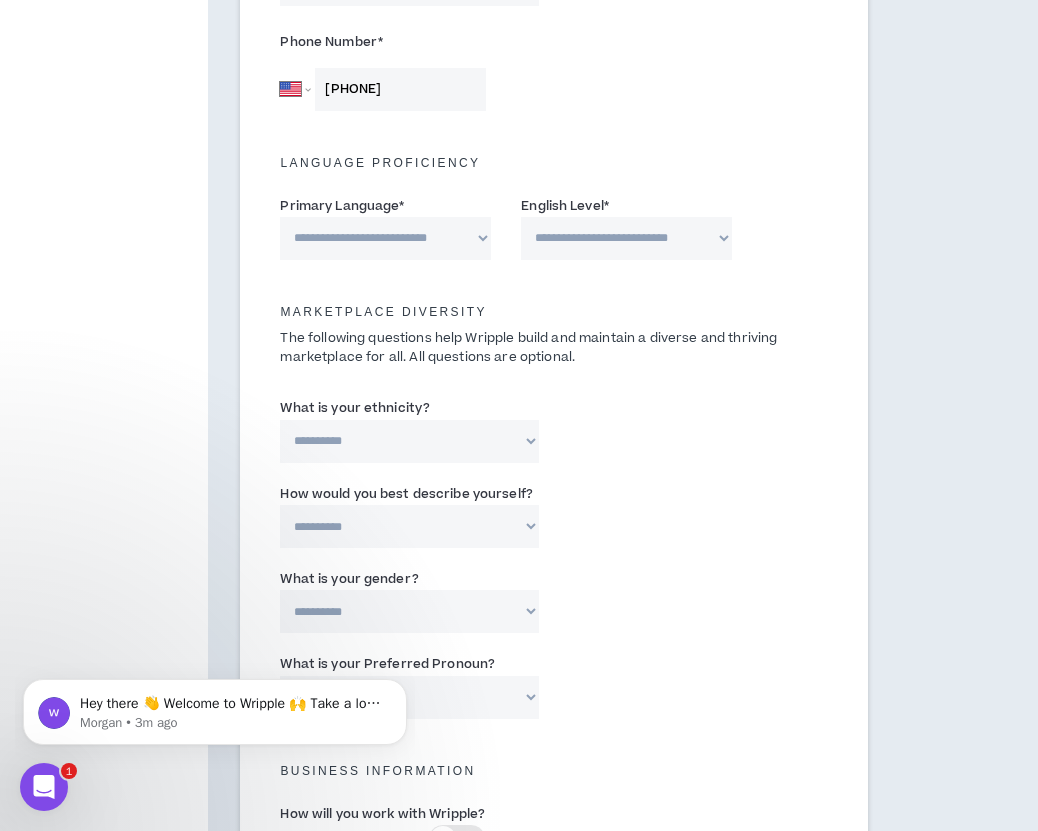 scroll, scrollTop: 700, scrollLeft: 0, axis: vertical 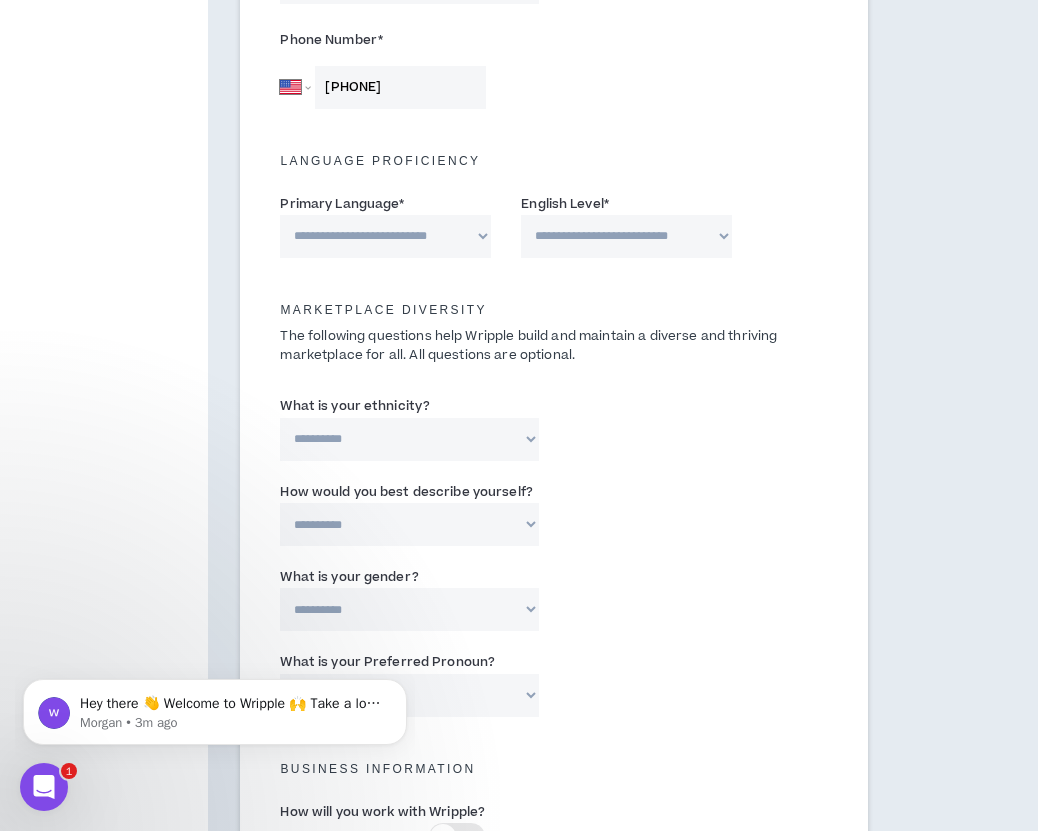 click on "**********" at bounding box center (385, 236) 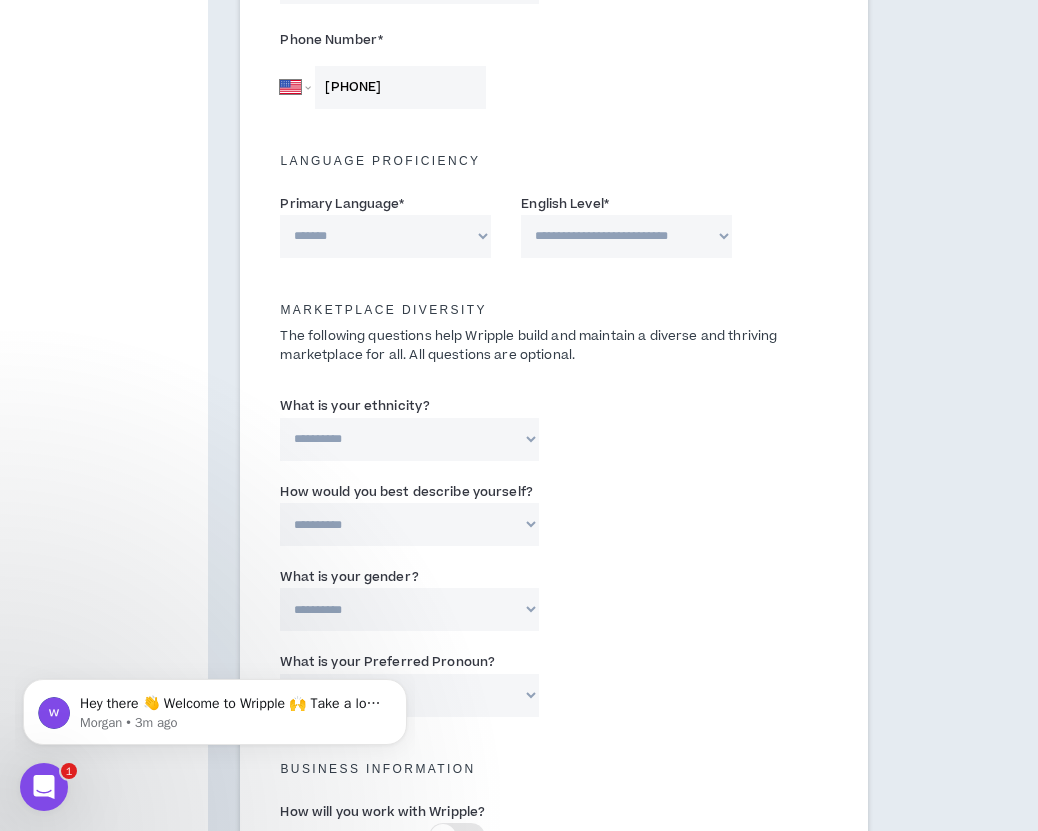 click on "**********" at bounding box center (385, 236) 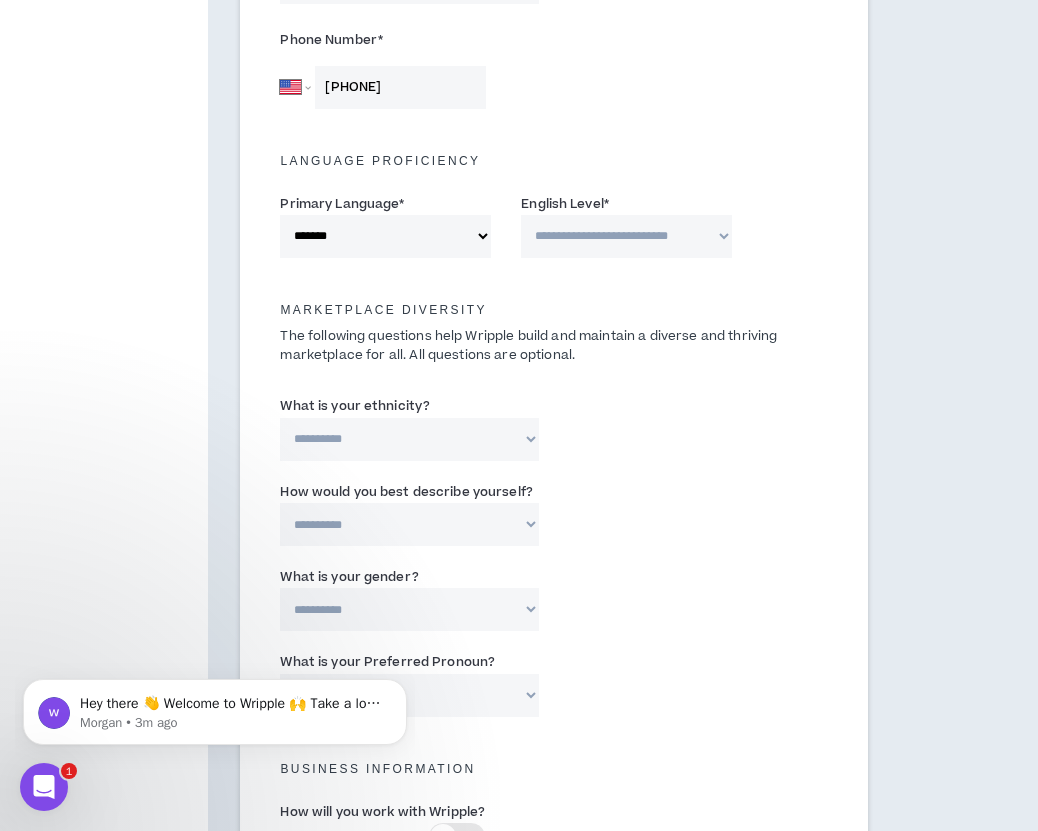 click on "**********" at bounding box center (626, 236) 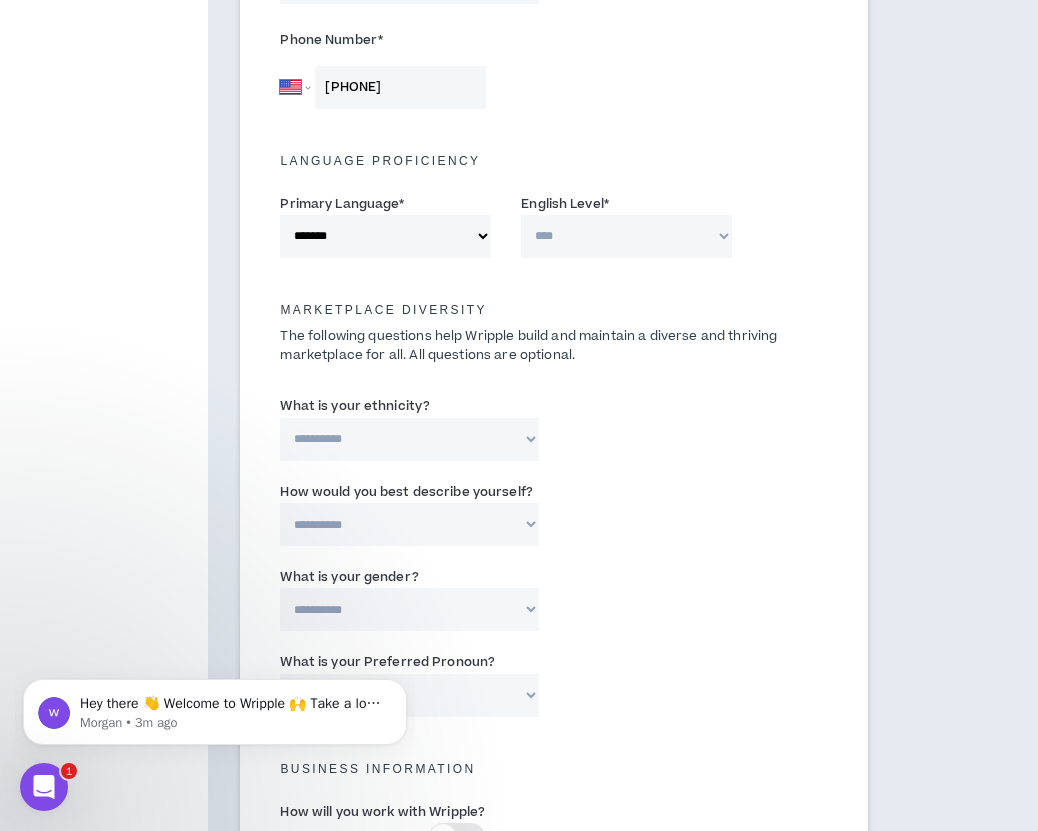 click on "**********" at bounding box center [626, 236] 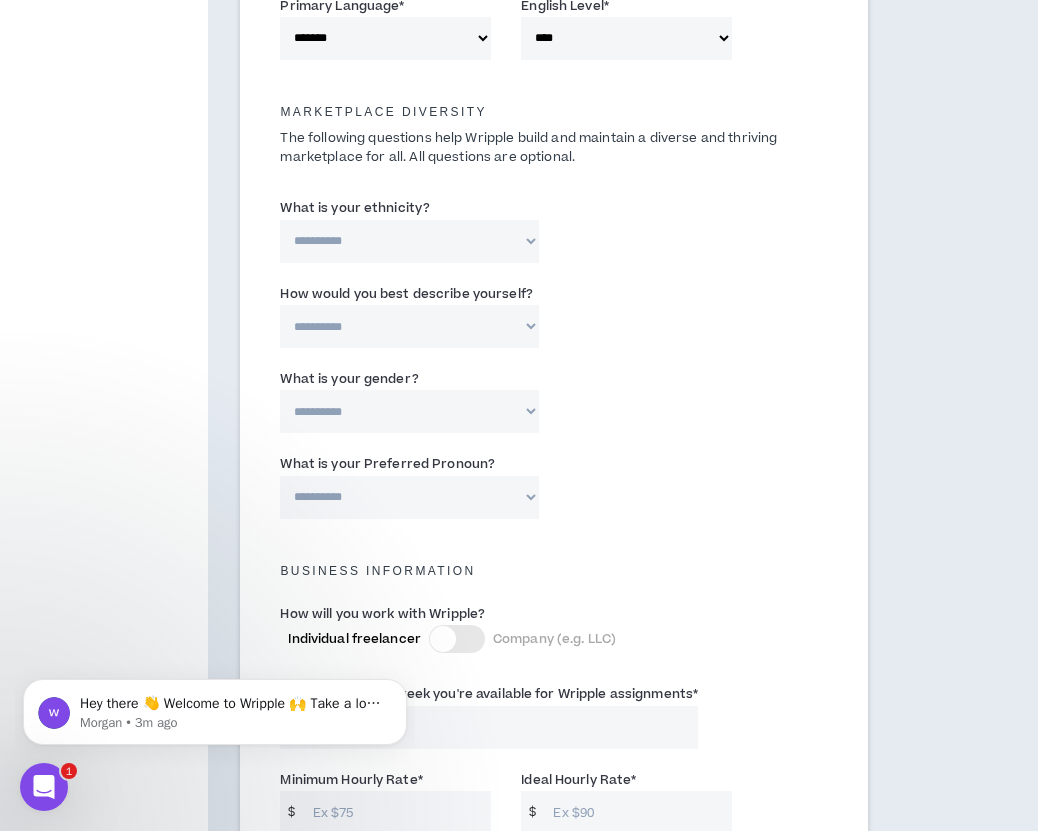 scroll, scrollTop: 900, scrollLeft: 0, axis: vertical 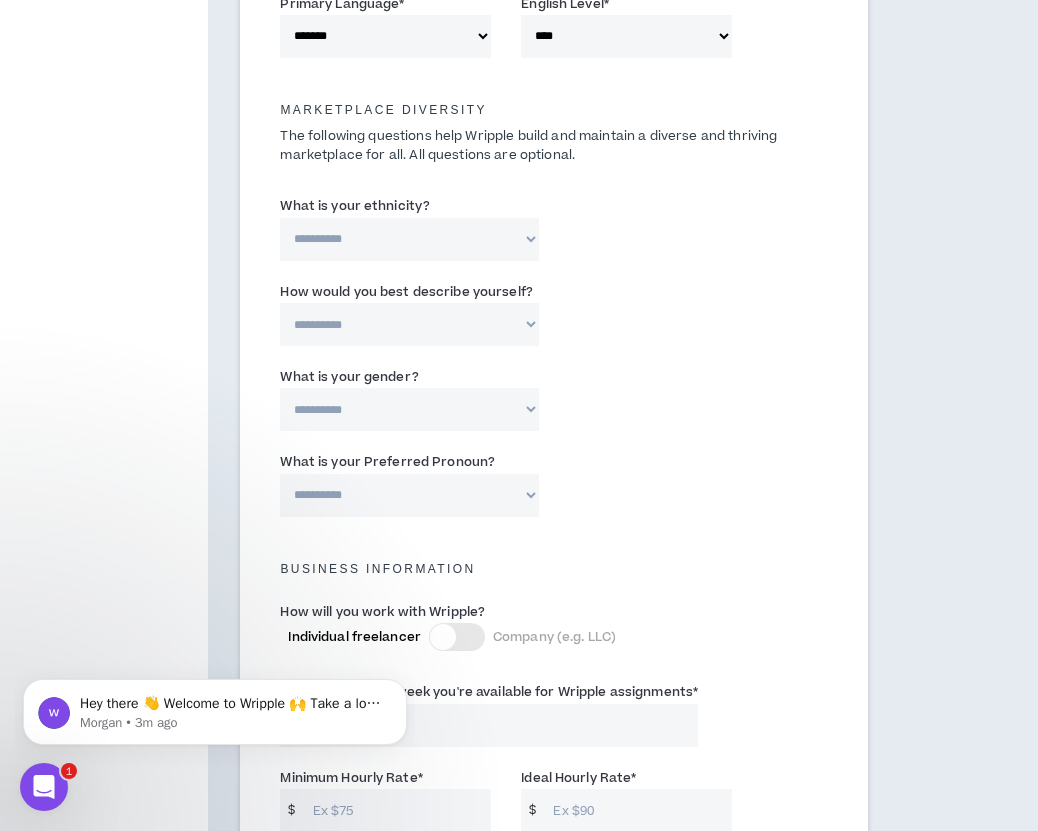 click on "**********" at bounding box center (409, 239) 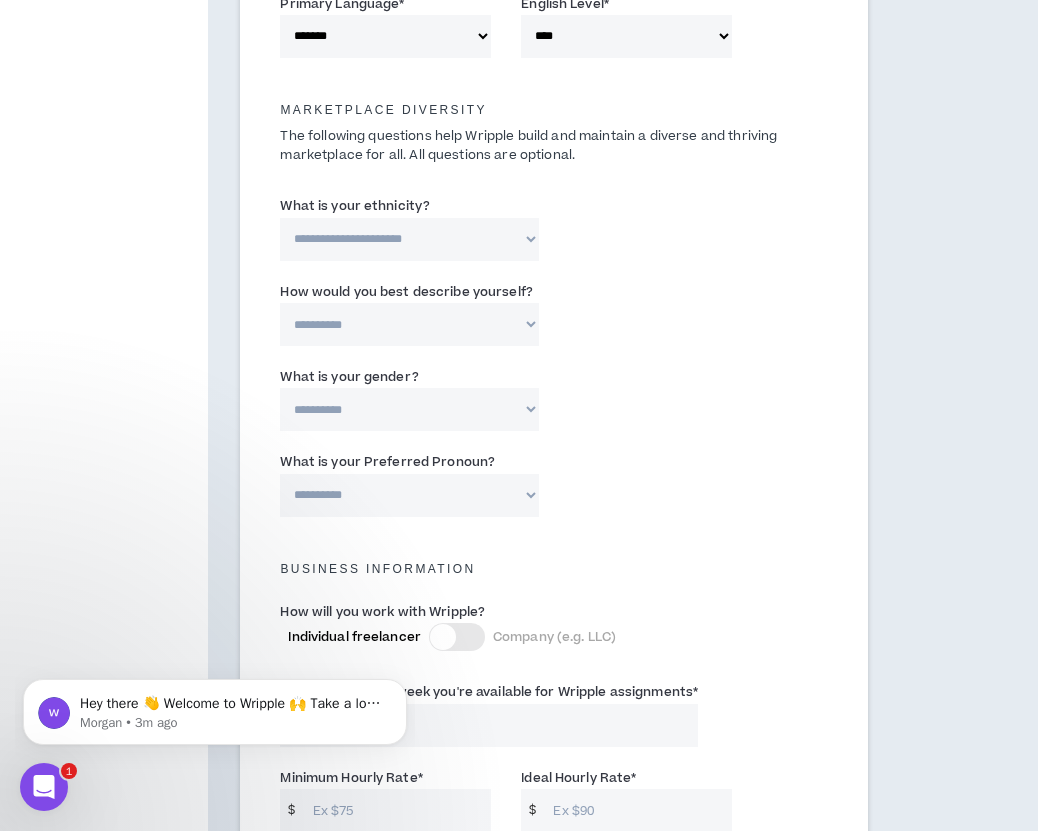 click on "**********" at bounding box center (409, 239) 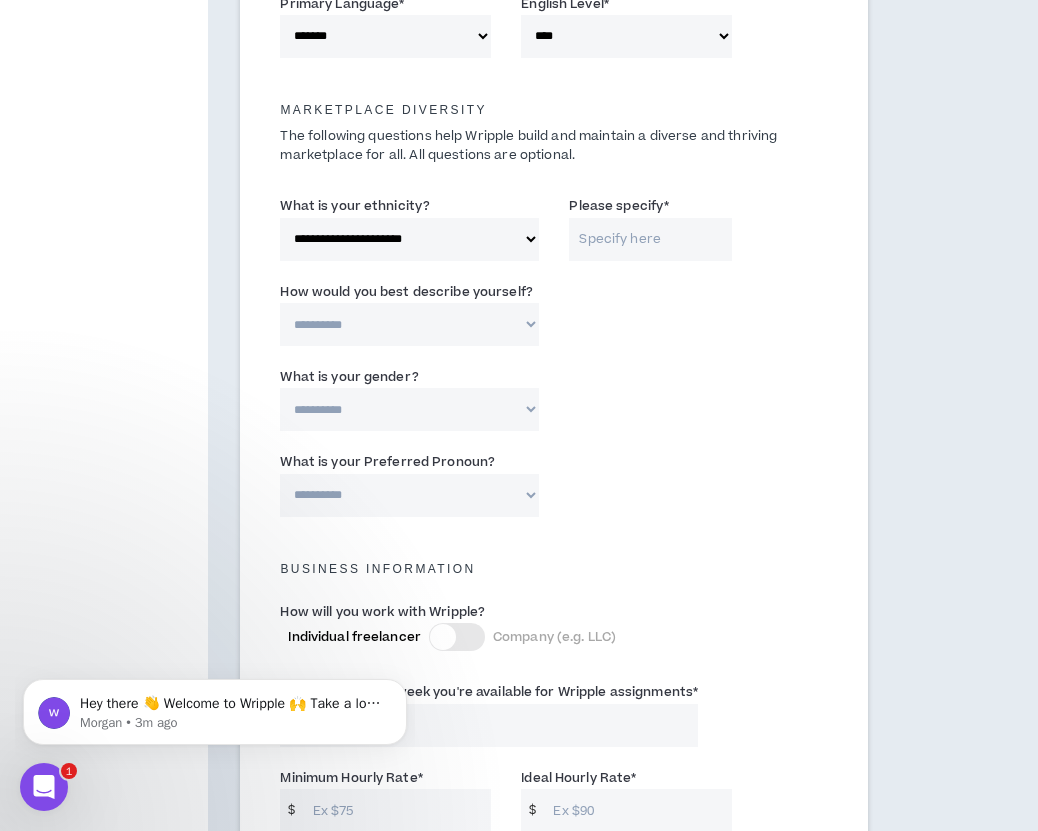 click on "Please specify  *" at bounding box center [650, 239] 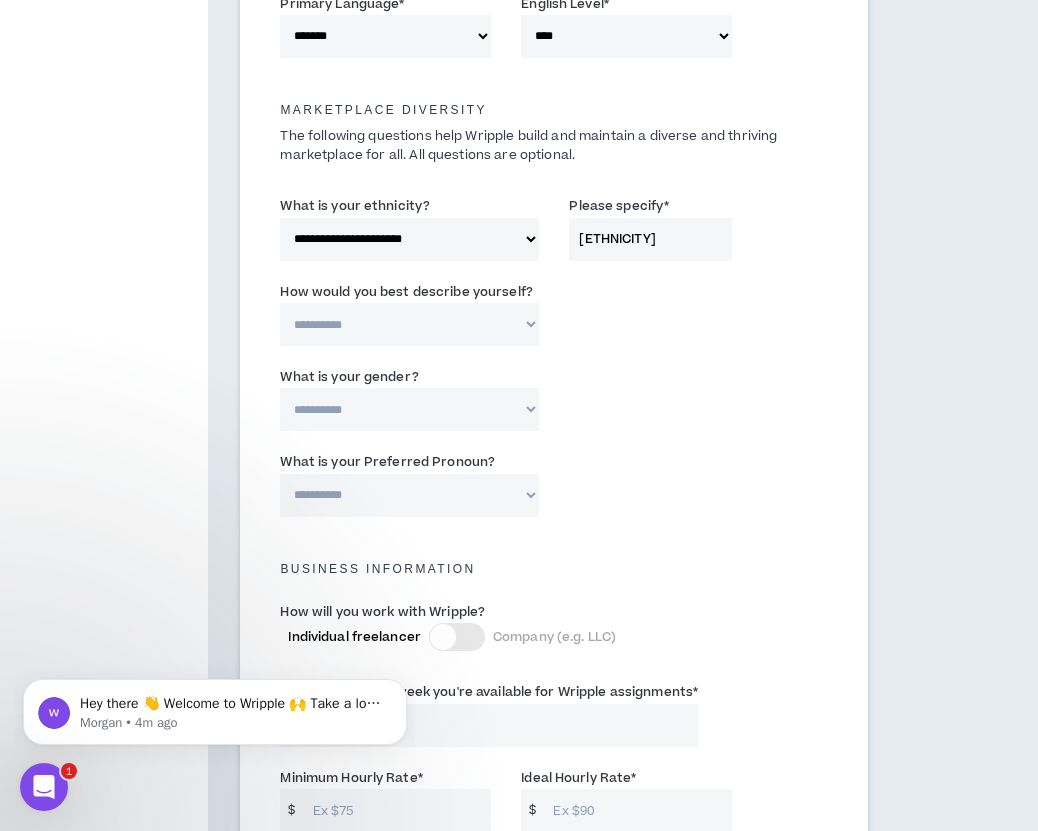 type on "[ETHNICITY]" 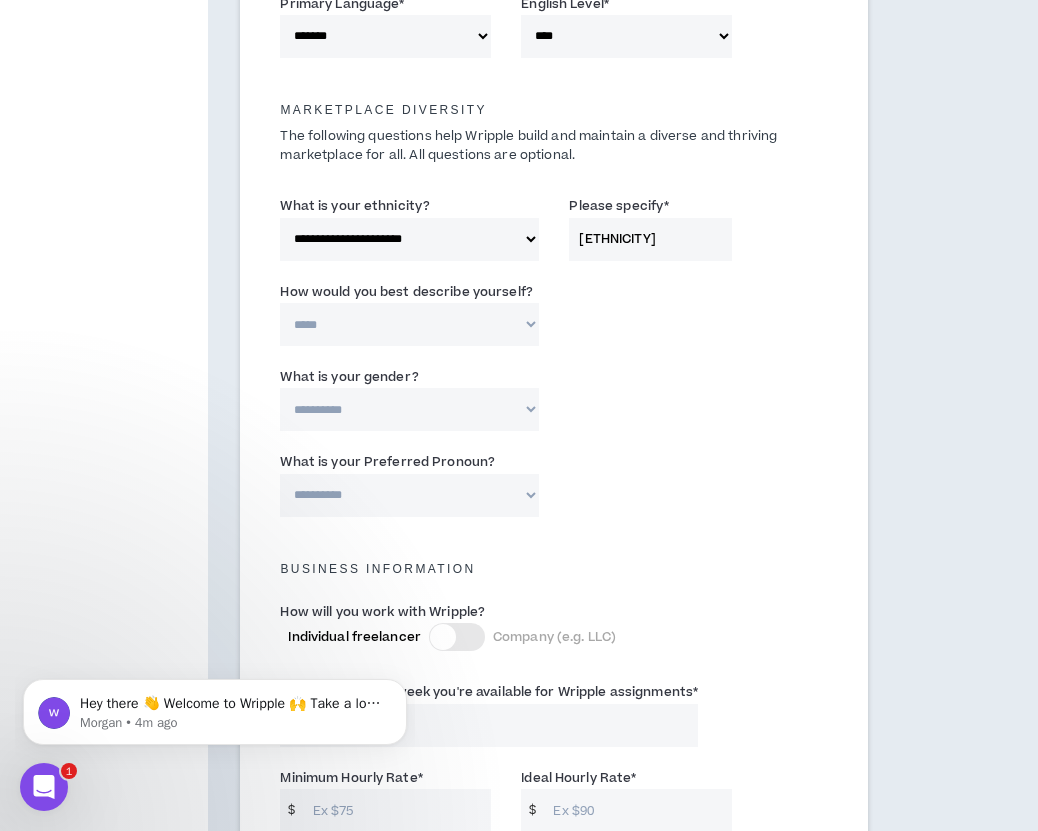 click on "**********" at bounding box center [409, 324] 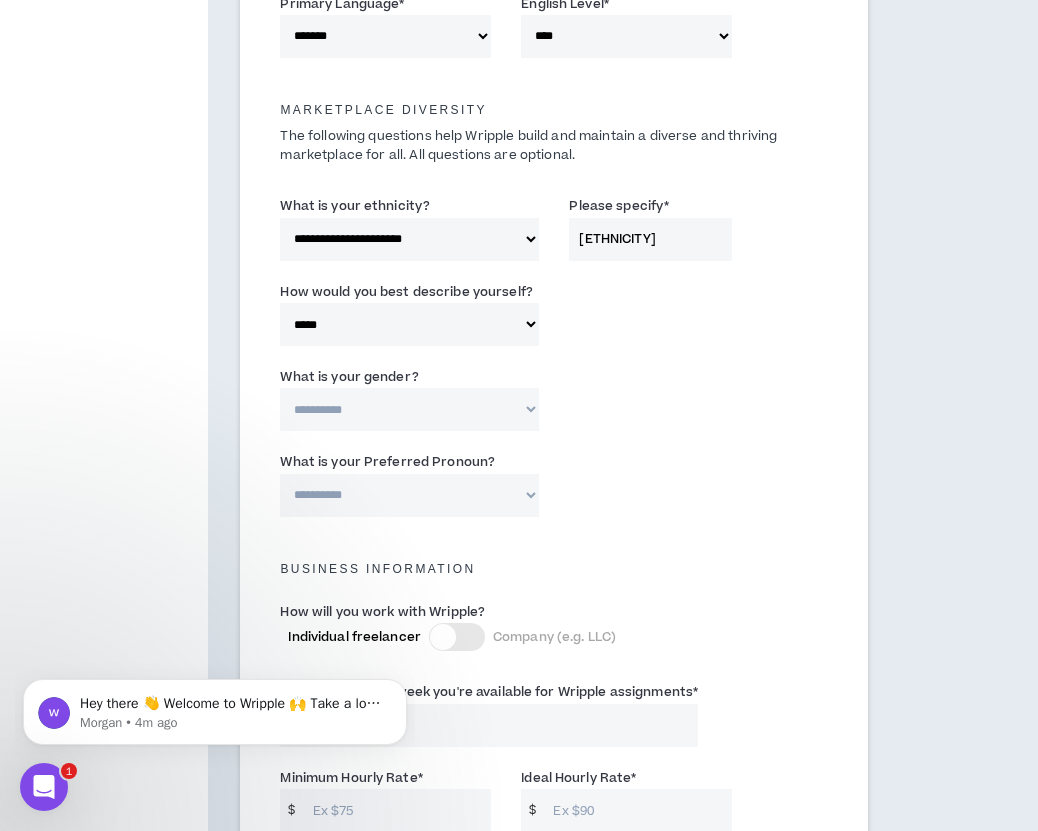 click on "**********" at bounding box center (409, 409) 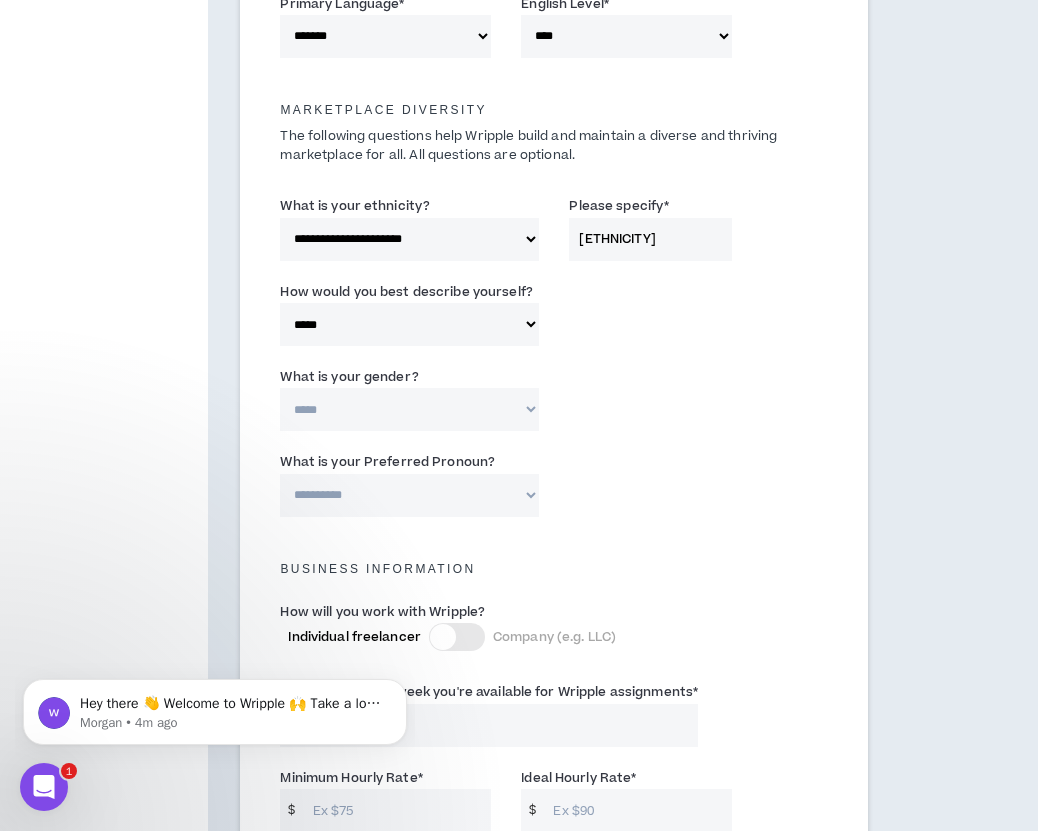 click on "**********" at bounding box center (409, 409) 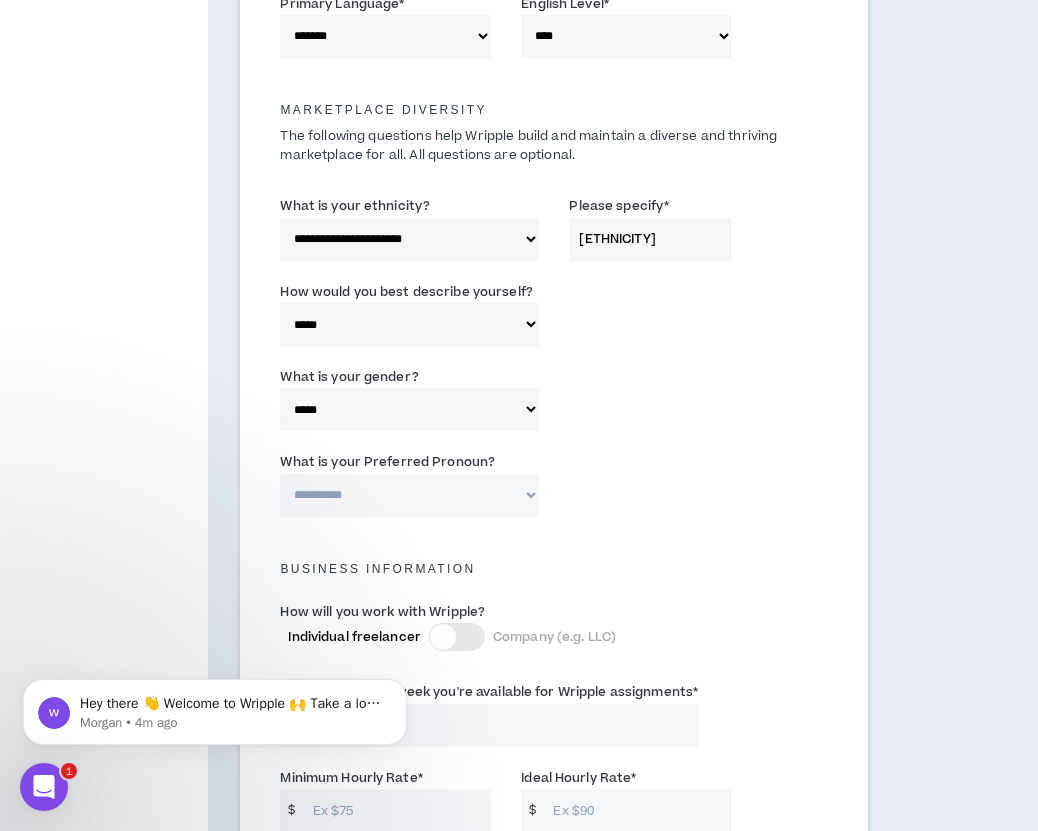 click on "**********" at bounding box center (409, 495) 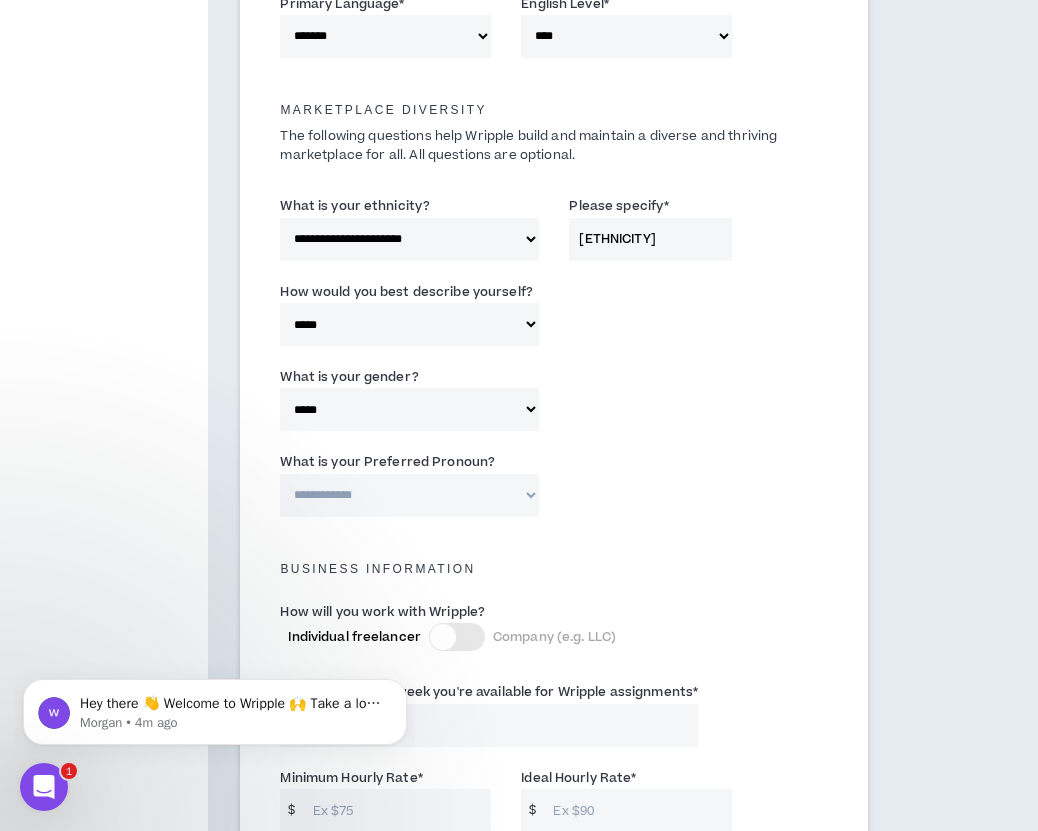 click on "**********" at bounding box center (409, 495) 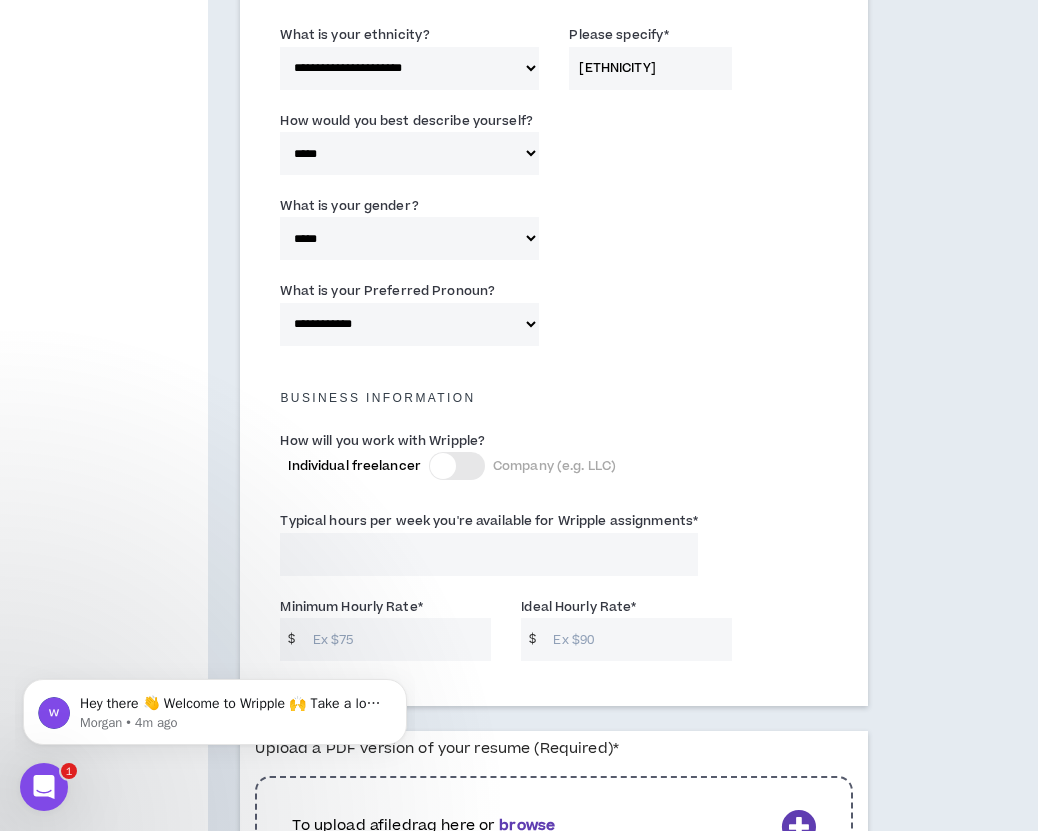scroll, scrollTop: 1200, scrollLeft: 0, axis: vertical 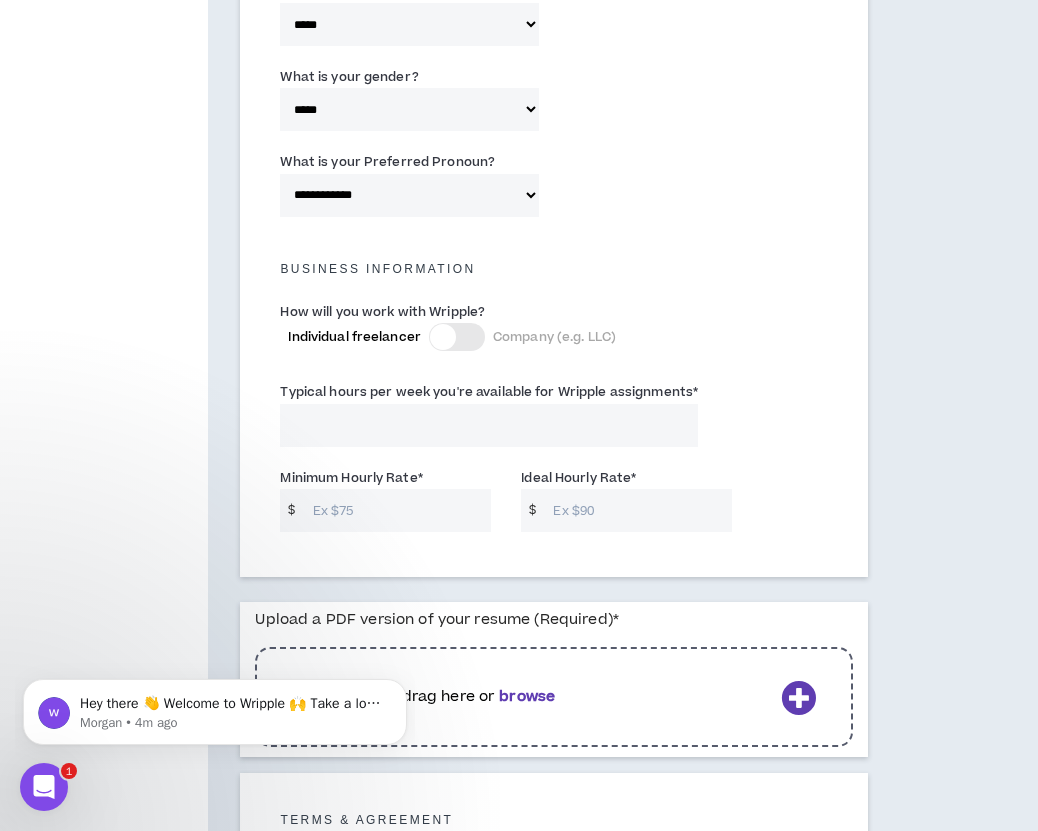 click at bounding box center (443, 337) 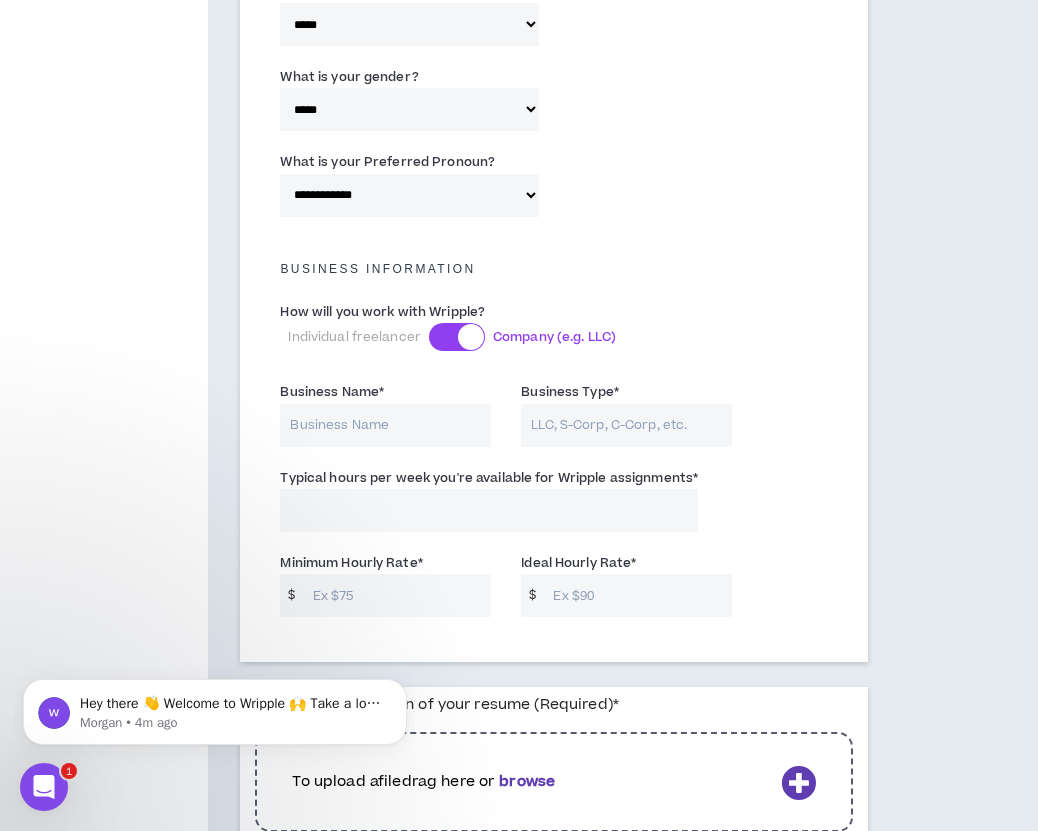 click at bounding box center [471, 337] 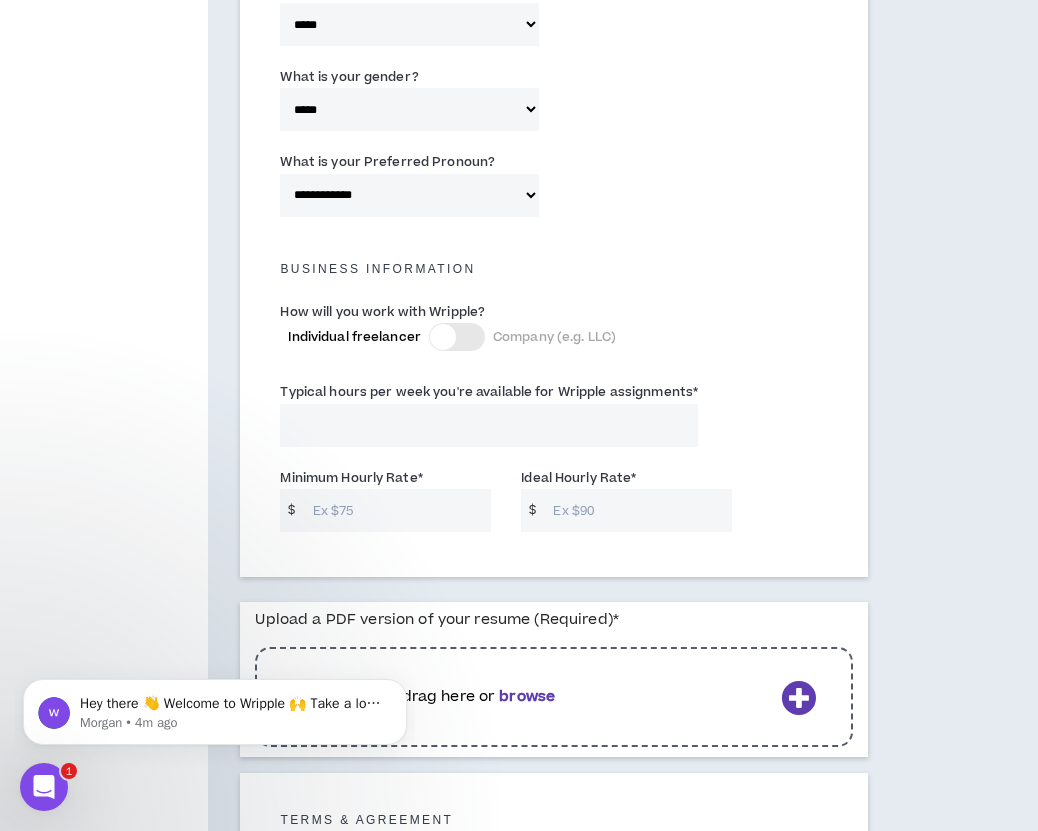 click on "Typical hours per week you're available for Wripple assignments  *" at bounding box center (489, 425) 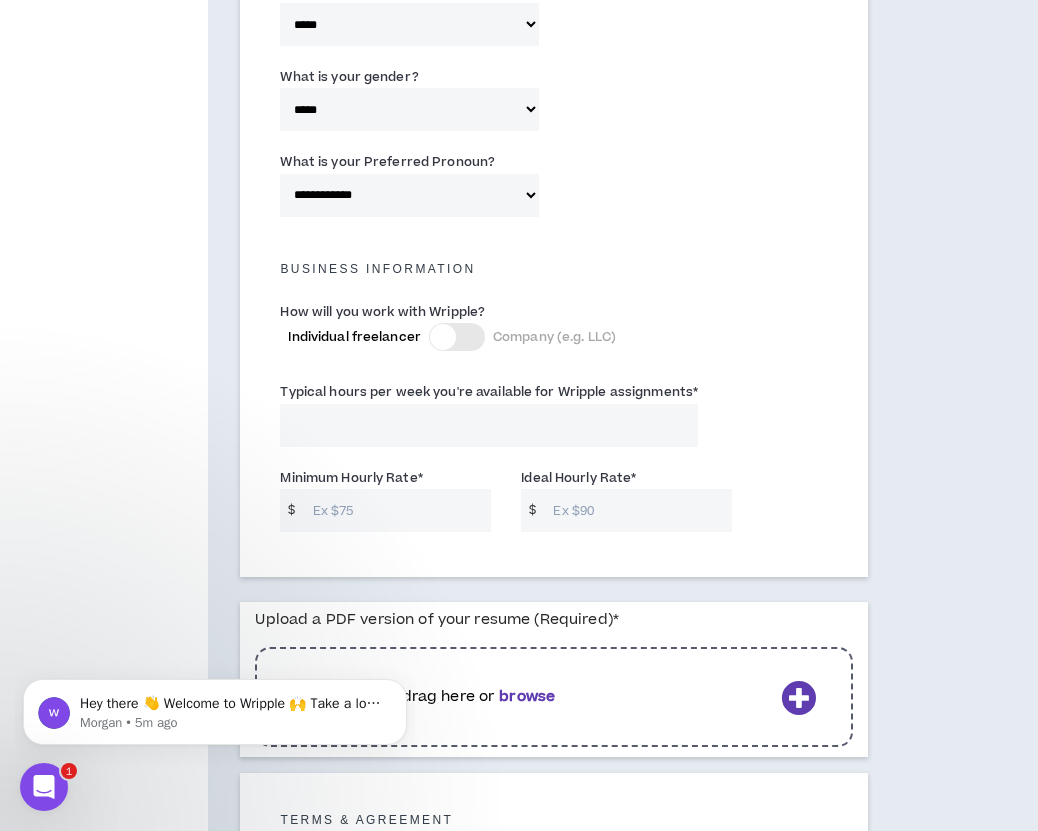 type on "2" 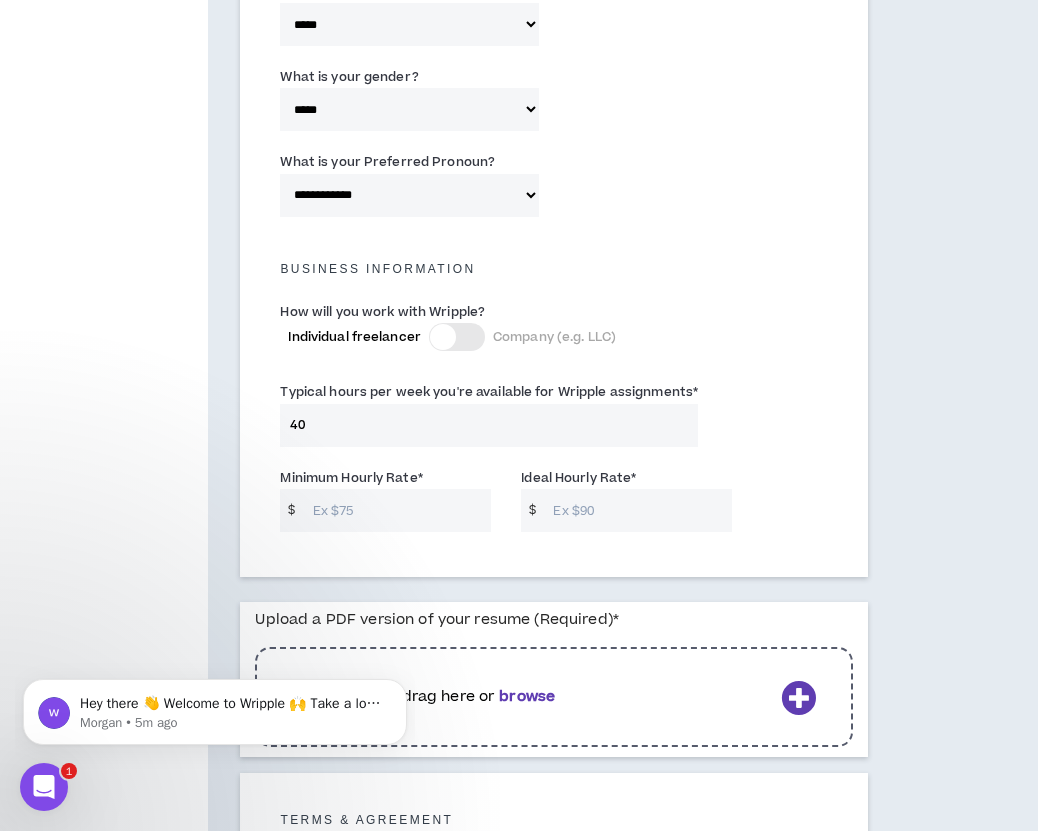 type on "40" 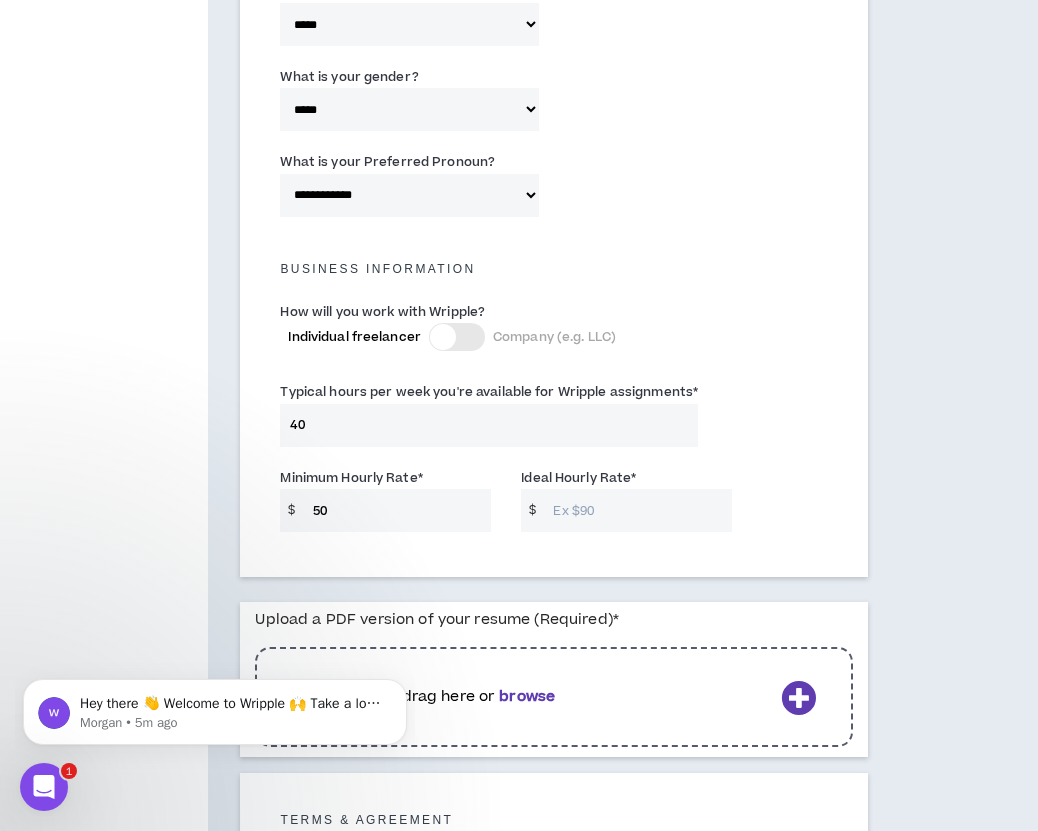 type on "50" 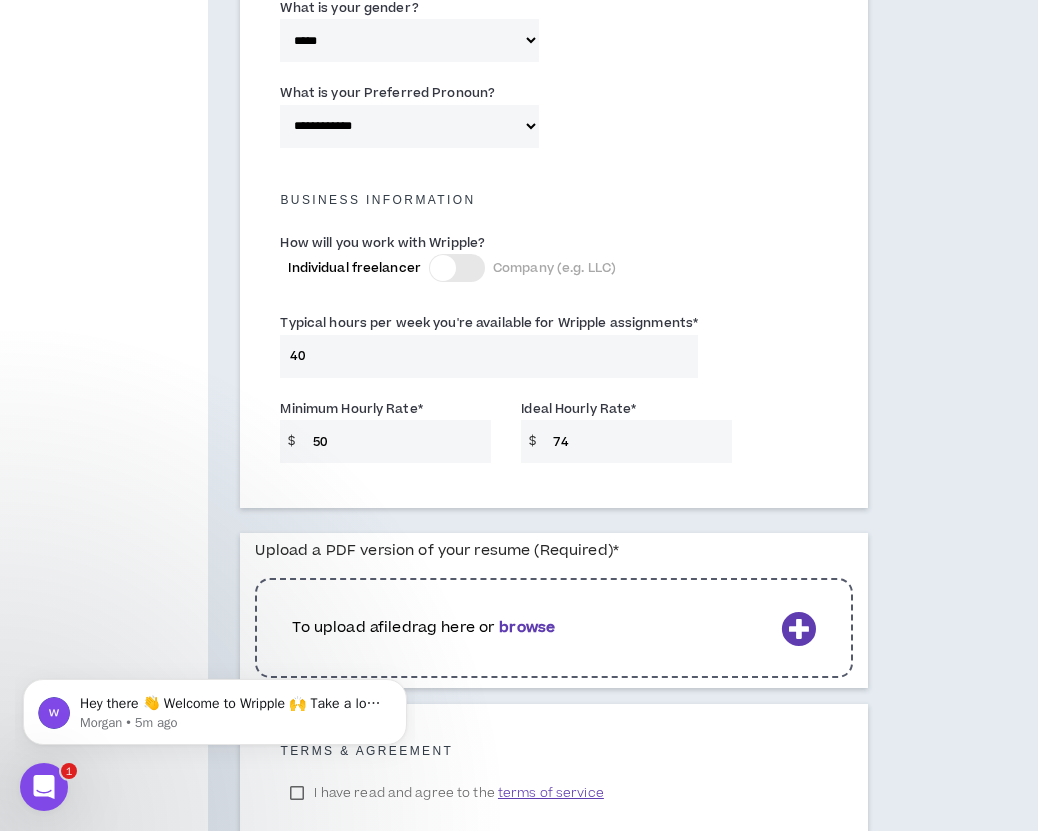 scroll, scrollTop: 1400, scrollLeft: 0, axis: vertical 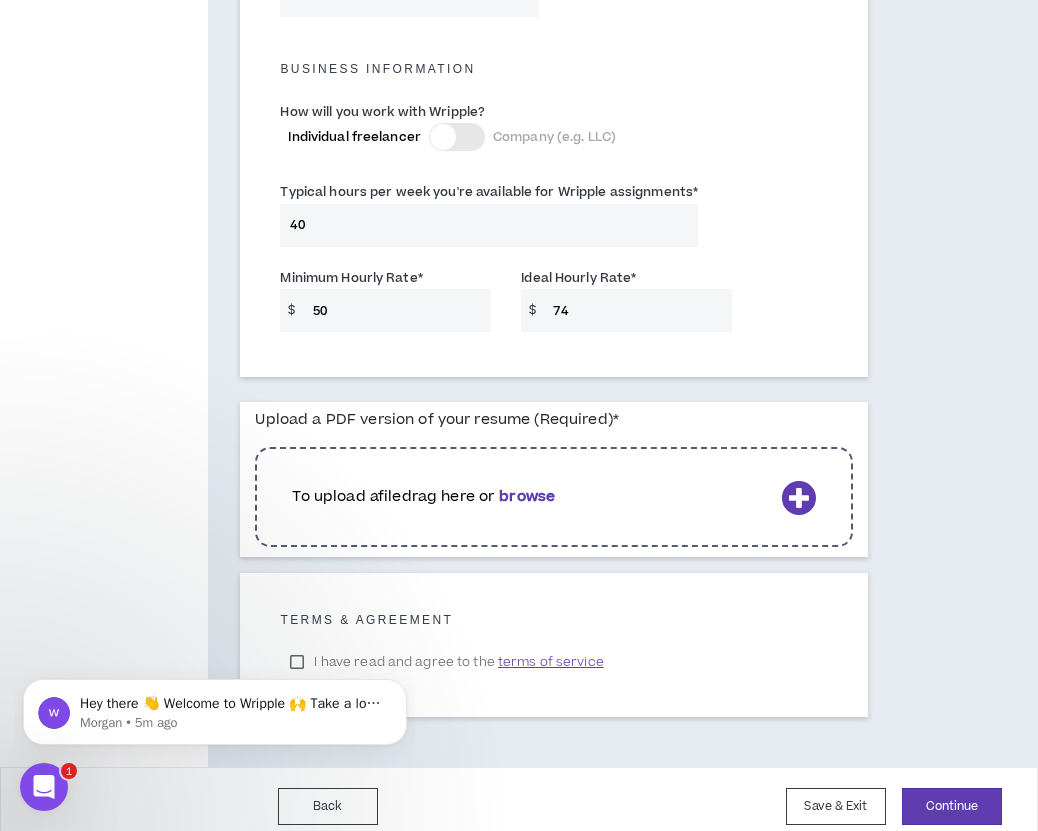 type on "74" 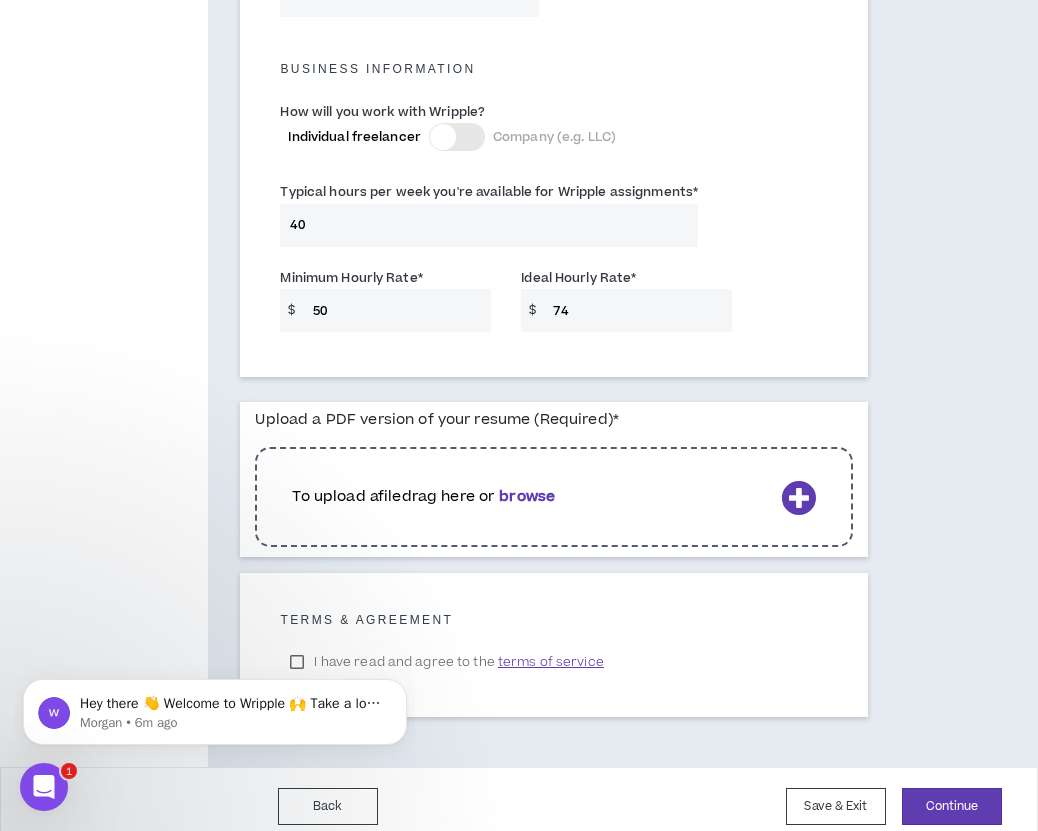 scroll, scrollTop: 1379, scrollLeft: 0, axis: vertical 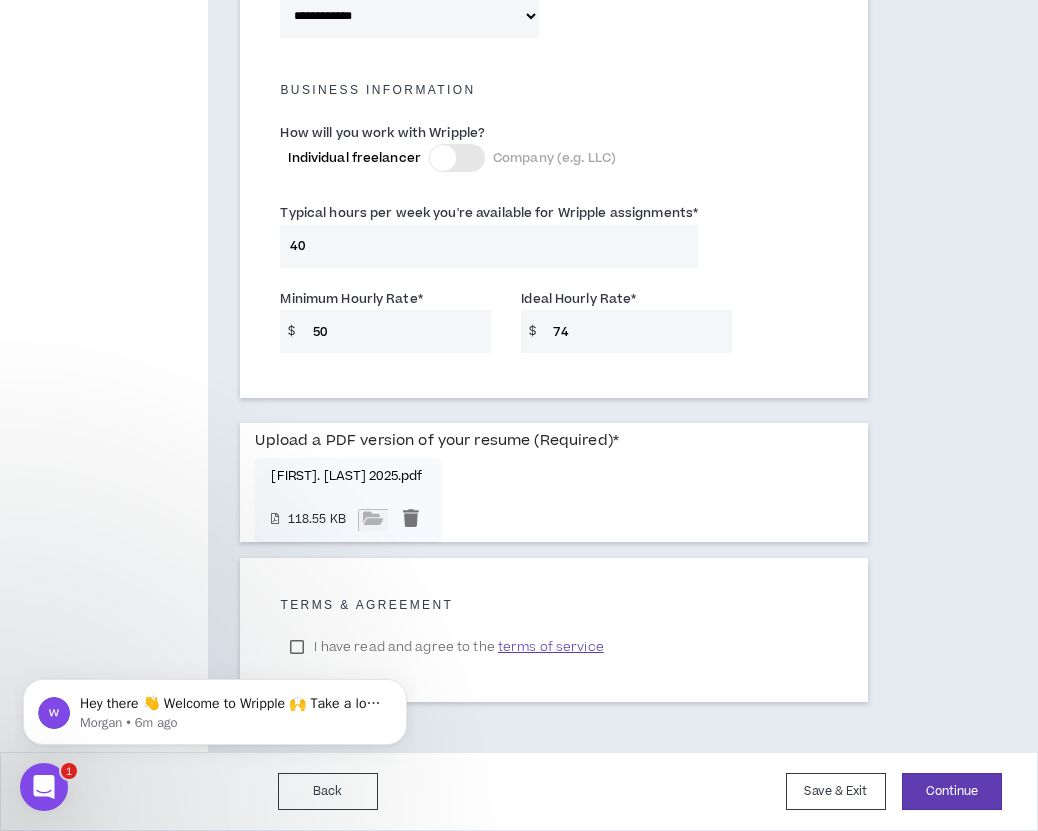 click on "[FIRST] [LAST] • 6m ago" at bounding box center [215, 707] 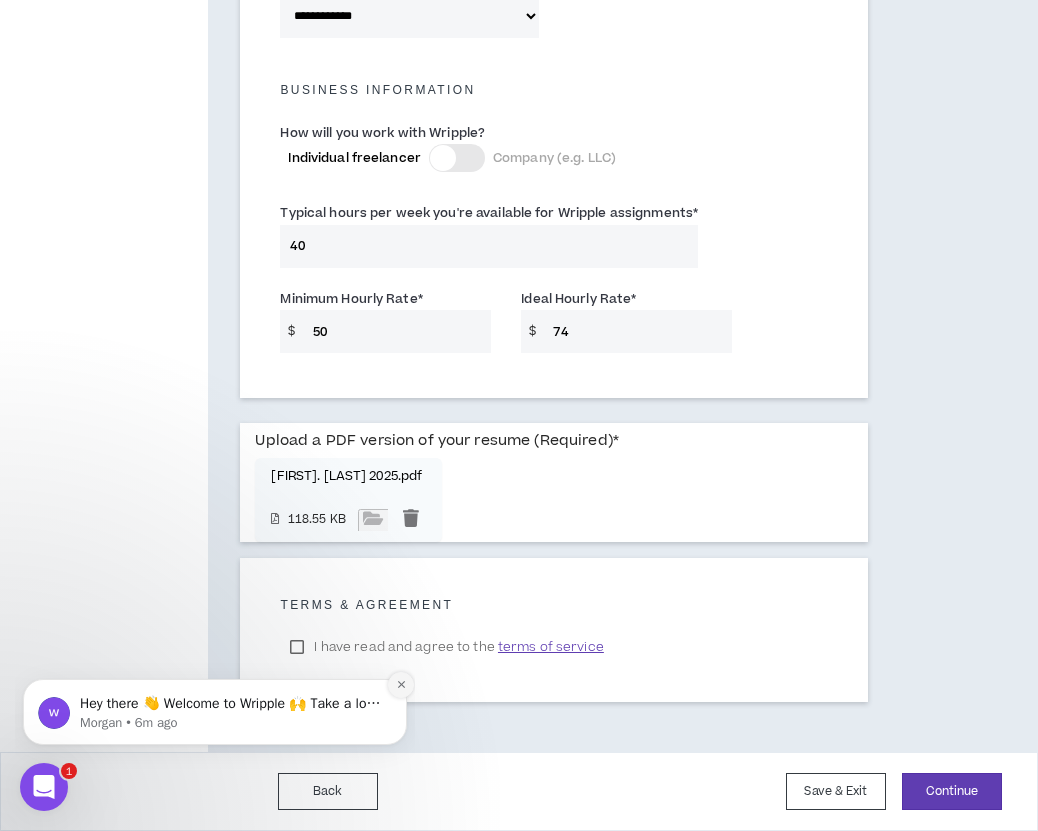 click at bounding box center (401, 685) 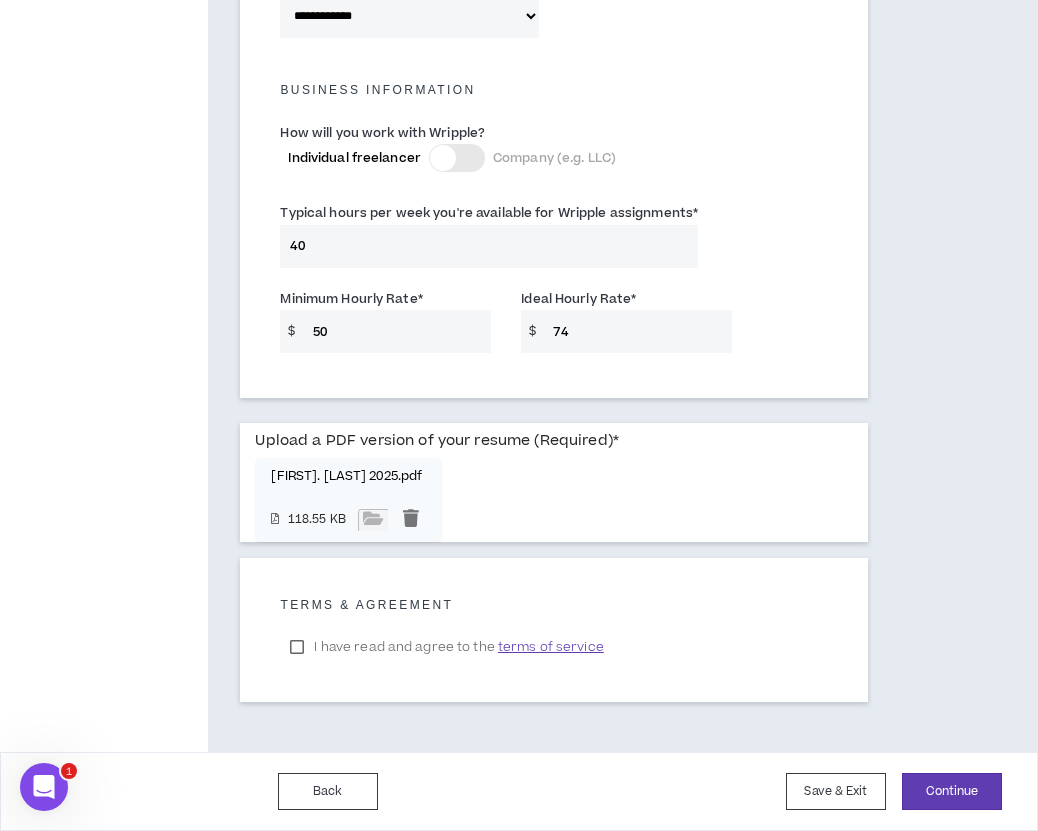 click on "I have read and agree to the    terms of service" at bounding box center (446, 647) 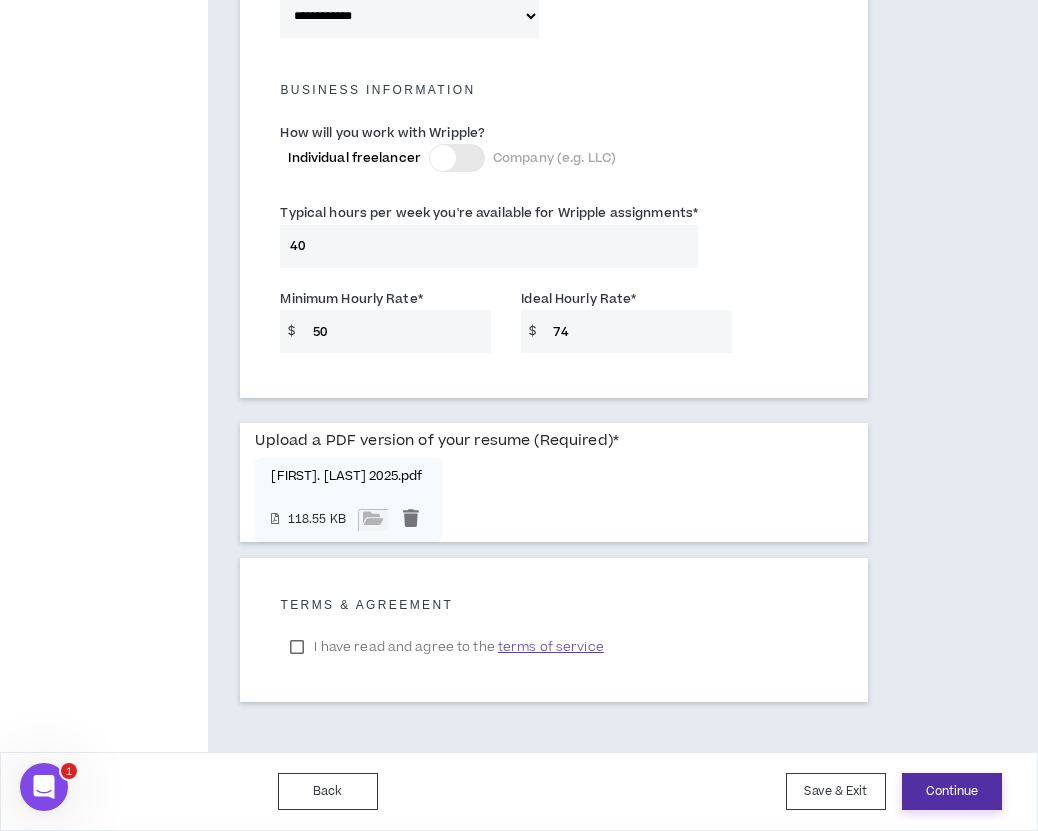 click on "Continue" at bounding box center (952, 791) 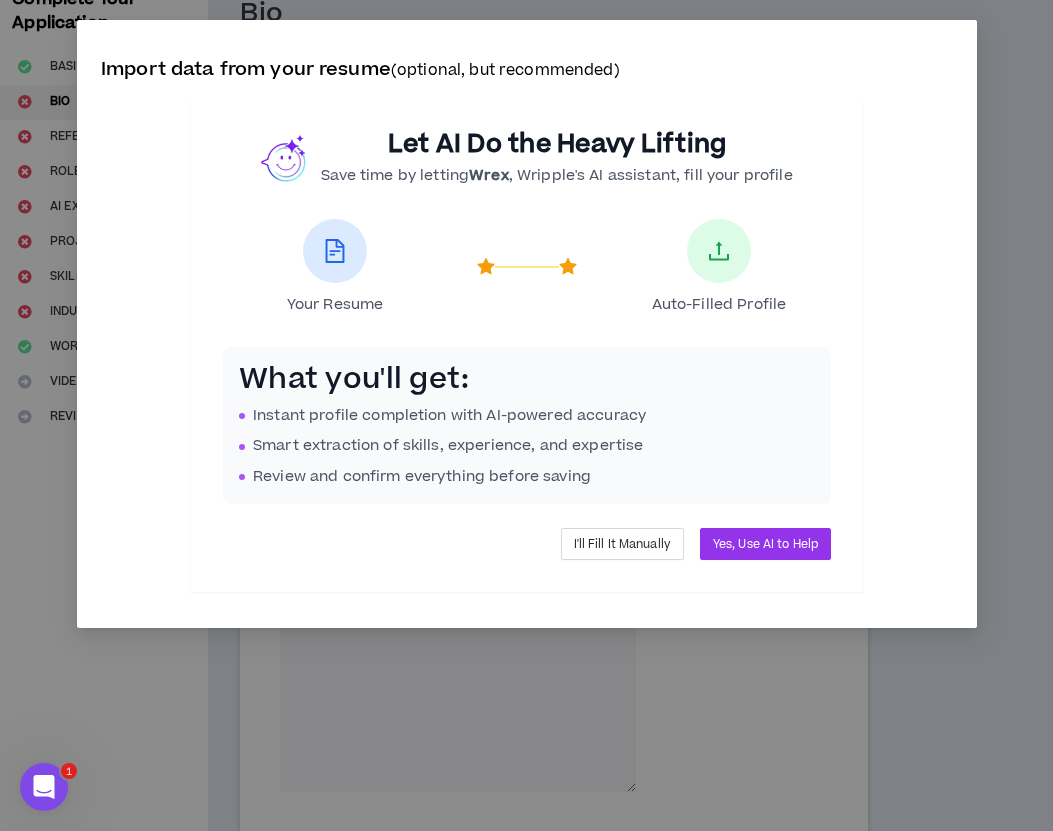scroll, scrollTop: 25, scrollLeft: 0, axis: vertical 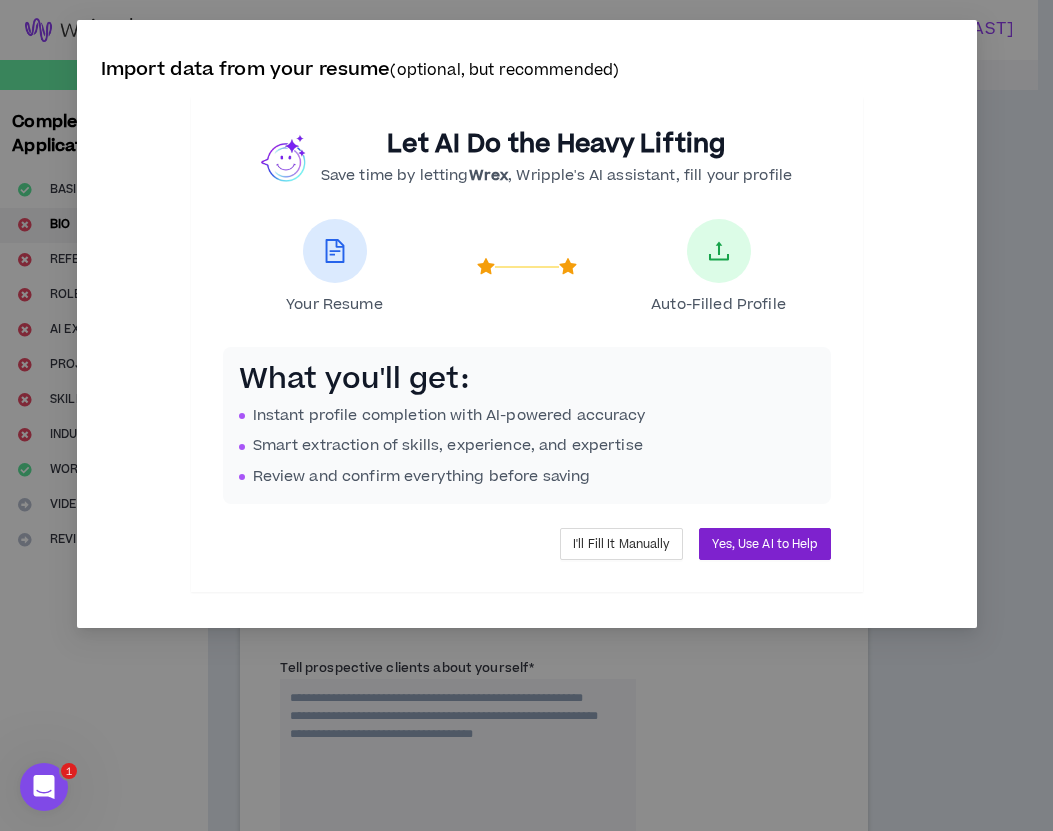 click on "Yes, Use AI to Help" at bounding box center [764, 544] 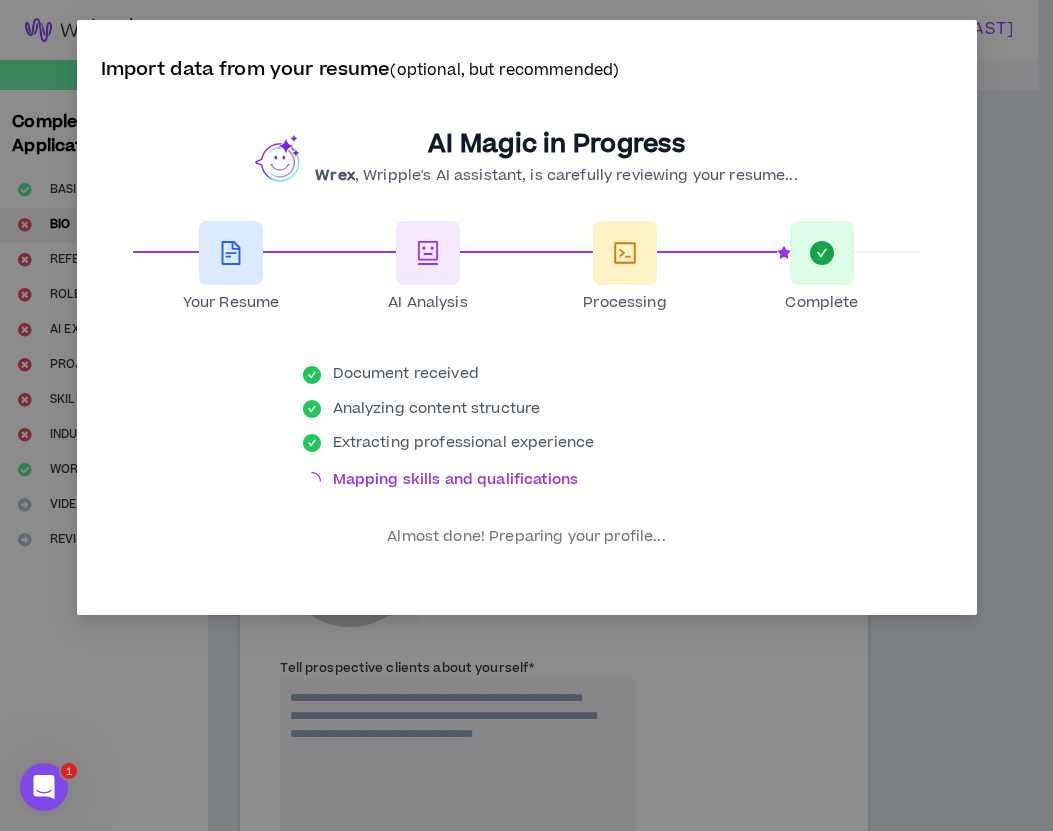 click on "Import data from your resume  (optional, but recommended) AI Magic in Progress Wrex , Wripple's AI assistant, is carefully reviewing your resume... Your Resume AI Analysis Processing Complete Document received Analyzing content structure Extracting professional experience Mapping skills and qualifications Almost done! Preparing your profile..." at bounding box center [526, 415] 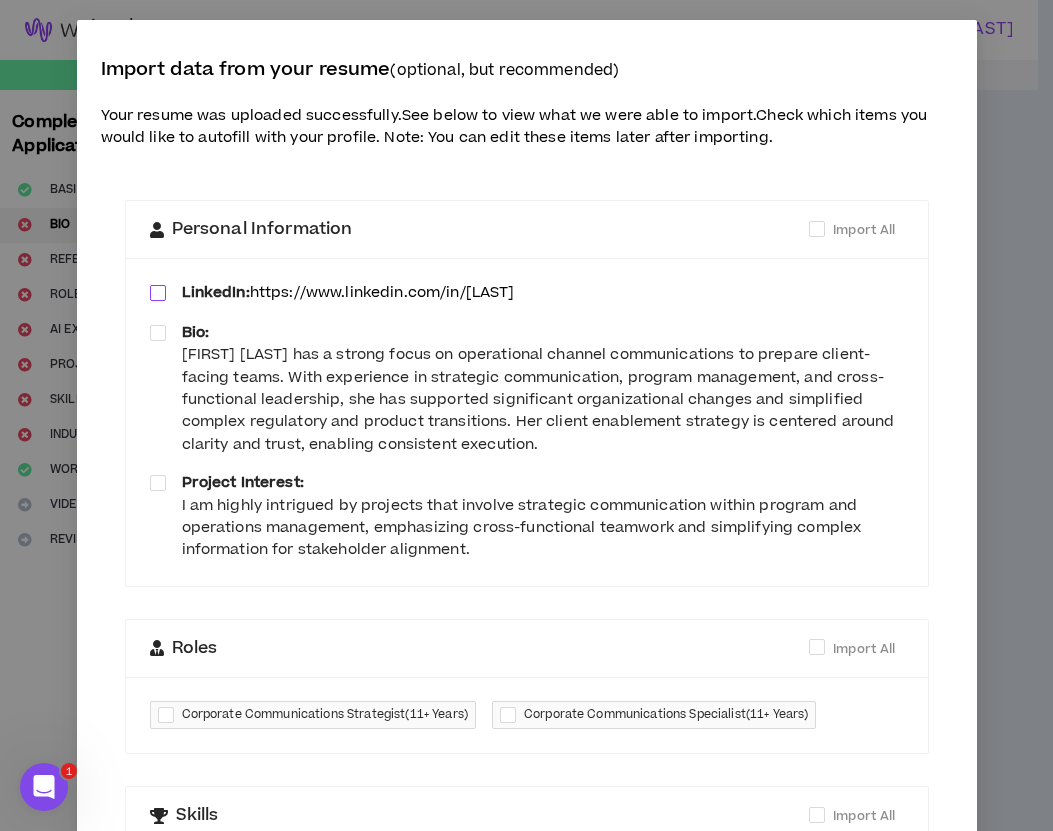 click at bounding box center [158, 293] 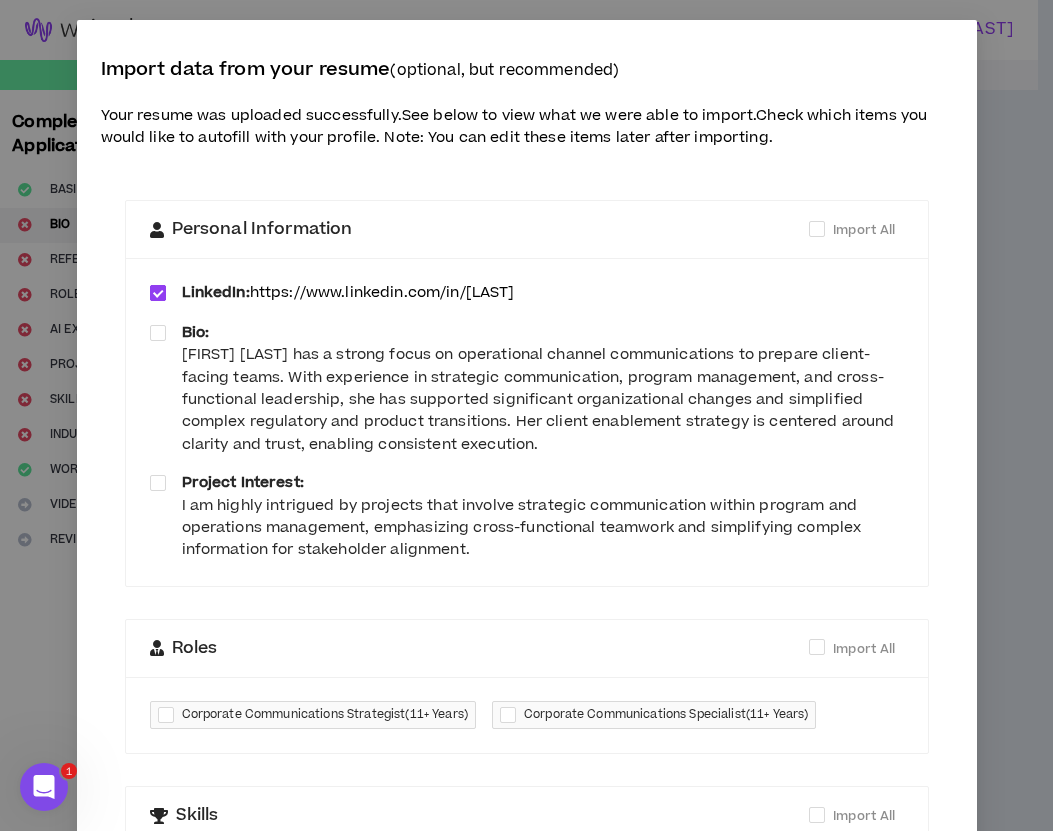 click at bounding box center [158, 293] 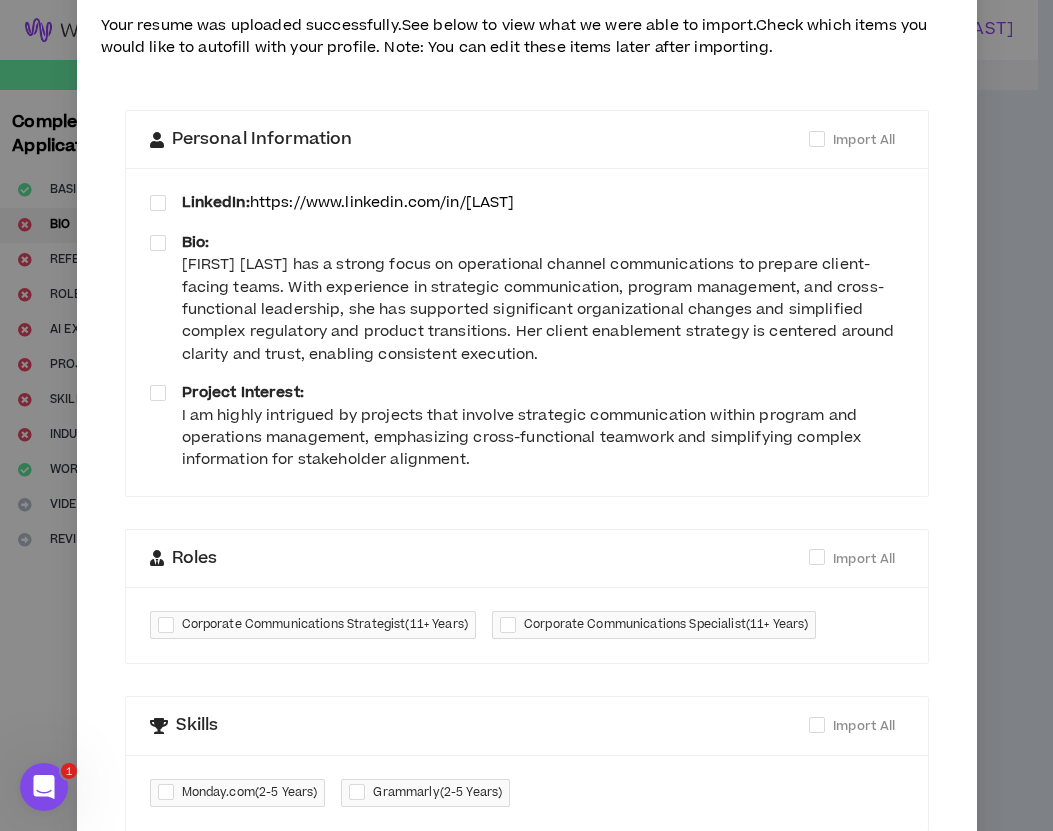 scroll, scrollTop: 63, scrollLeft: 0, axis: vertical 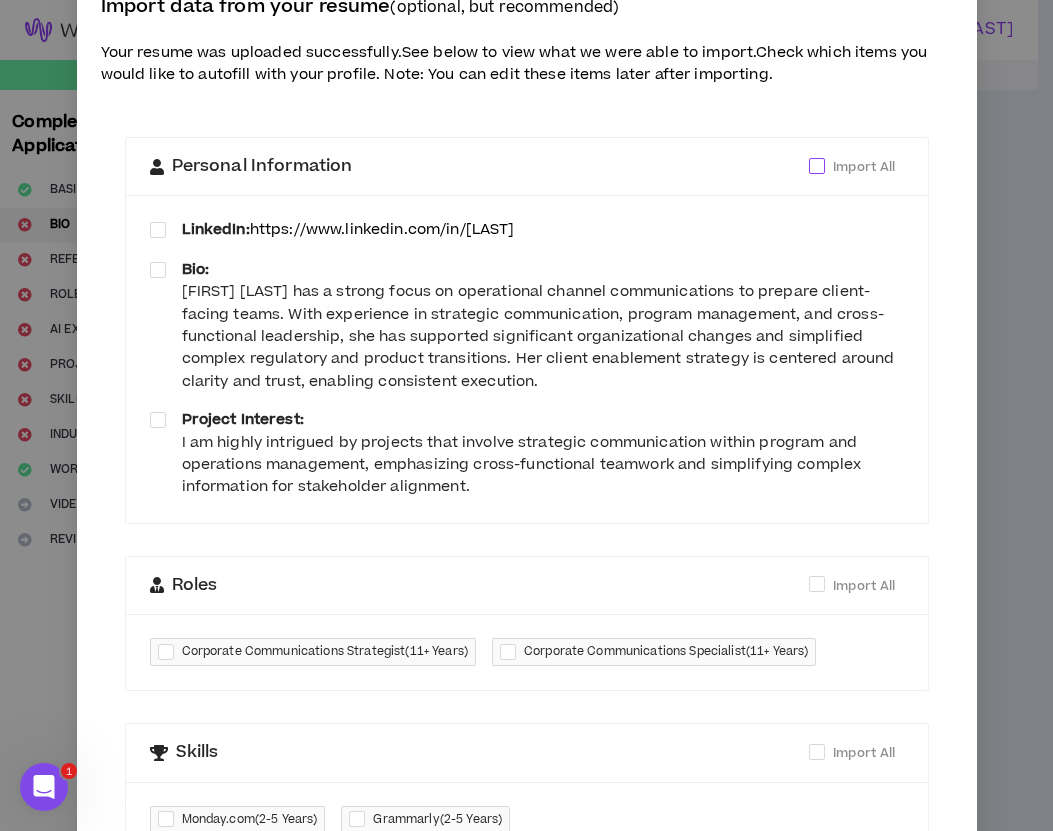 click at bounding box center (817, 166) 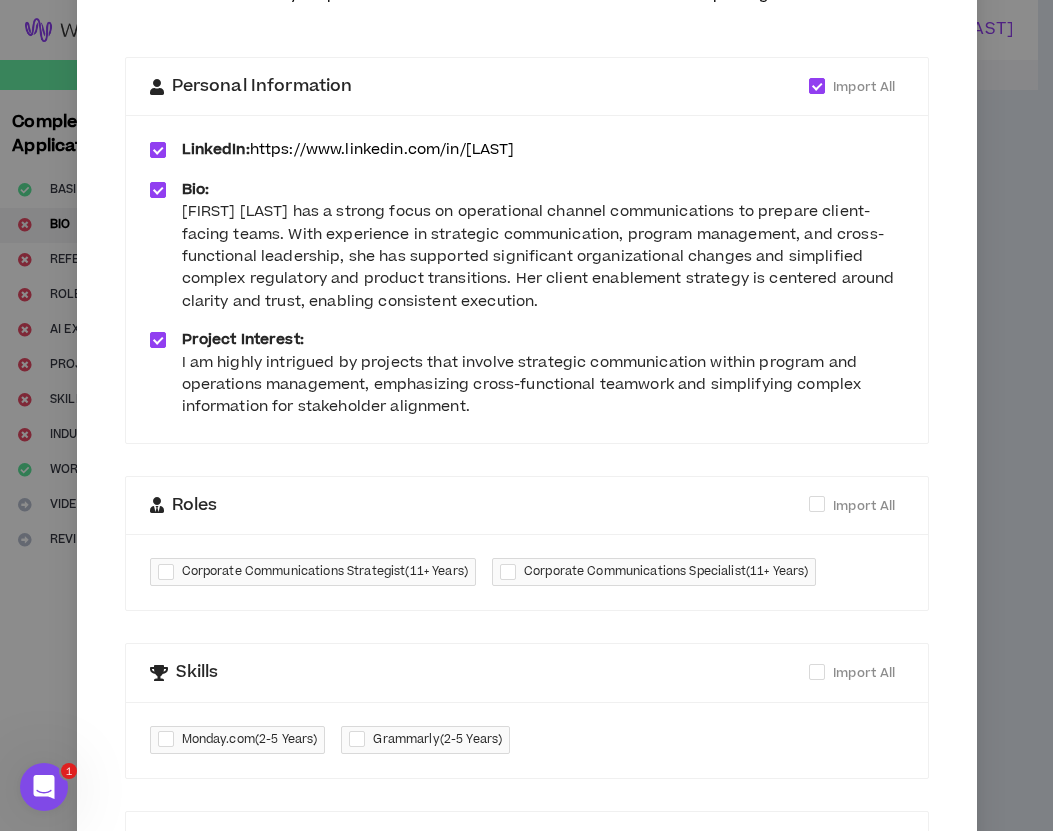 scroll, scrollTop: 263, scrollLeft: 0, axis: vertical 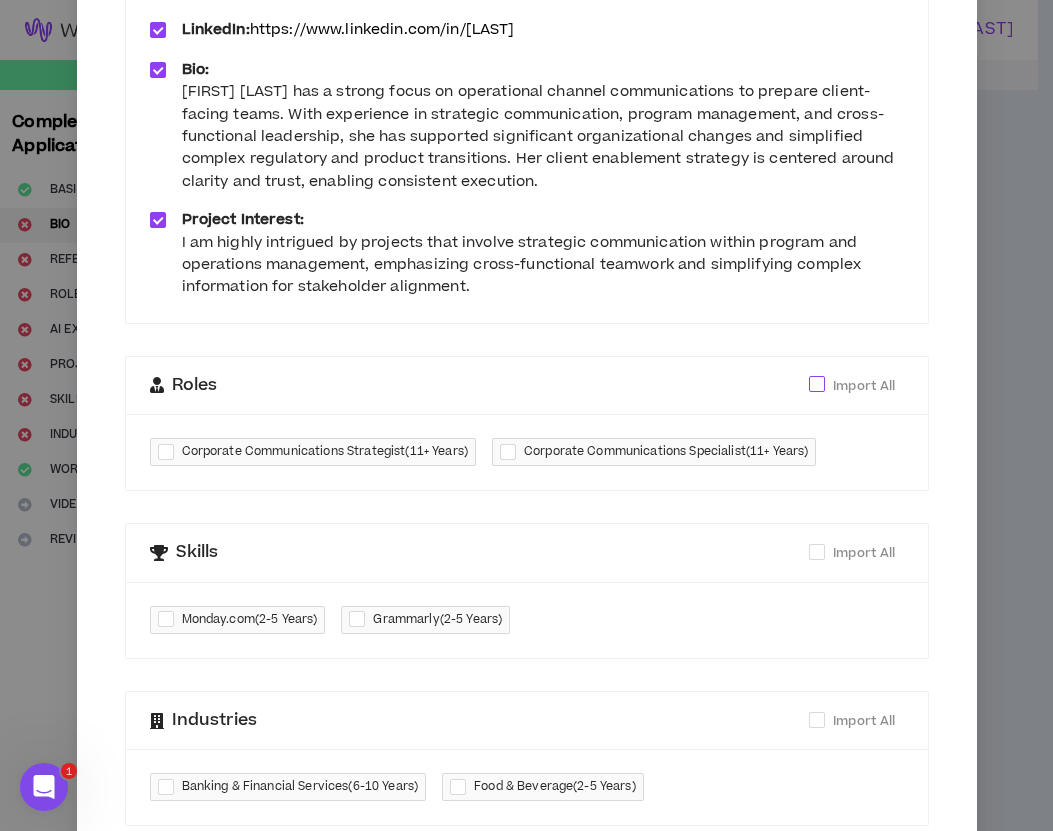 click at bounding box center [817, 384] 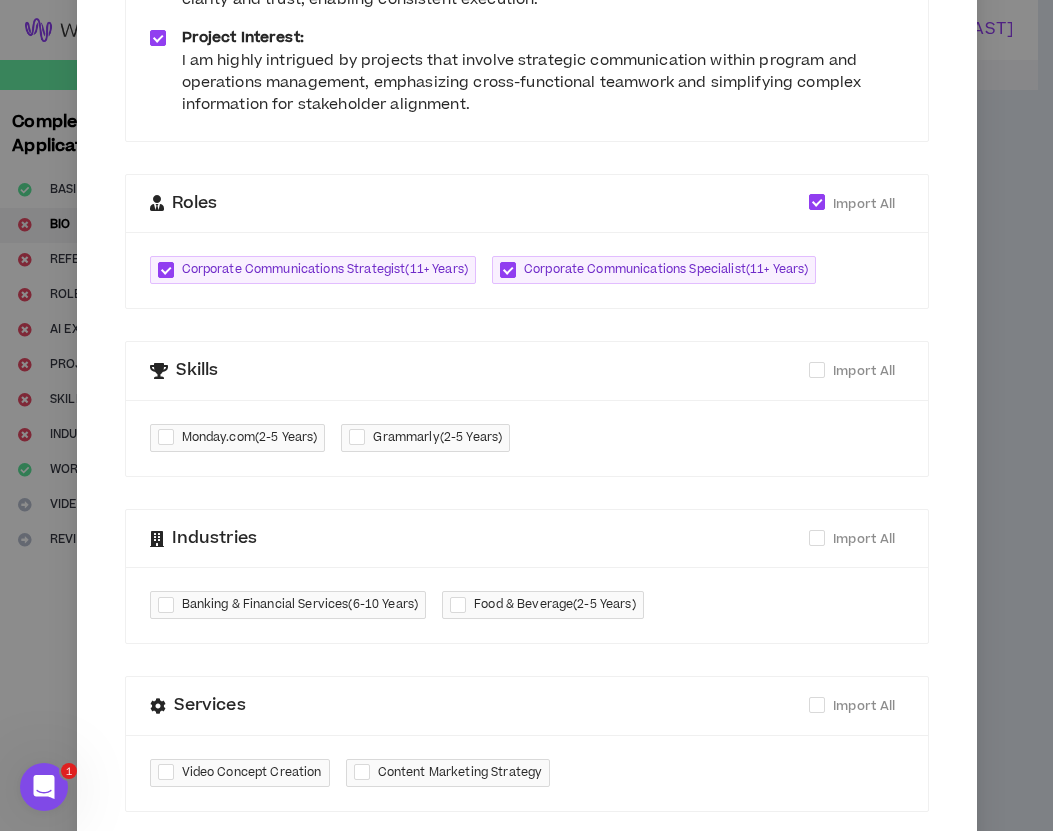 scroll, scrollTop: 463, scrollLeft: 0, axis: vertical 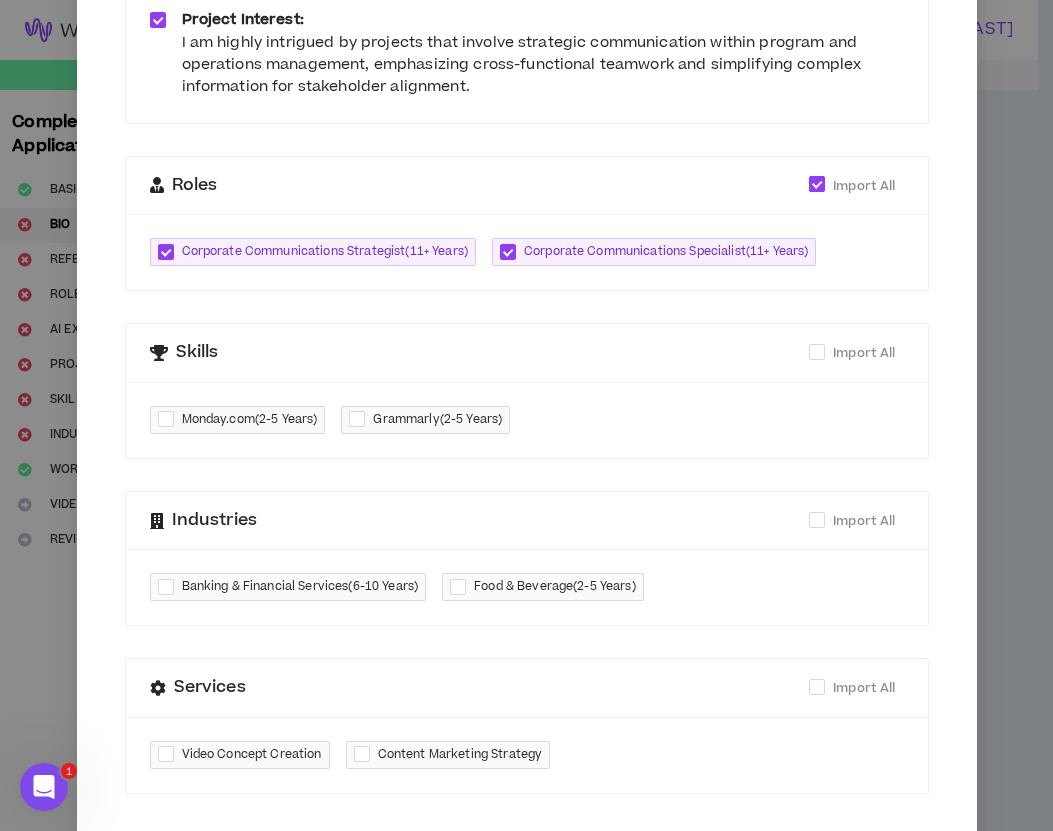click at bounding box center [817, 184] 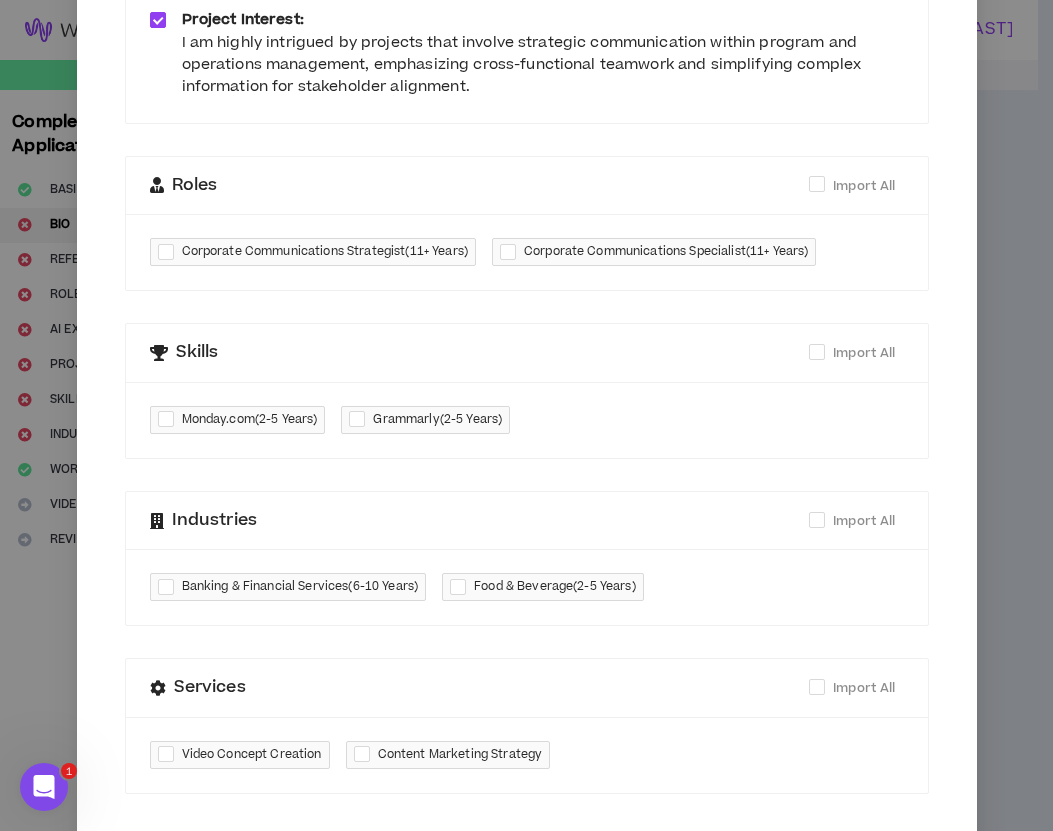 click at bounding box center (170, 252) 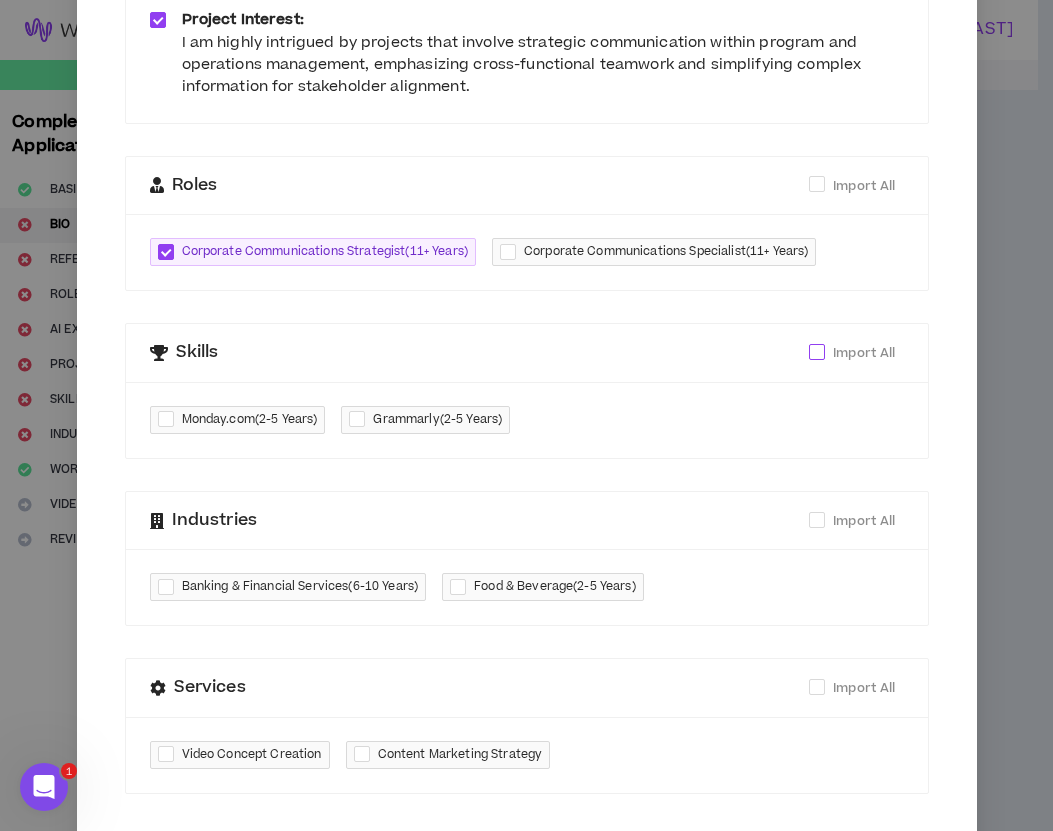 click at bounding box center (817, 352) 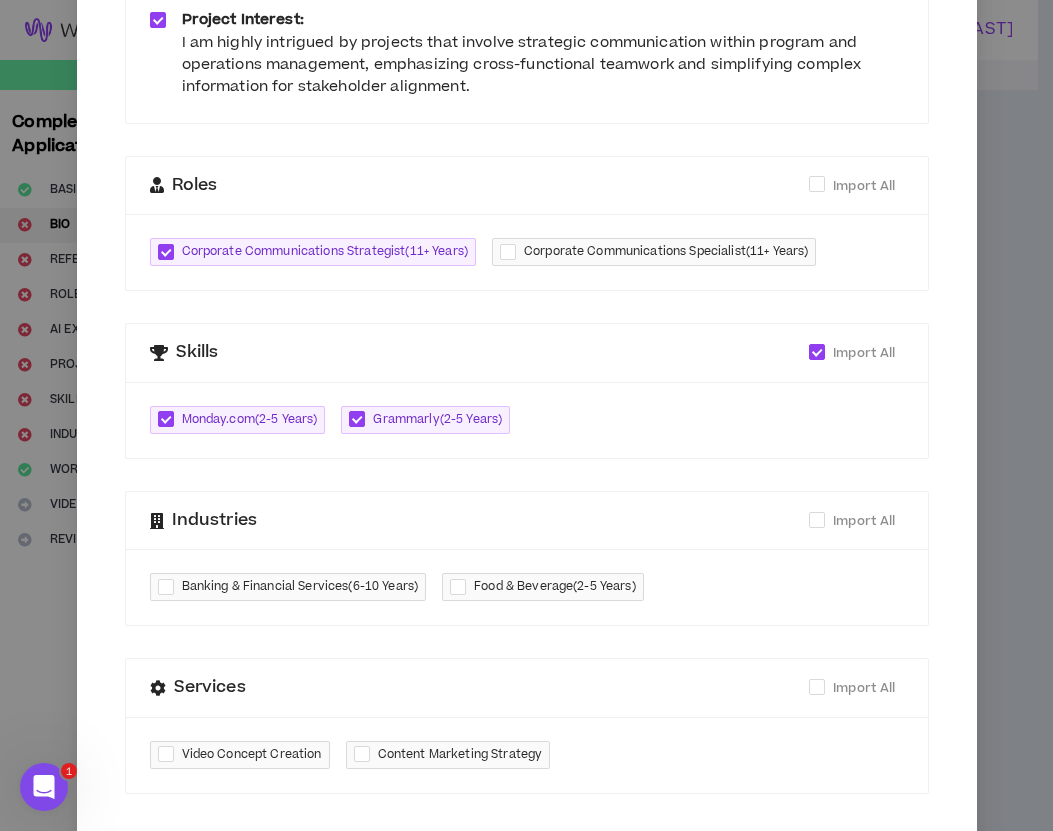 scroll, scrollTop: 563, scrollLeft: 0, axis: vertical 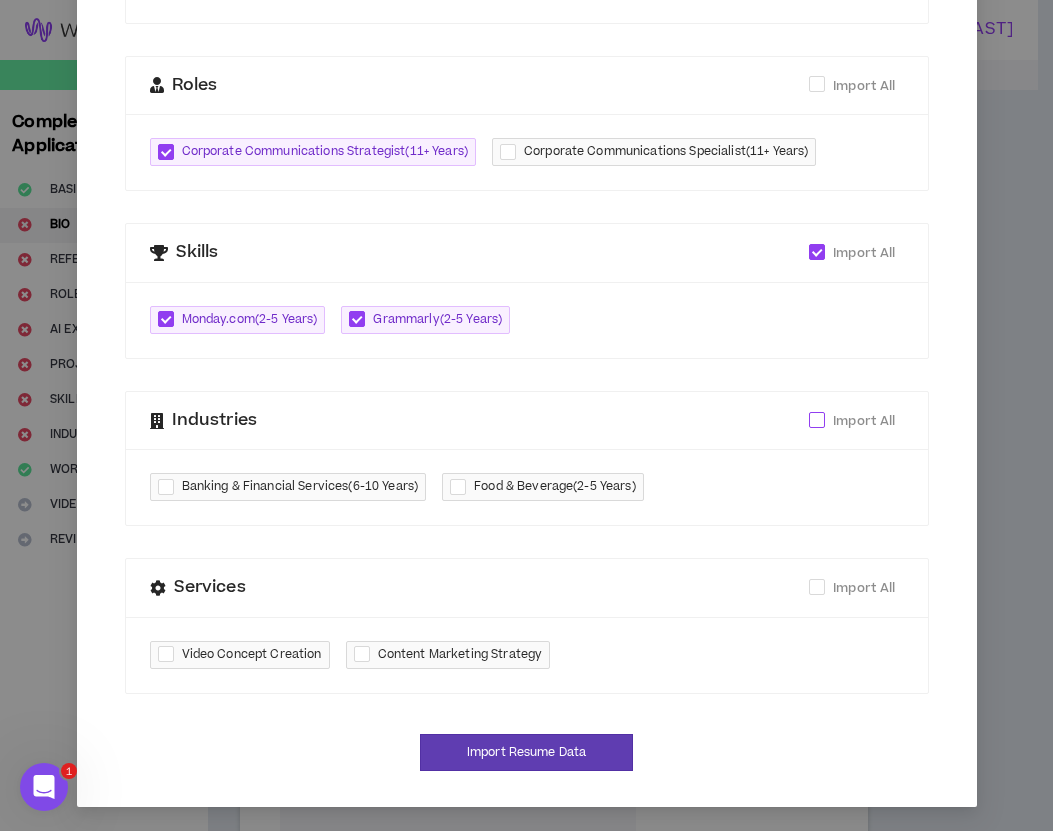 click at bounding box center (817, 420) 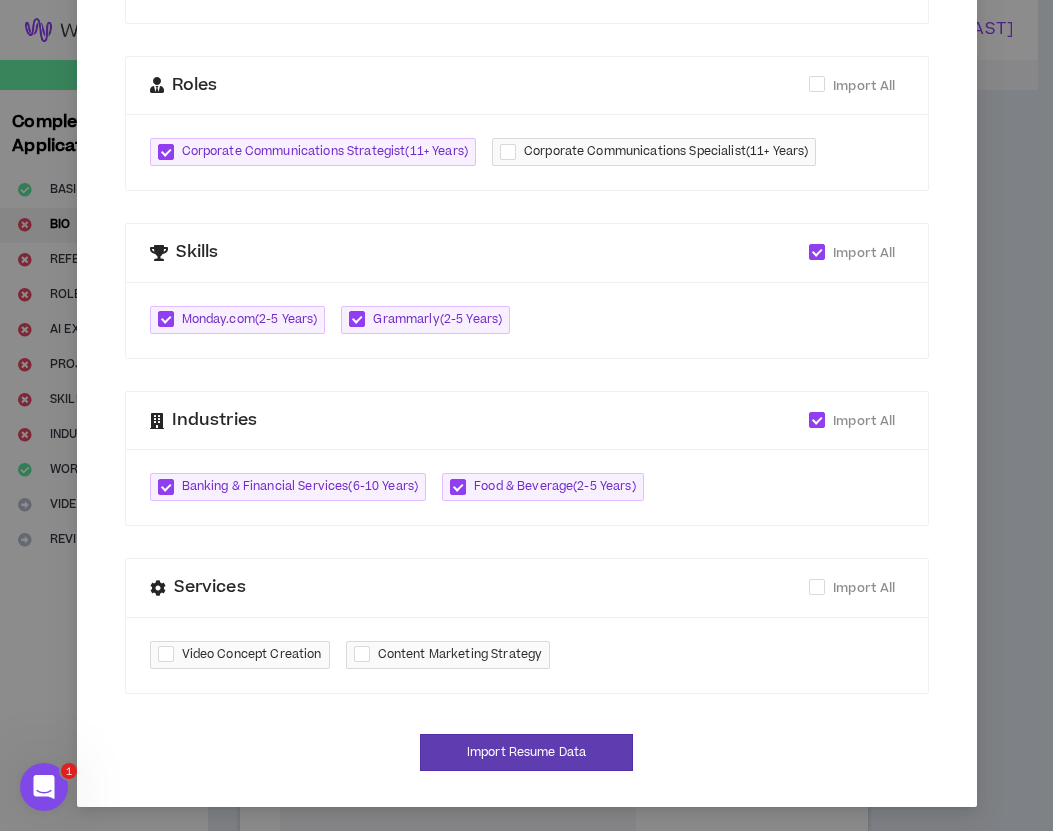 click at bounding box center [366, 655] 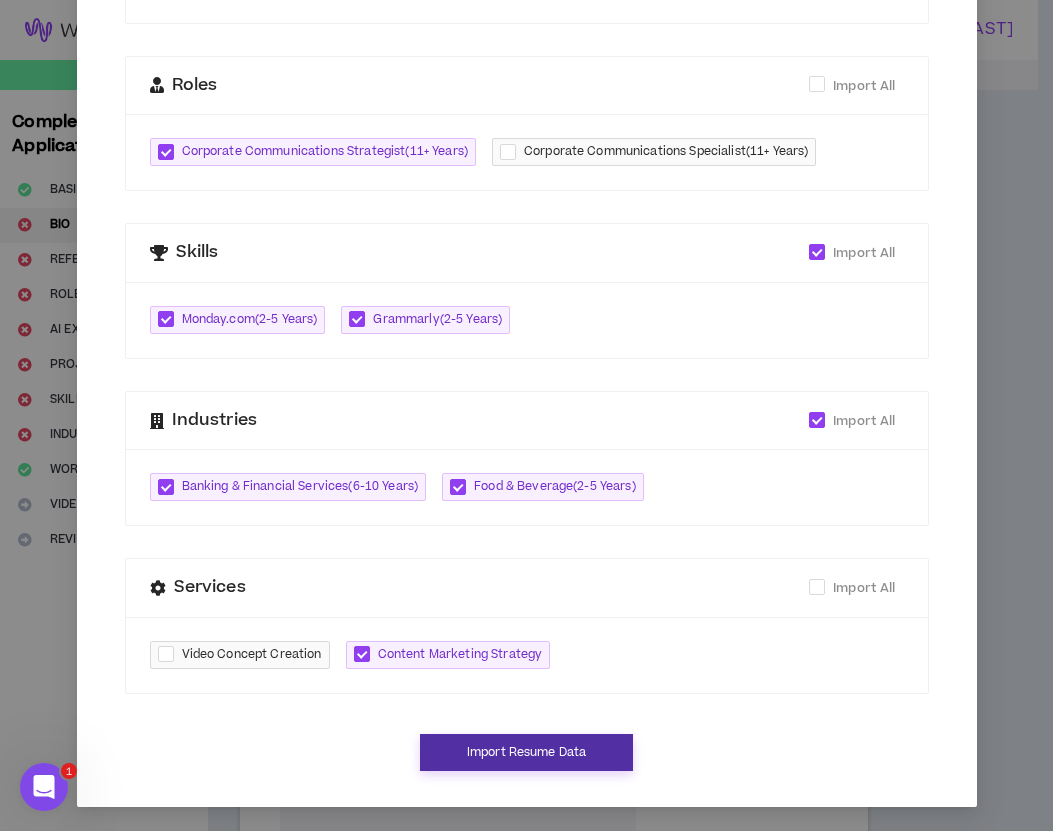 click on "Import Resume Data" at bounding box center [526, 752] 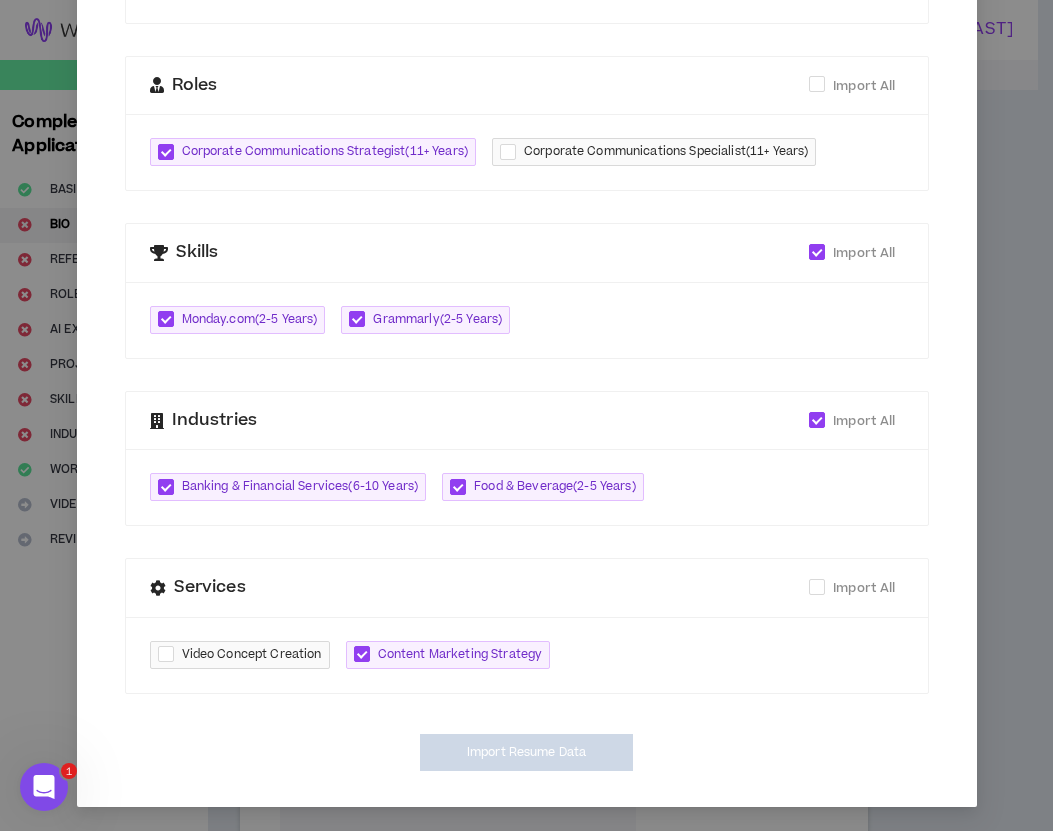 type on "https://www.linkedin.com/in/[LAST]" 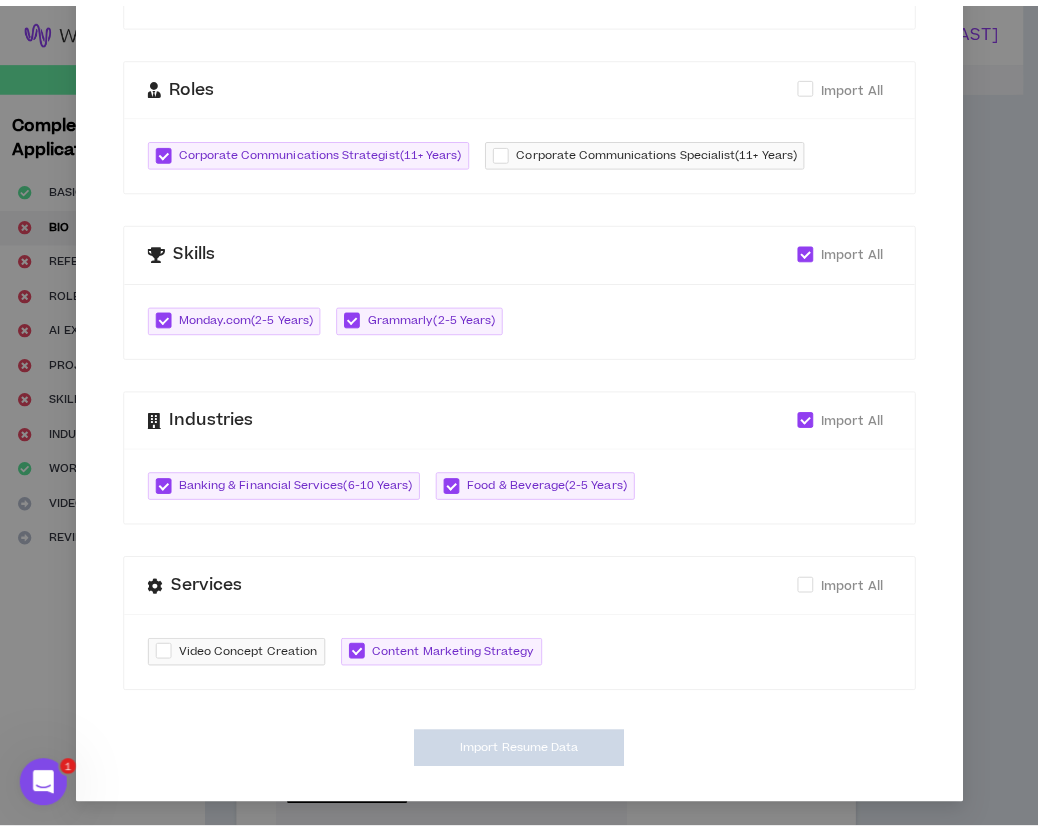 scroll, scrollTop: 543, scrollLeft: 0, axis: vertical 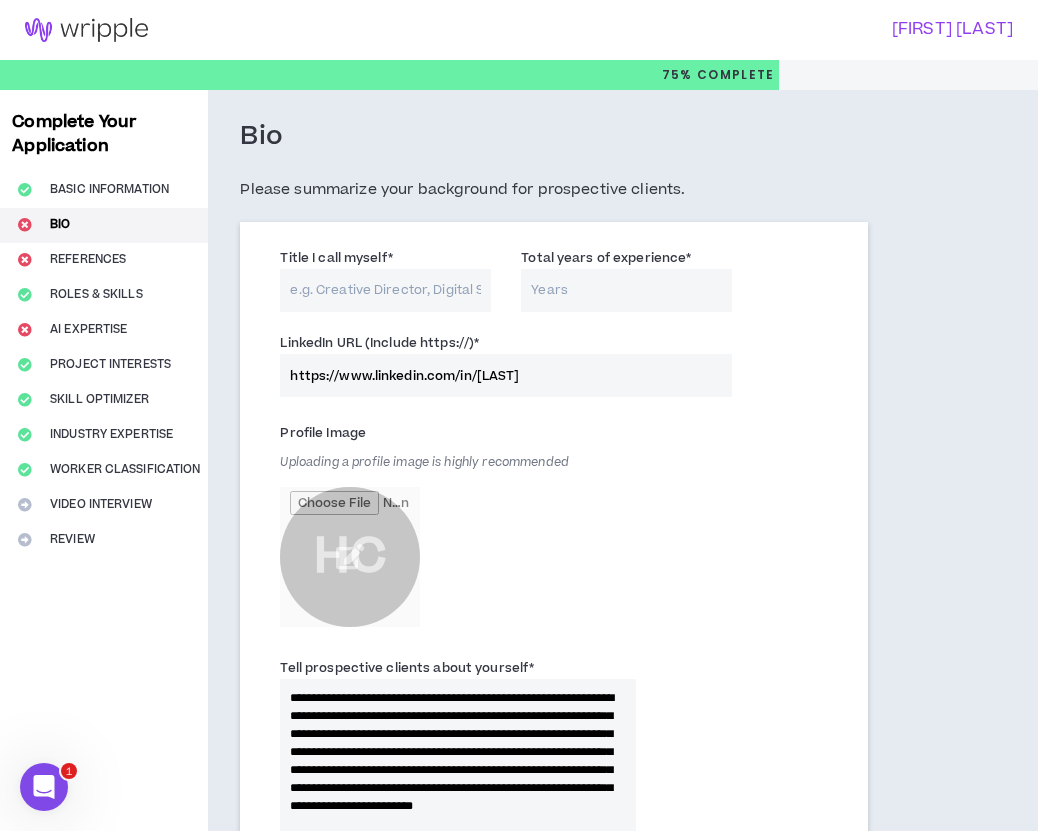 click on "Total years of experience  *" at bounding box center (626, 290) 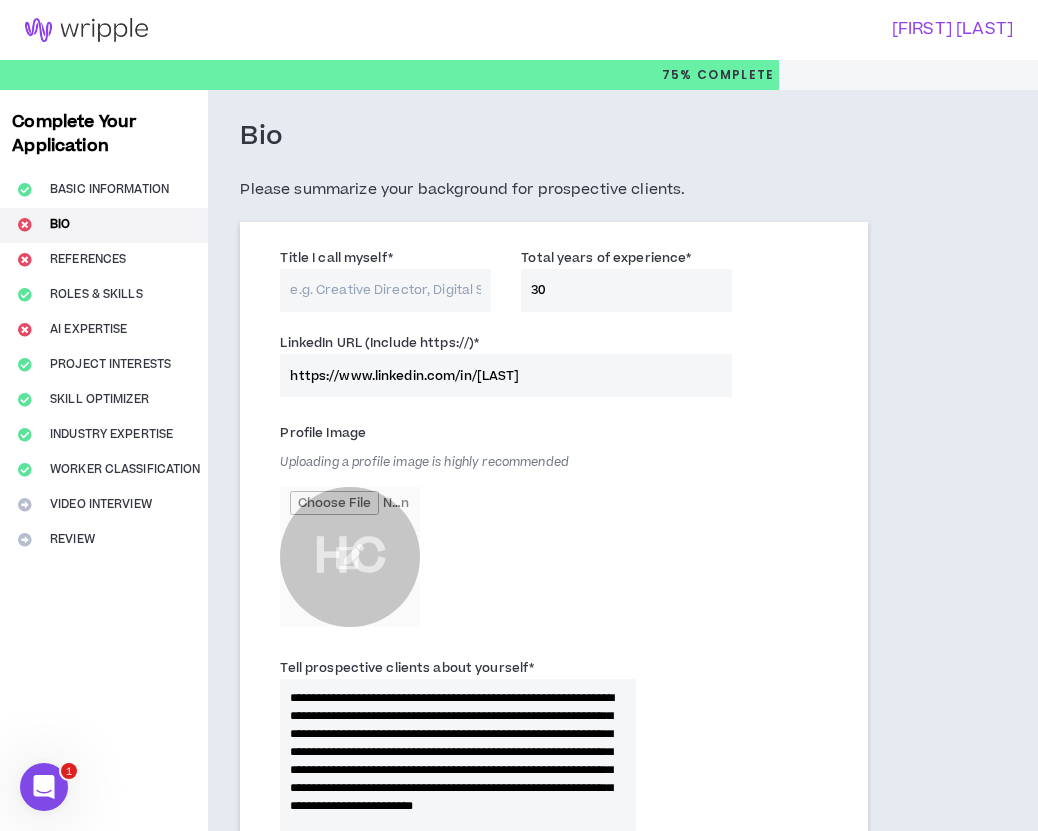 type on "30" 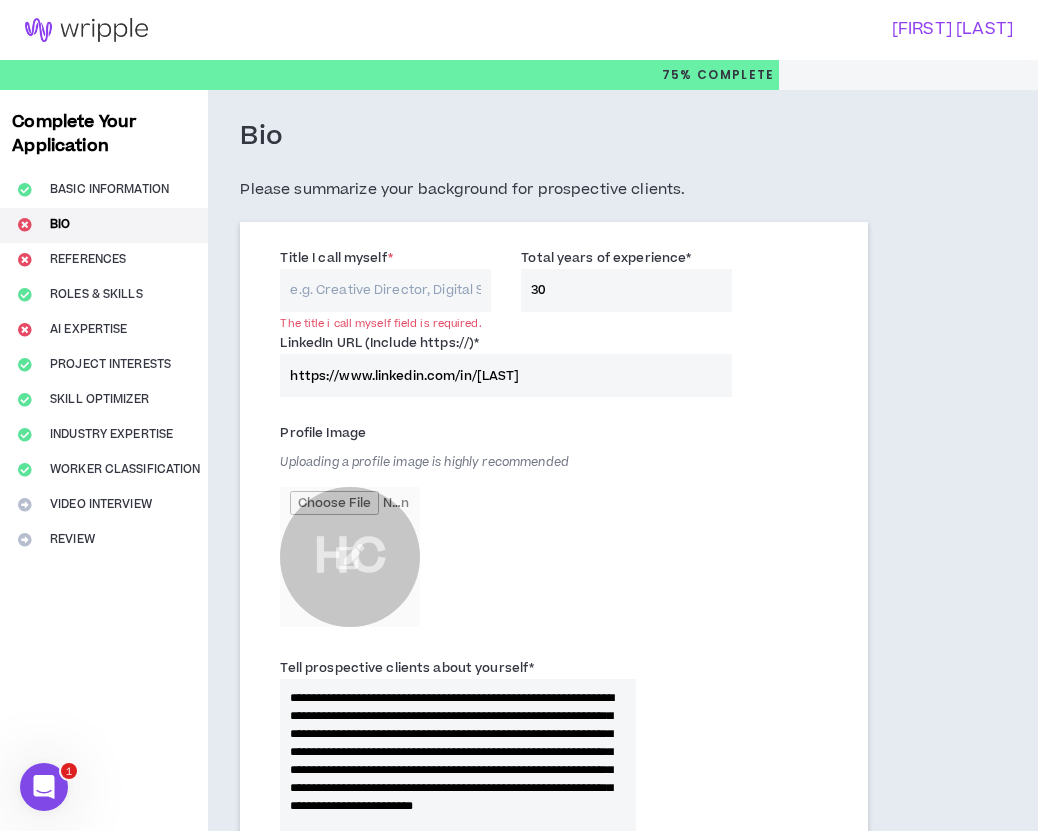 click on "Title I call myself  *" at bounding box center (385, 290) 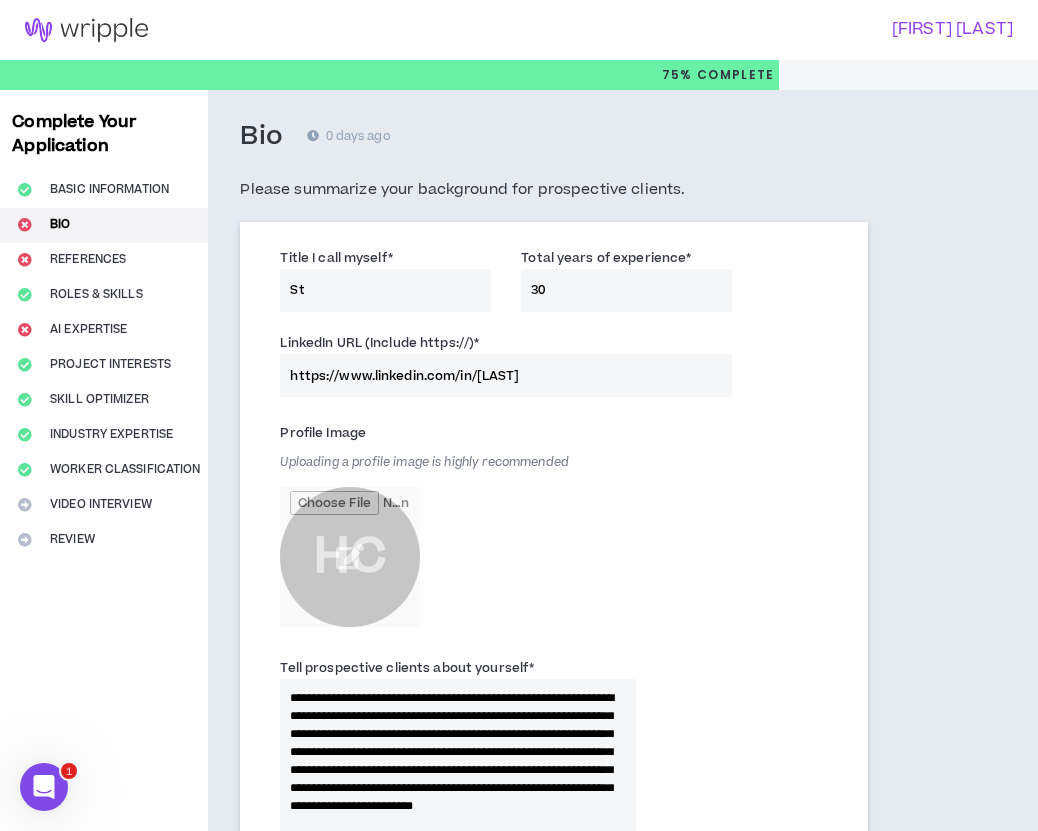 type on "S" 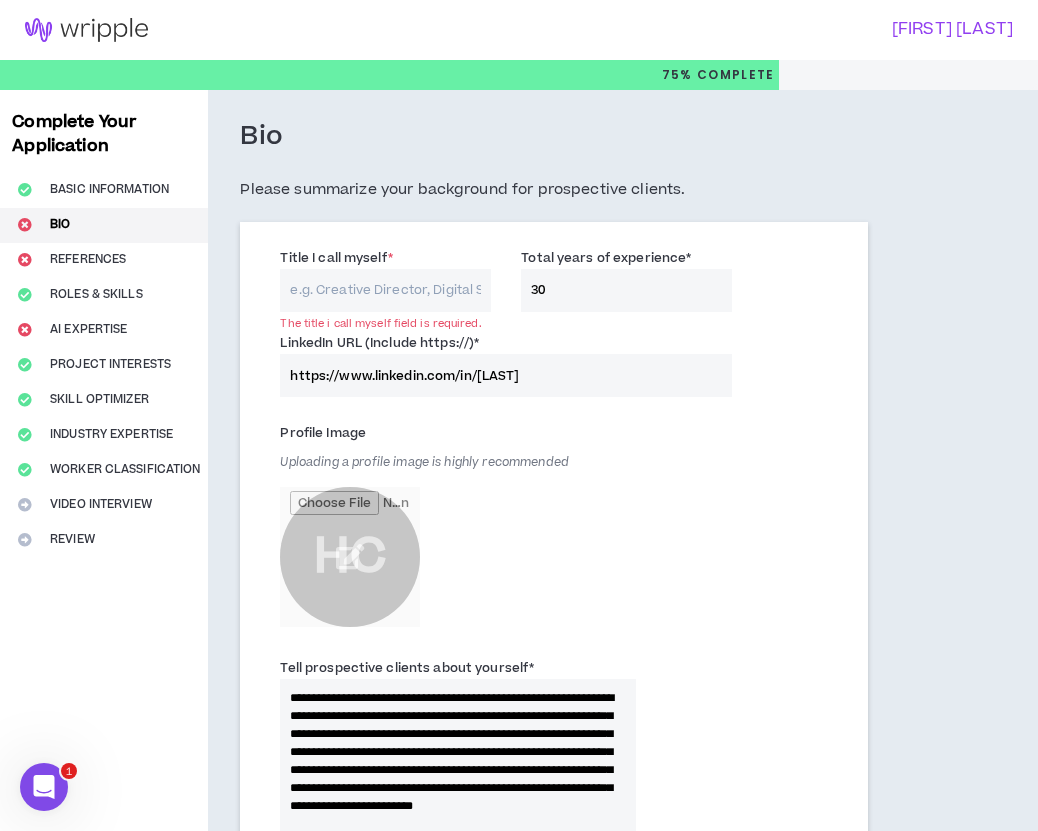 click on "Title I call myself  *" at bounding box center [385, 290] 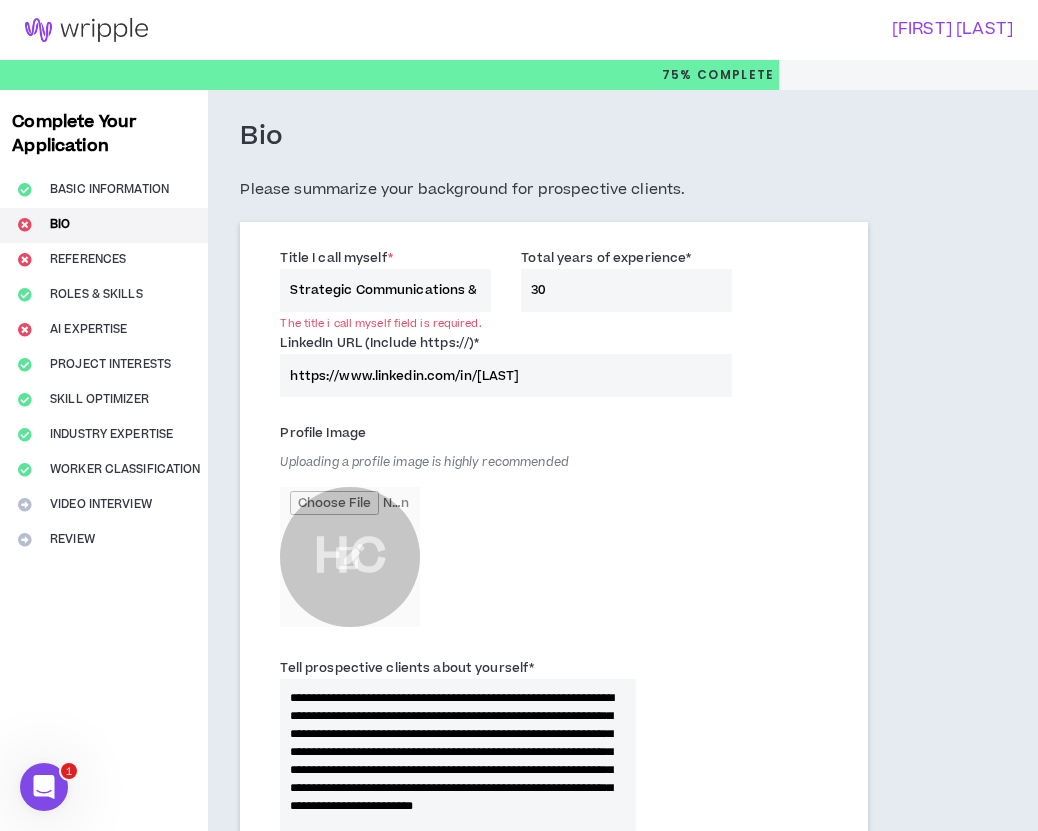 scroll, scrollTop: 0, scrollLeft: 209, axis: horizontal 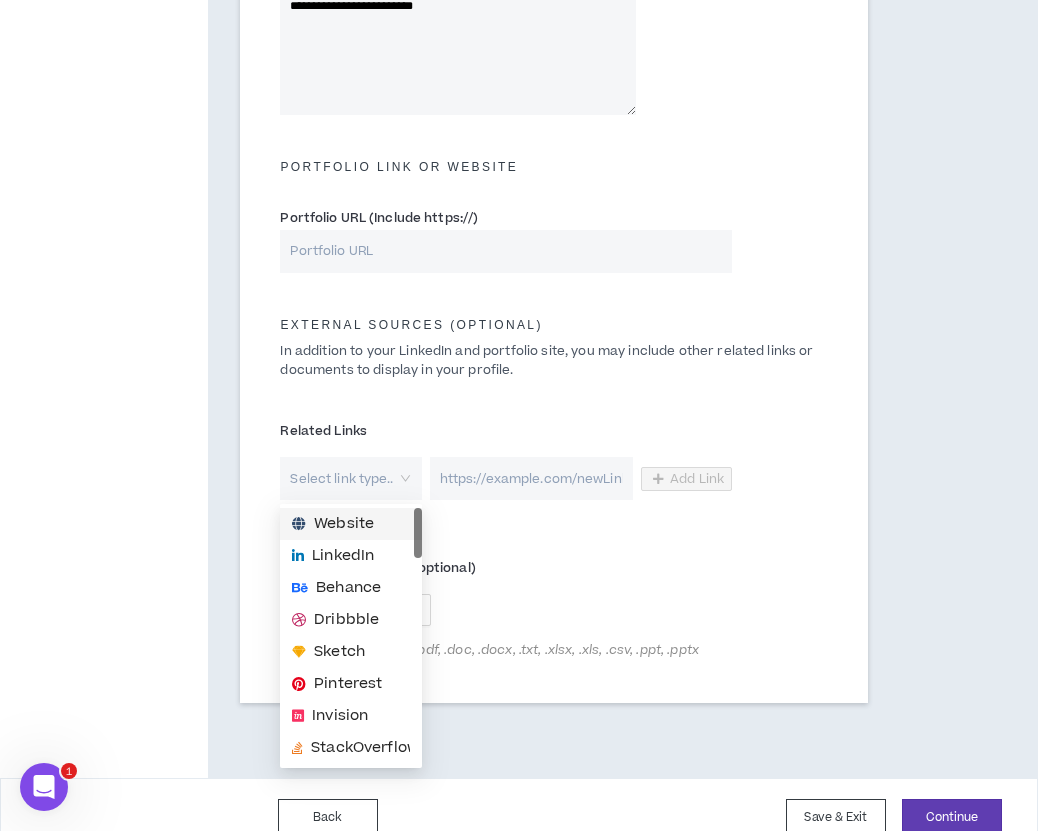 click on "Select link type.." at bounding box center [350, 478] 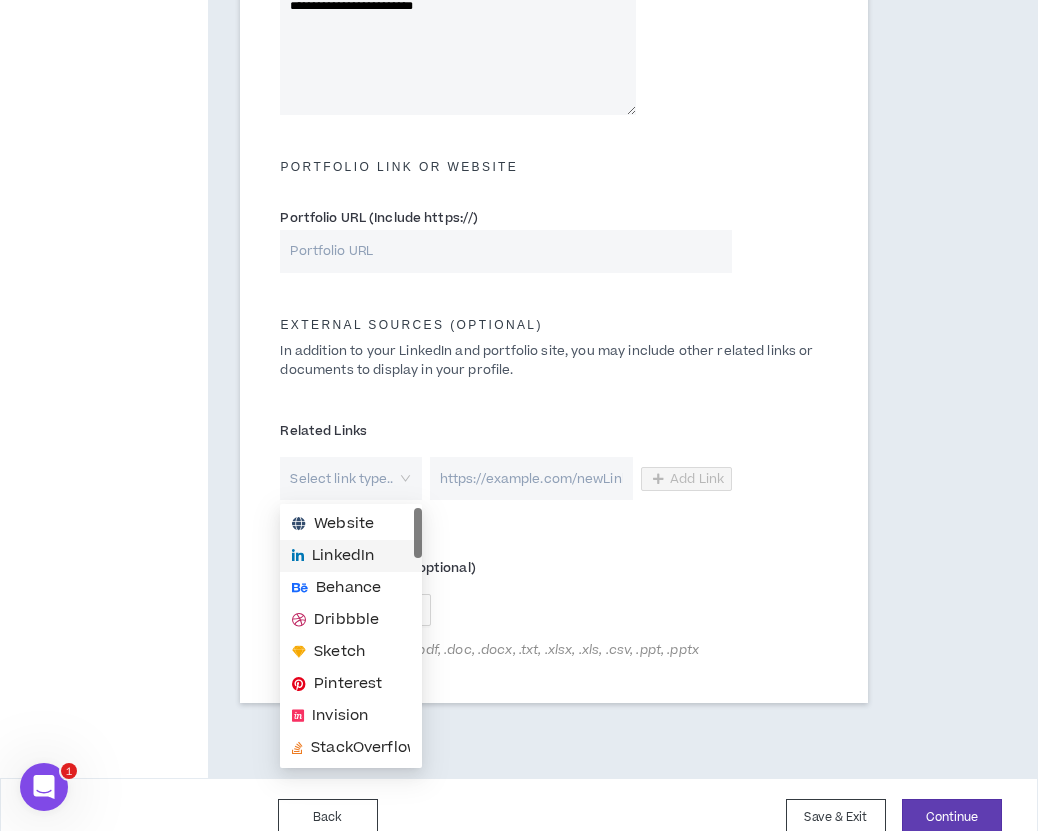 click on "LinkedIn" at bounding box center (343, 556) 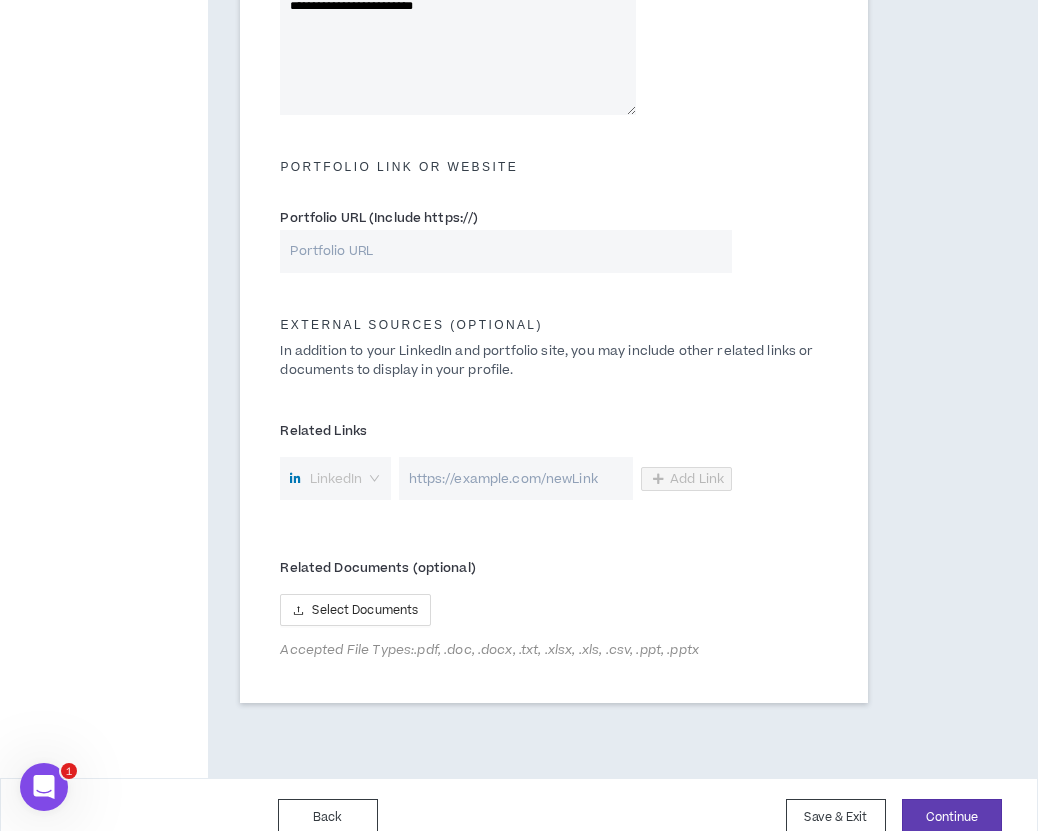 click on "LinkedIn" at bounding box center (335, 479) 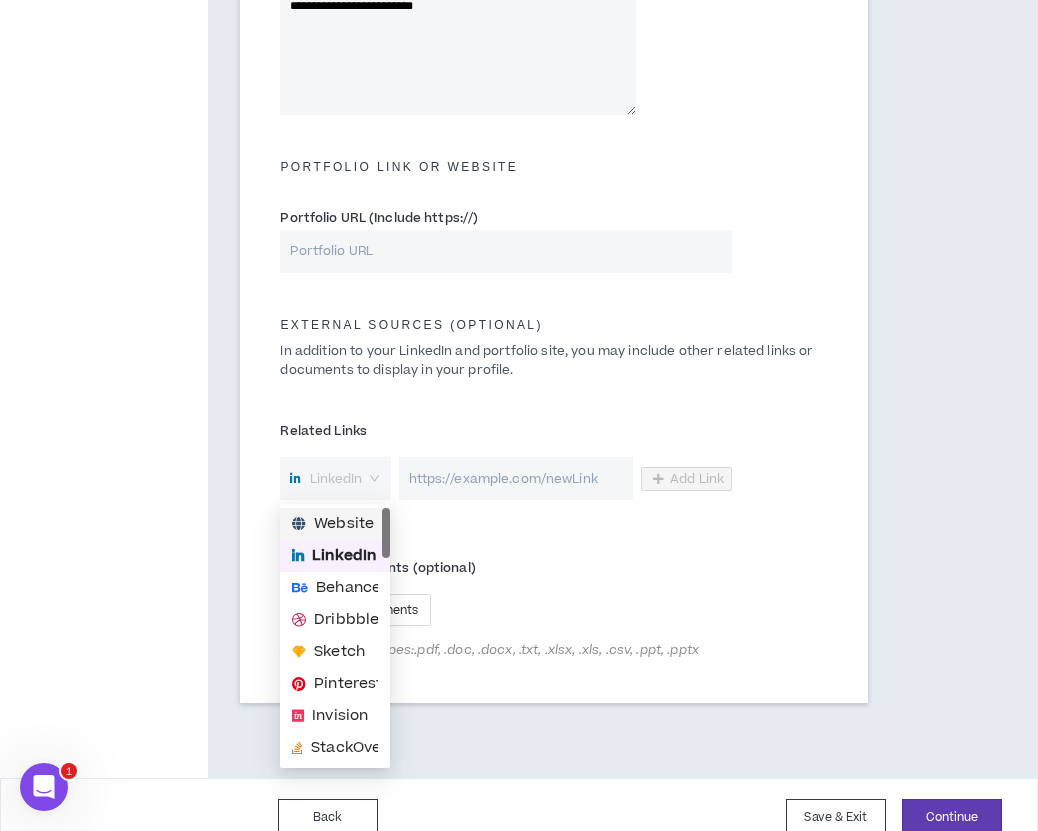 click on "Website" at bounding box center (344, 524) 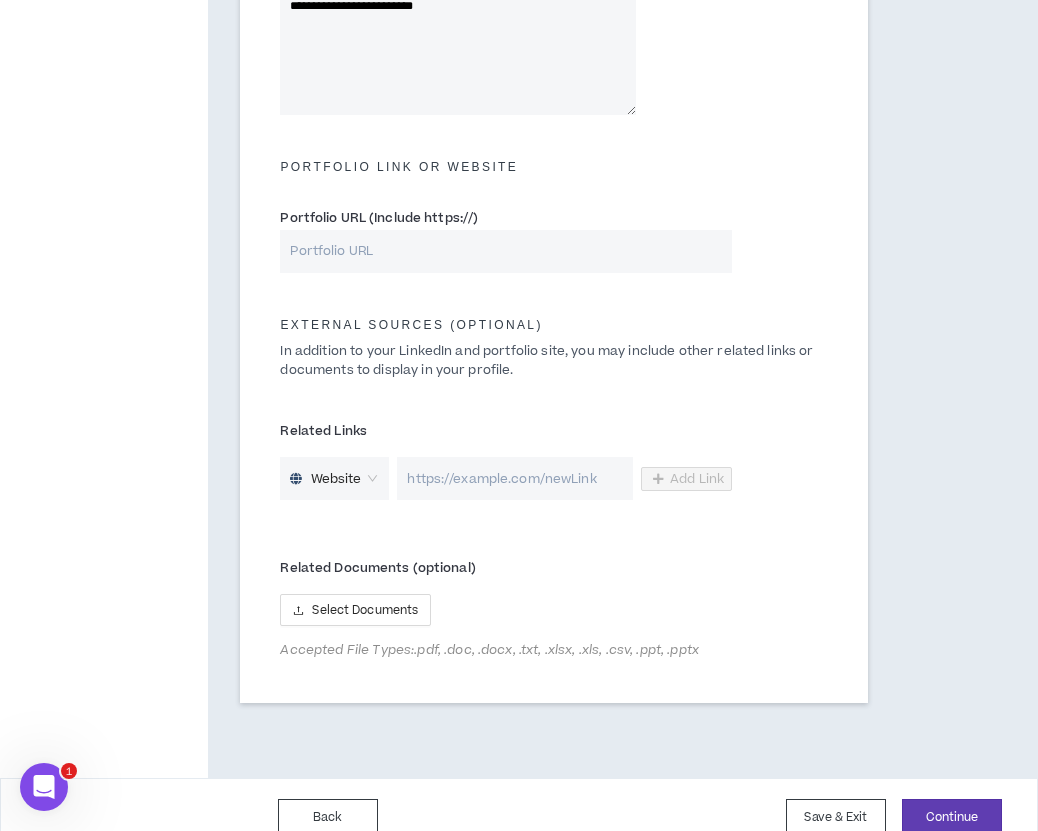 click at bounding box center [515, 478] 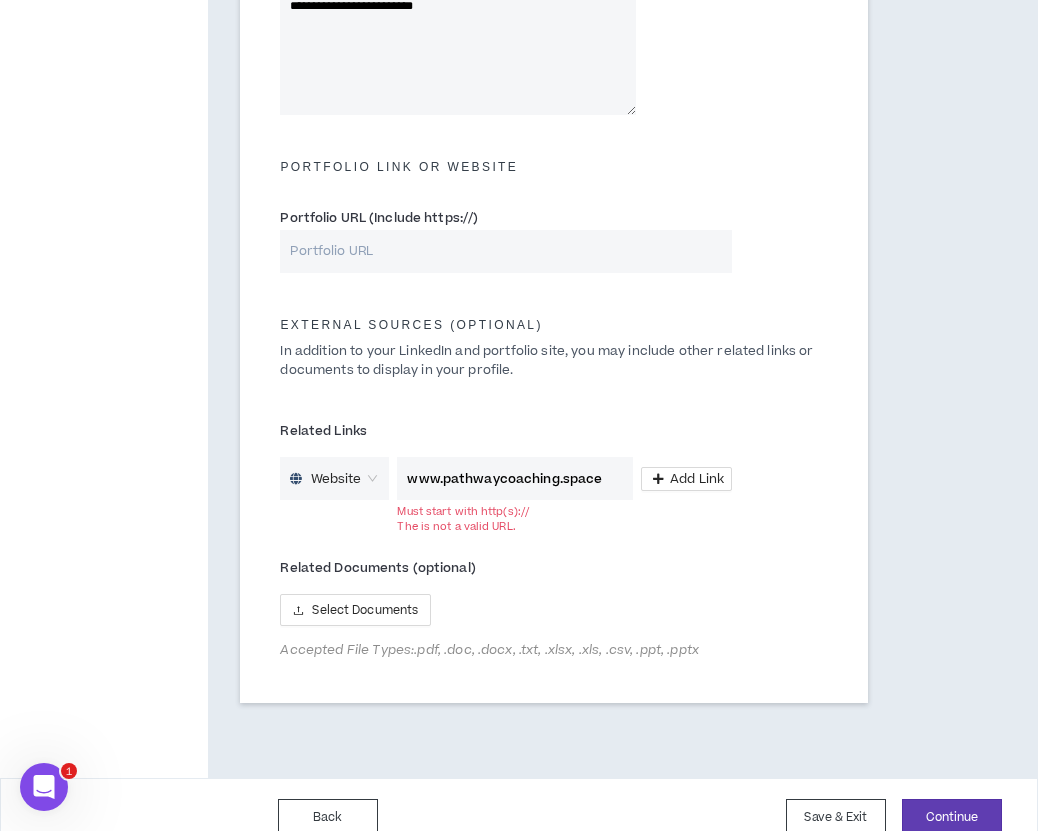 click on "www.pathwaycoaching.space" at bounding box center (515, 478) 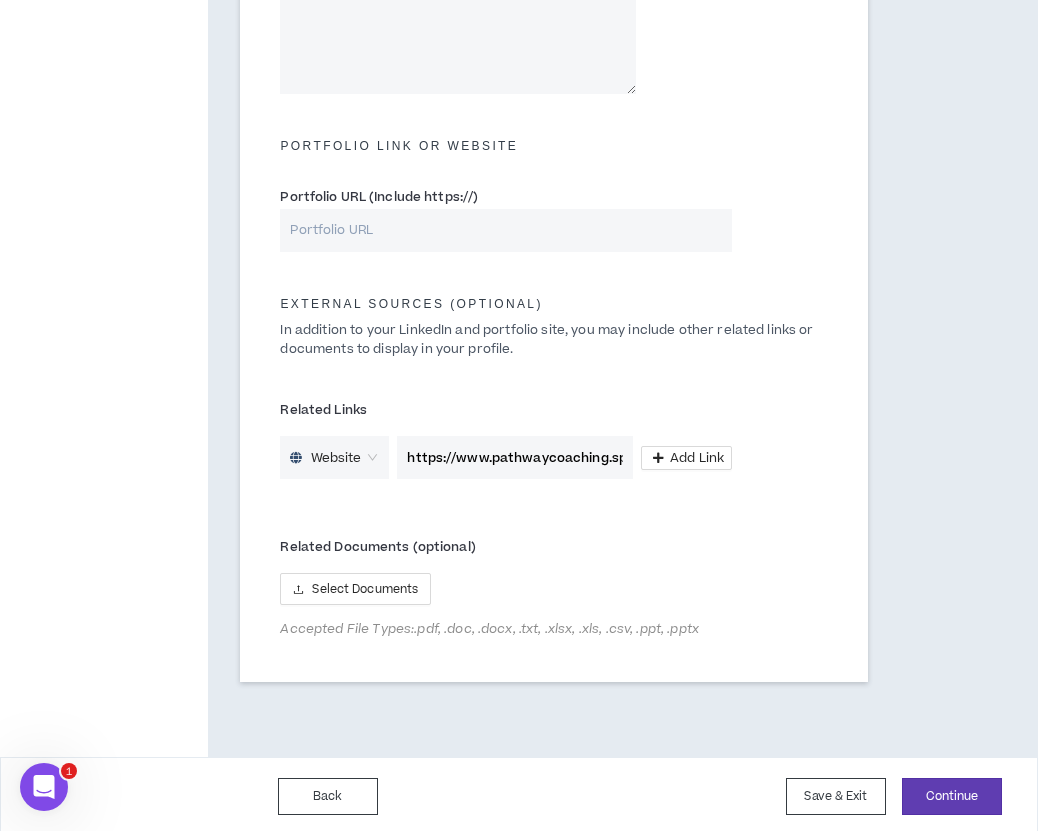 scroll, scrollTop: 826, scrollLeft: 0, axis: vertical 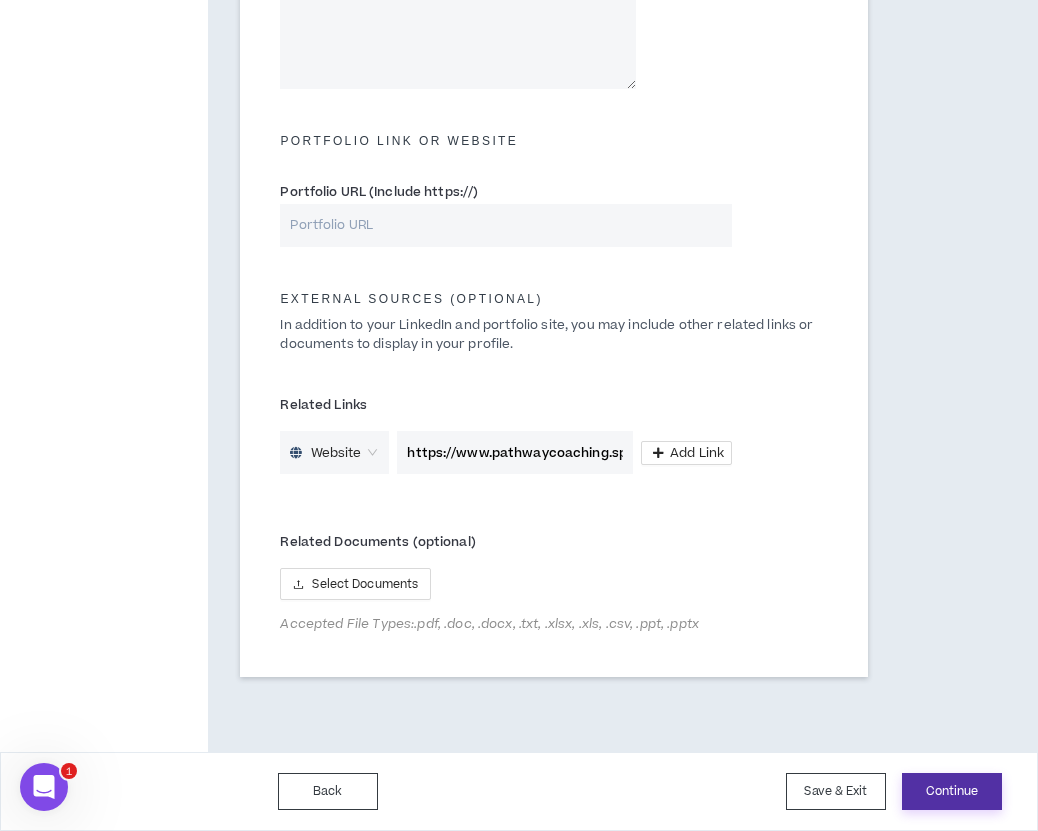 type on "https://www.pathwaycoaching.space" 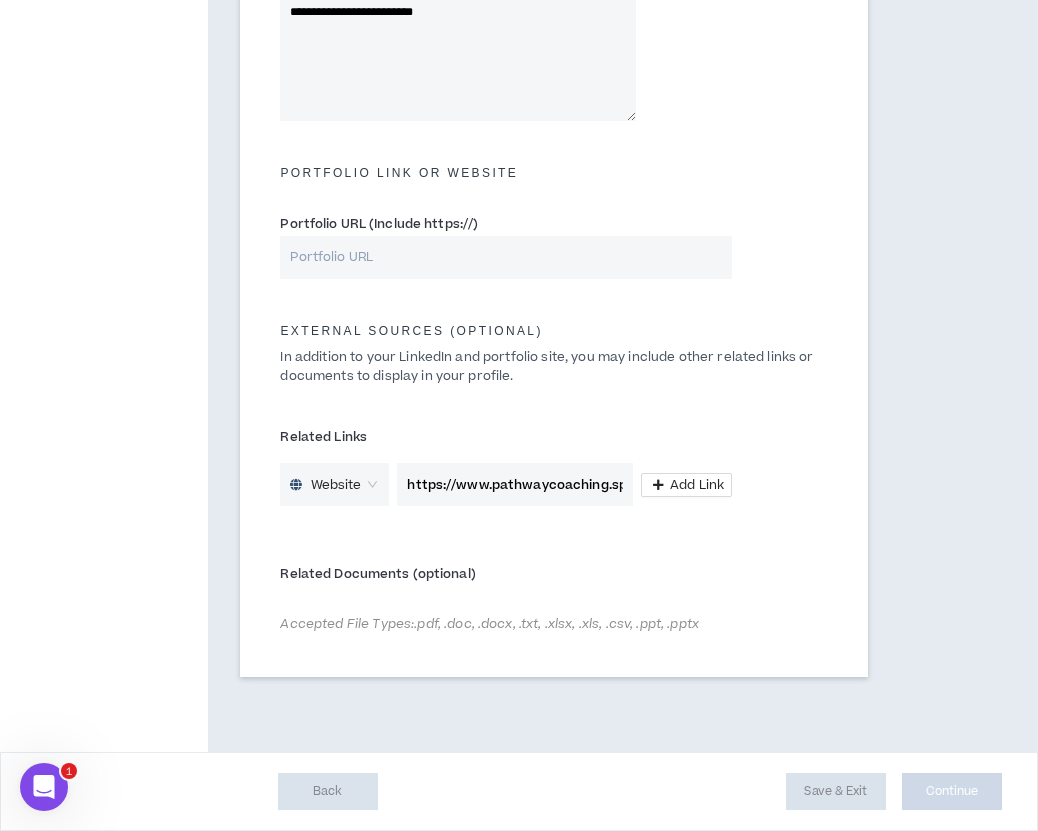 scroll, scrollTop: 794, scrollLeft: 0, axis: vertical 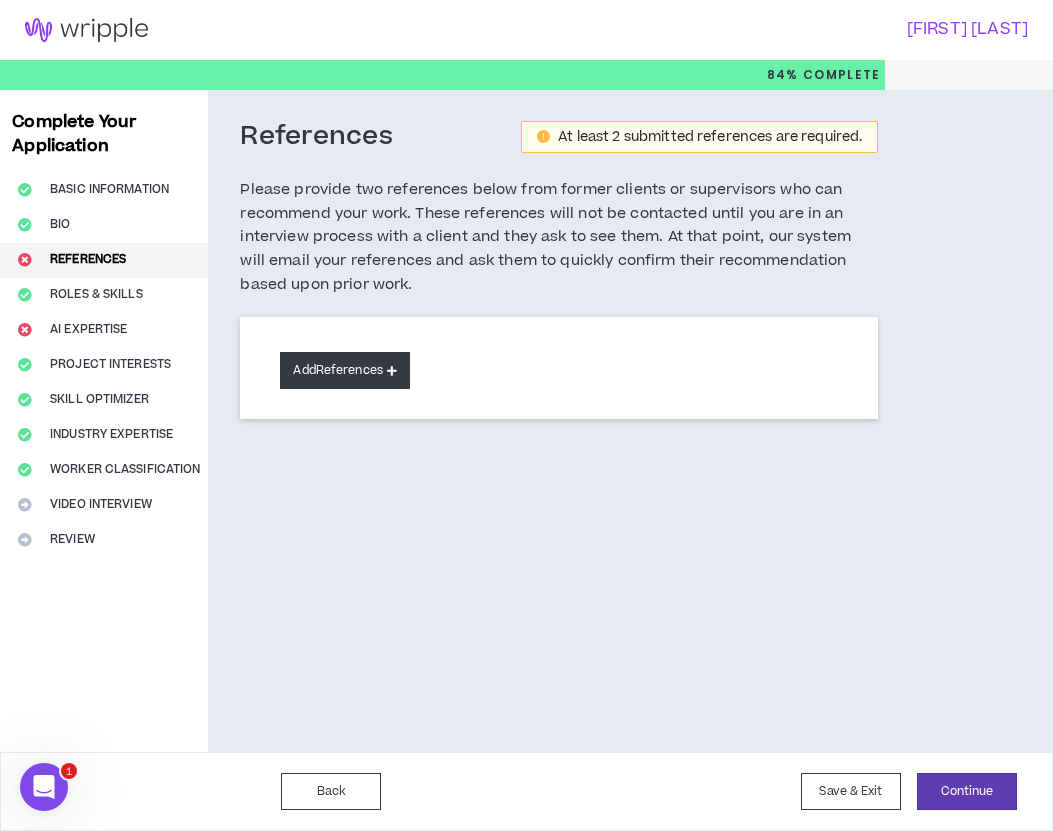 click at bounding box center (392, 370) 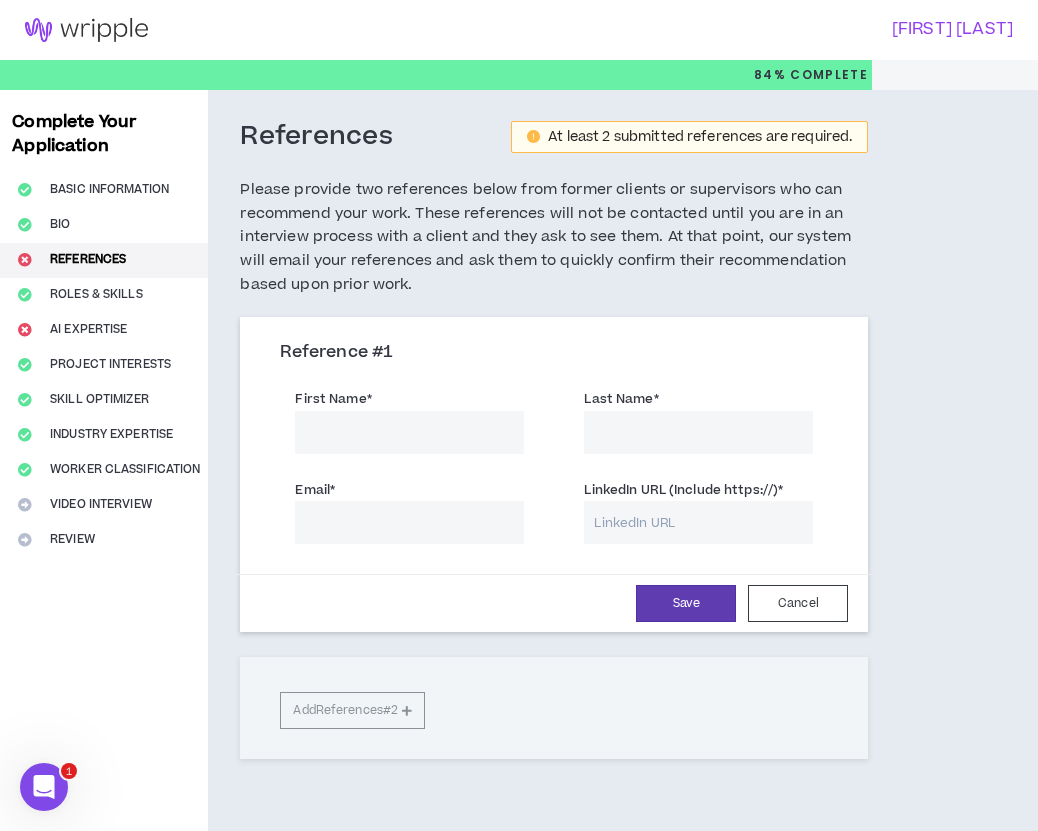 click on "First Name  *" at bounding box center [409, 432] 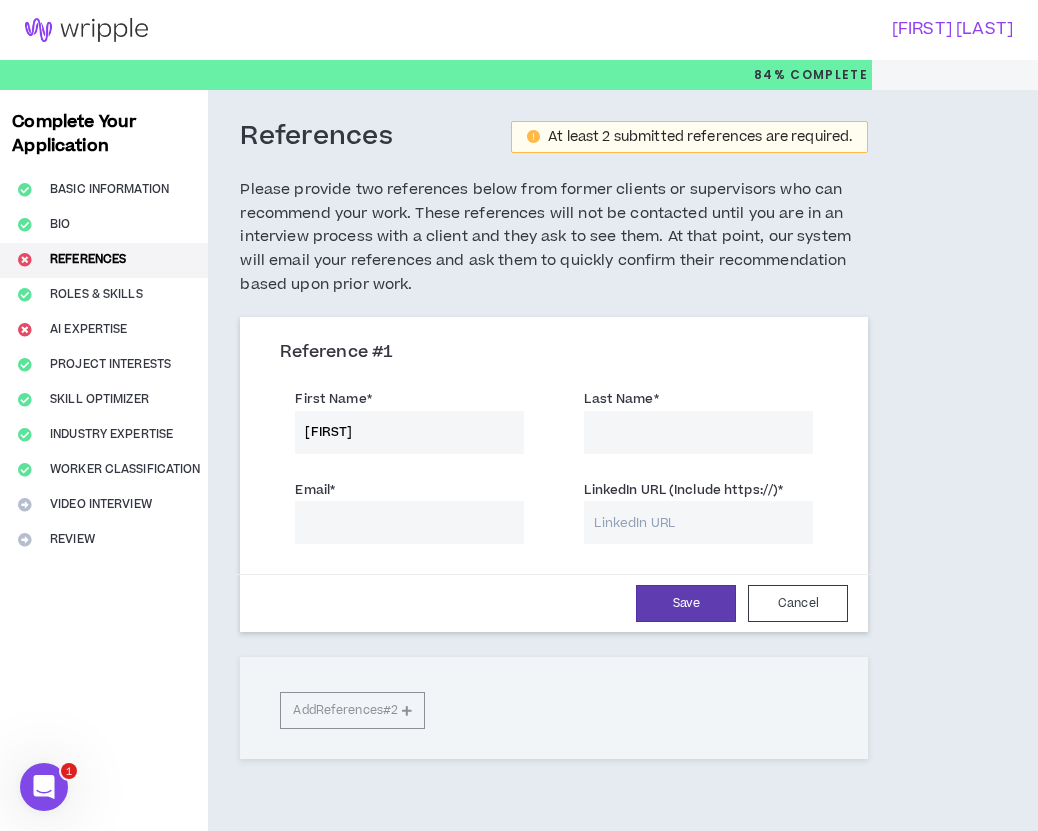 type on "[FIRST]" 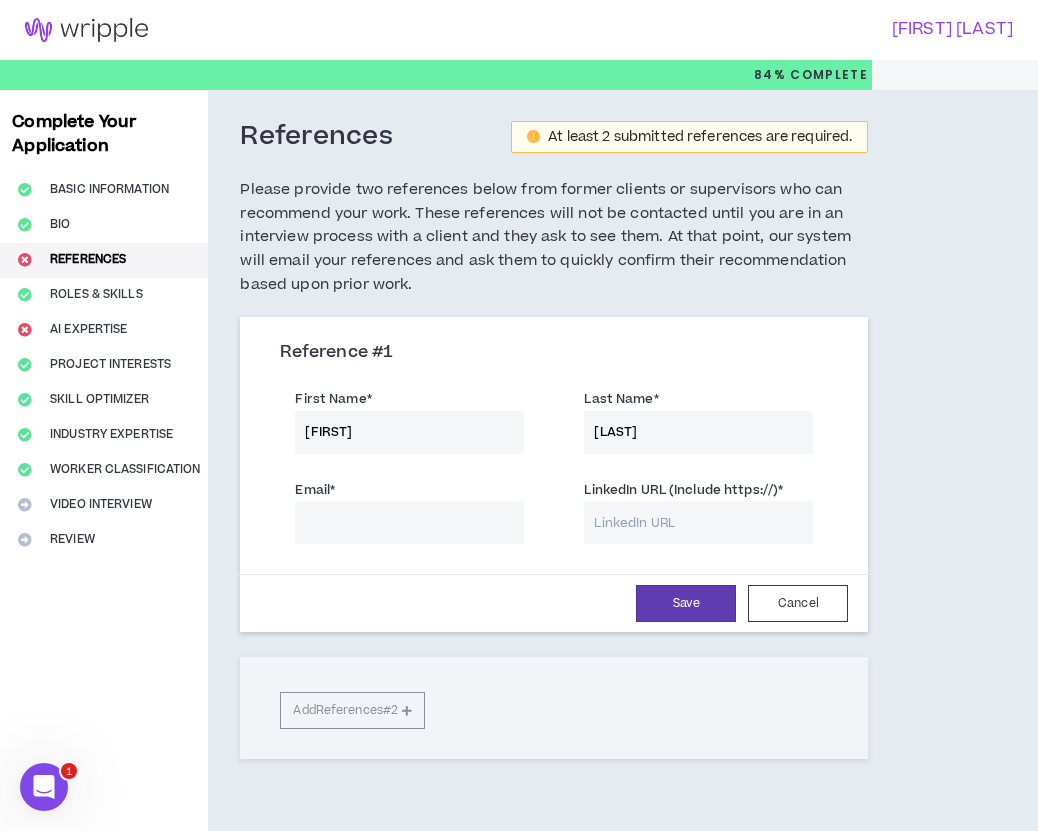 type on "[LAST]" 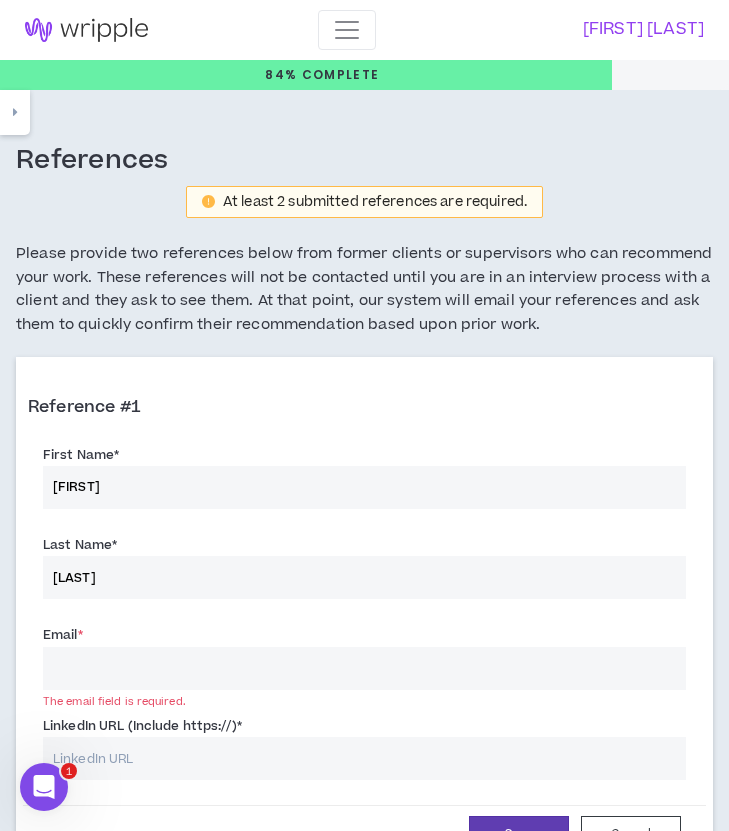 click on "Email  *" at bounding box center (364, 668) 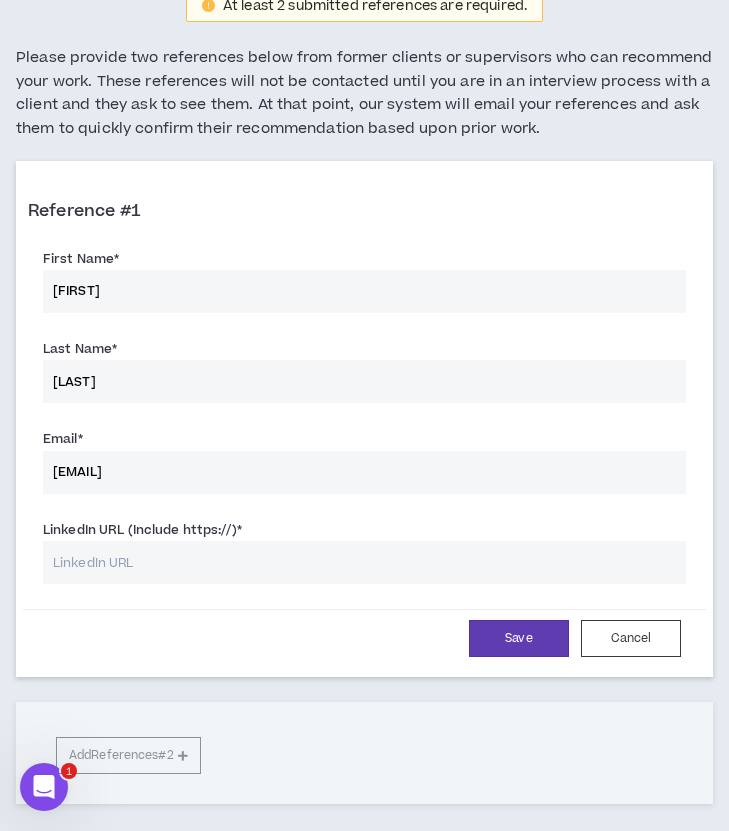 scroll, scrollTop: 200, scrollLeft: 0, axis: vertical 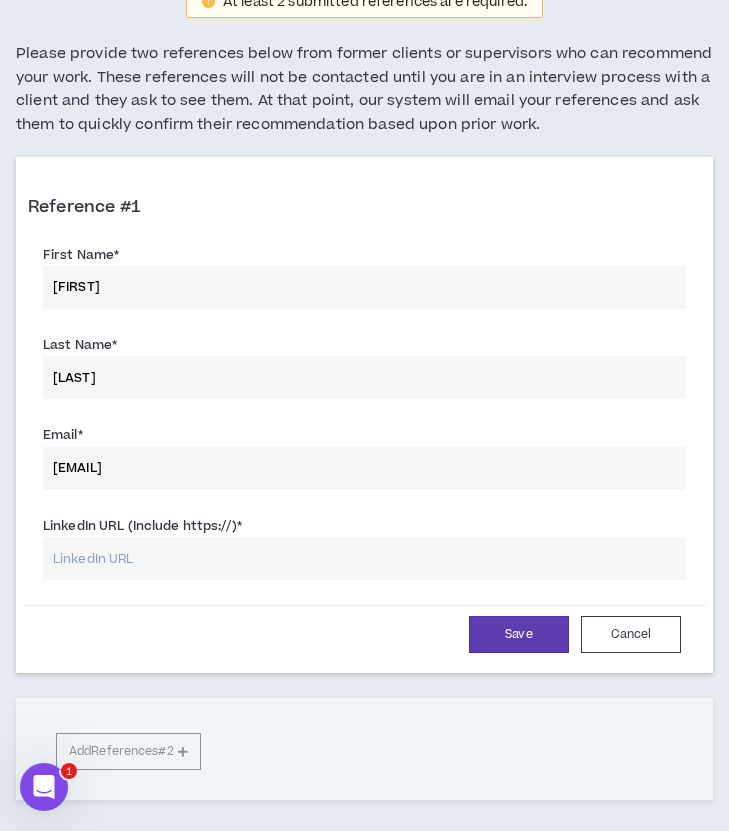 type on "[EMAIL]" 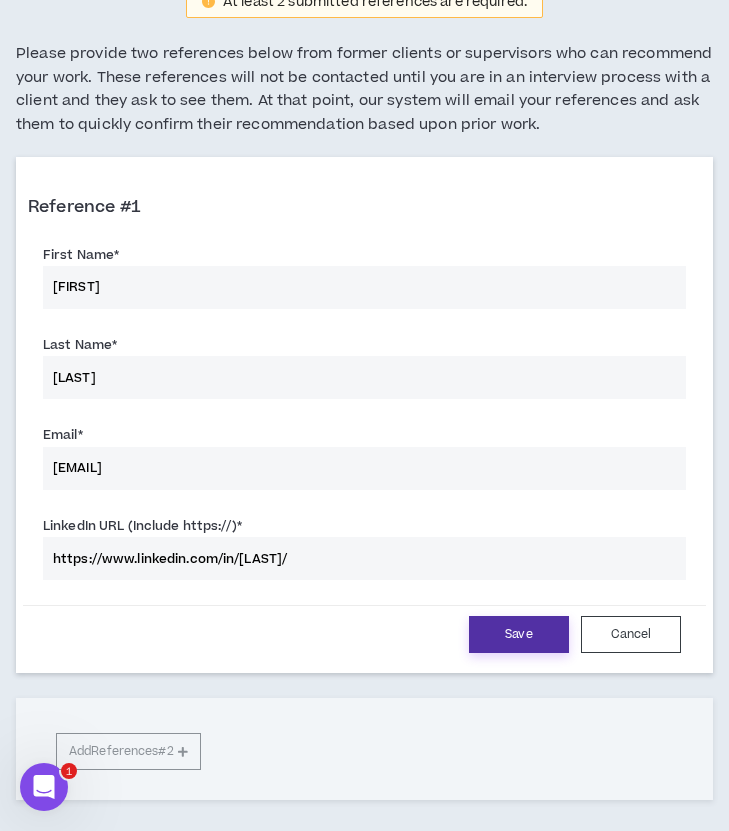 type on "https://www.linkedin.com/in/[LAST]/" 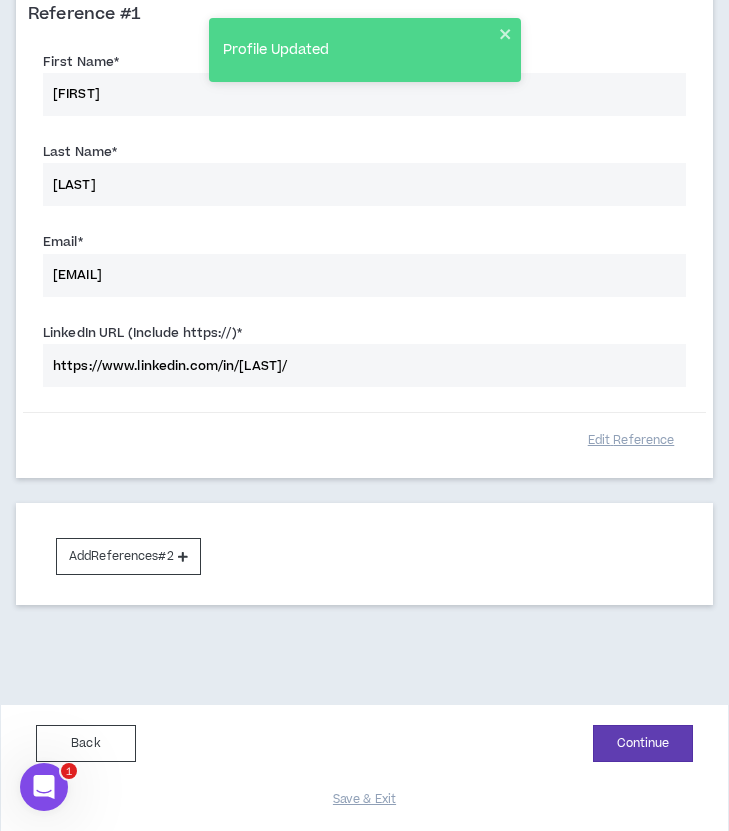 scroll, scrollTop: 395, scrollLeft: 0, axis: vertical 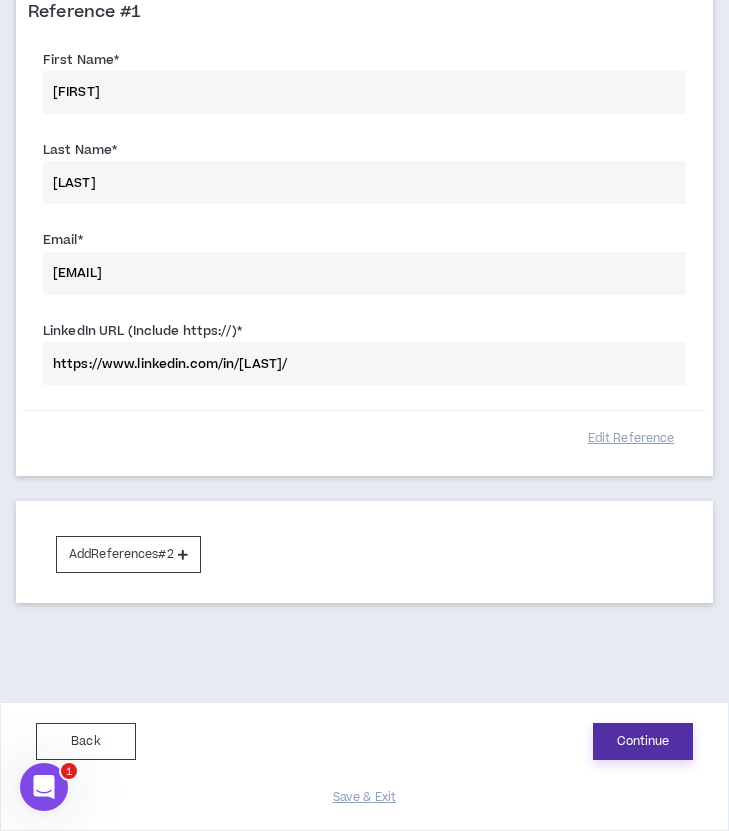 click on "Continue" at bounding box center [643, 741] 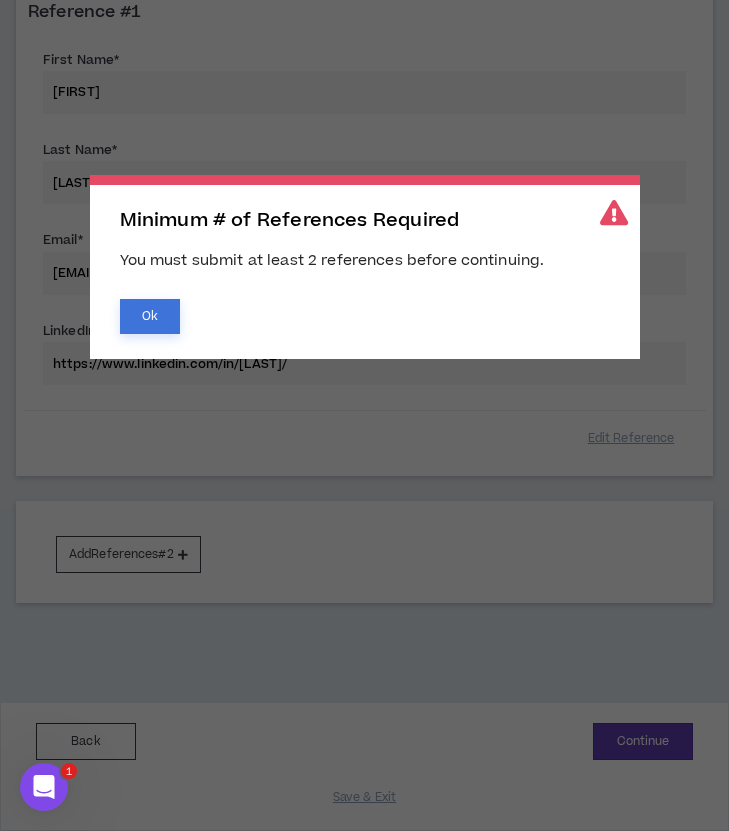 click on "Ok" at bounding box center (150, 316) 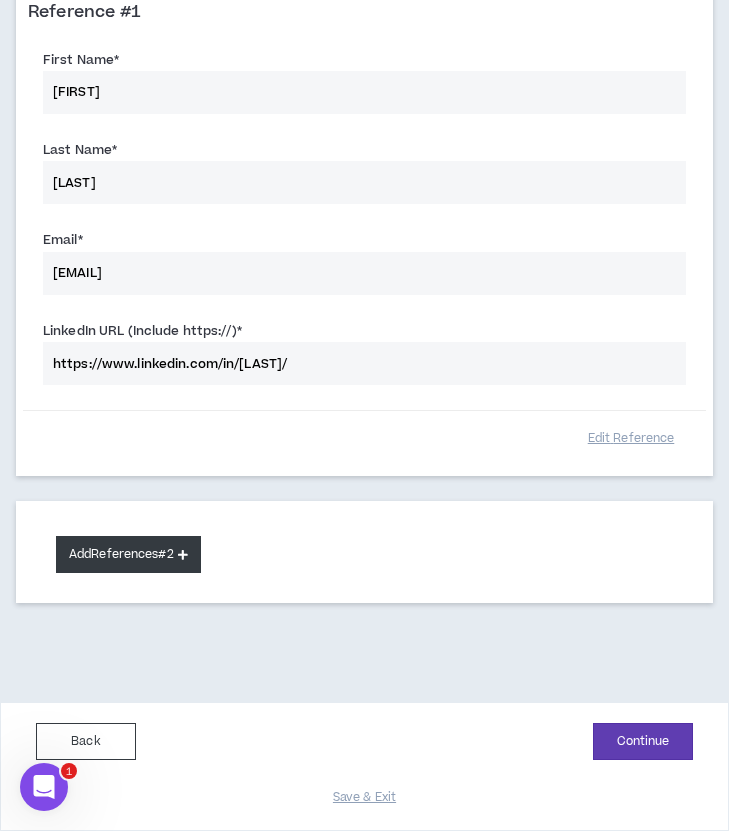 click on "Add  References  #2" at bounding box center (128, 554) 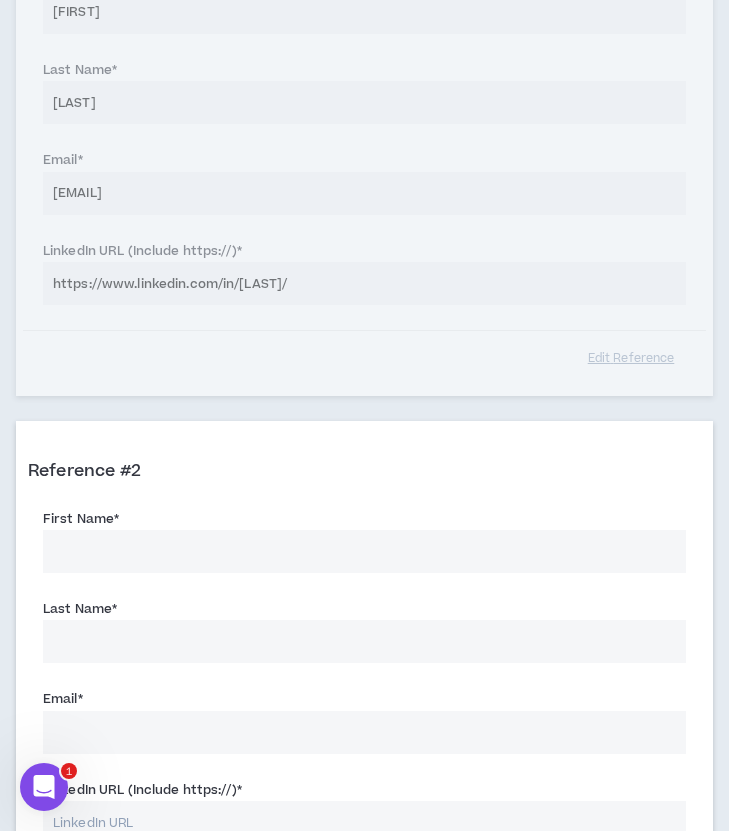 scroll, scrollTop: 595, scrollLeft: 0, axis: vertical 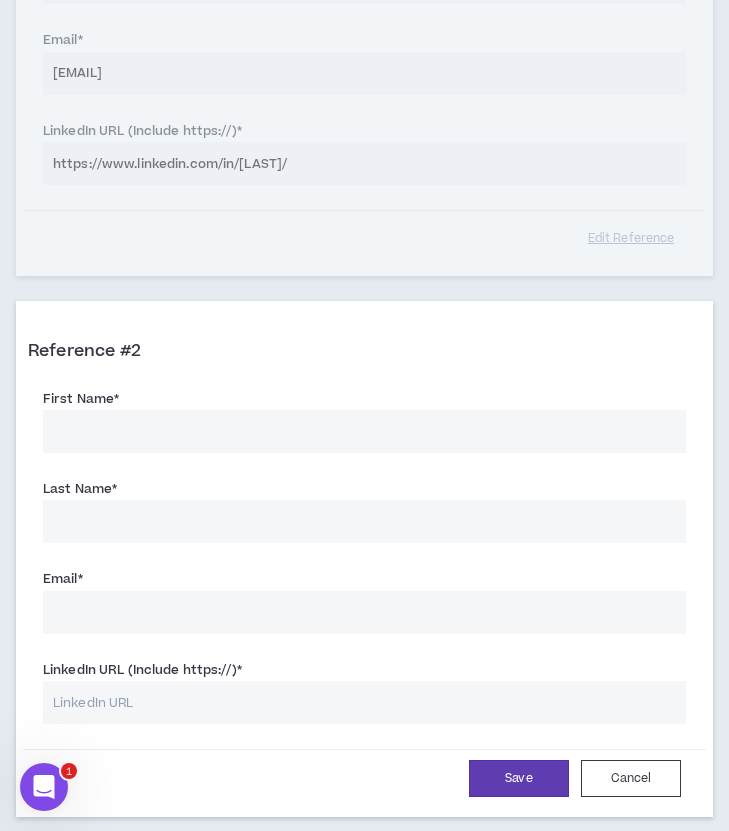 click on "First Name  *" at bounding box center [364, 431] 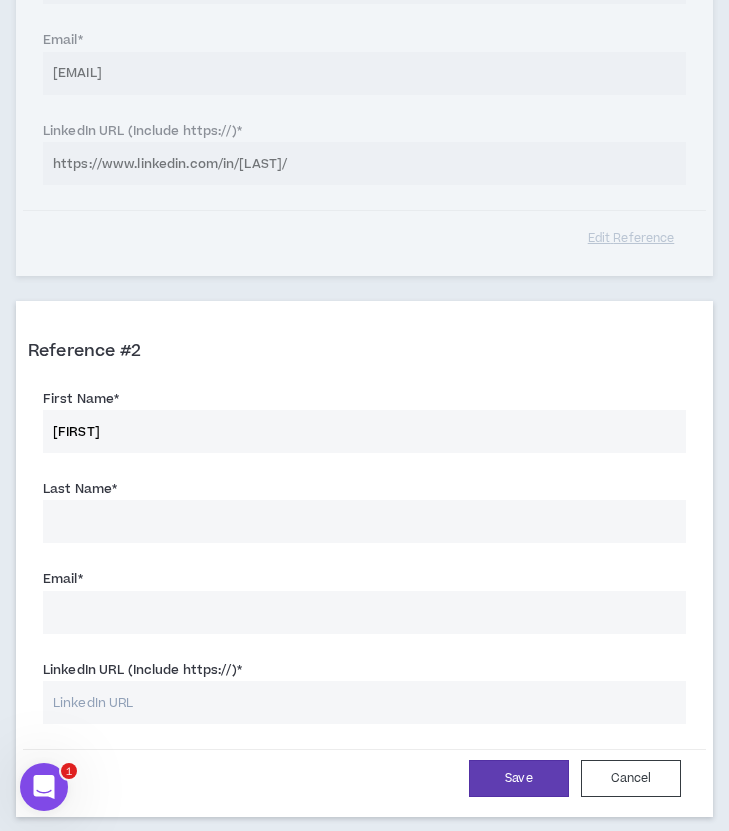 type on "[FIRST]" 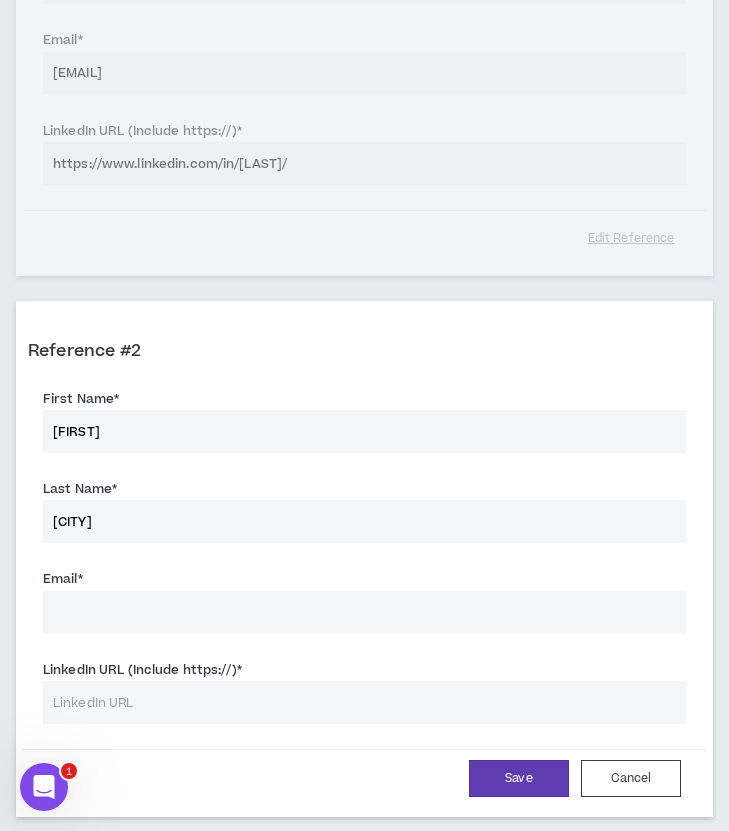 type on "[CITY]" 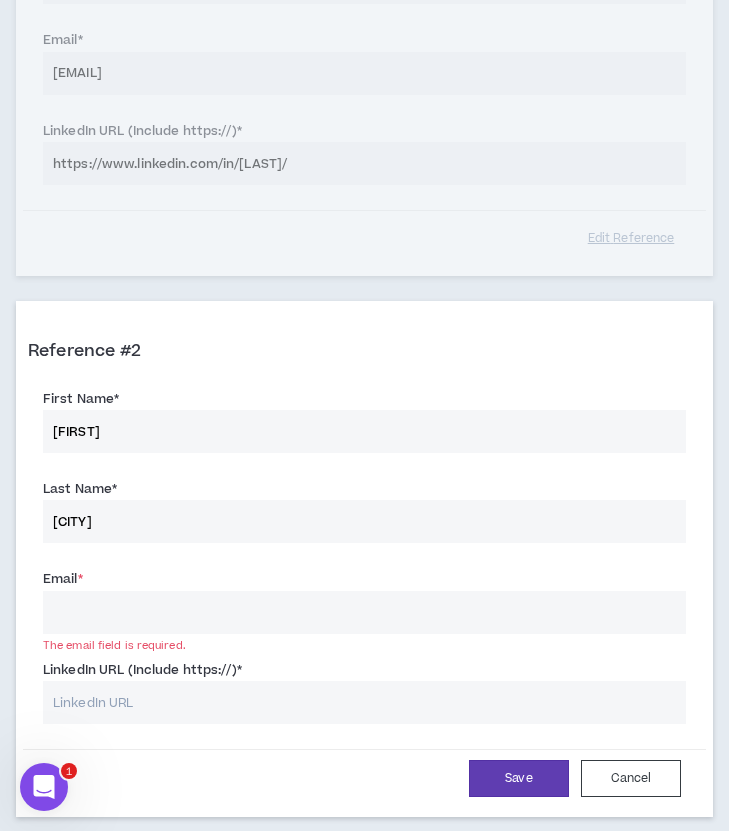 click on "LinkedIn URL (Include https://)  *" at bounding box center [364, 702] 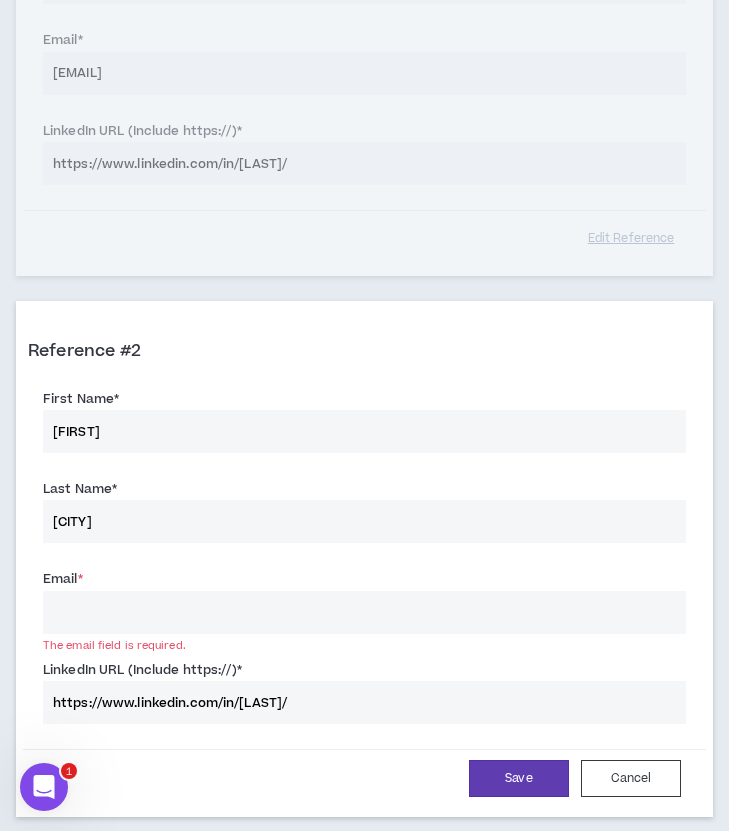 type on "https://www.linkedin.com/in/[LAST]/" 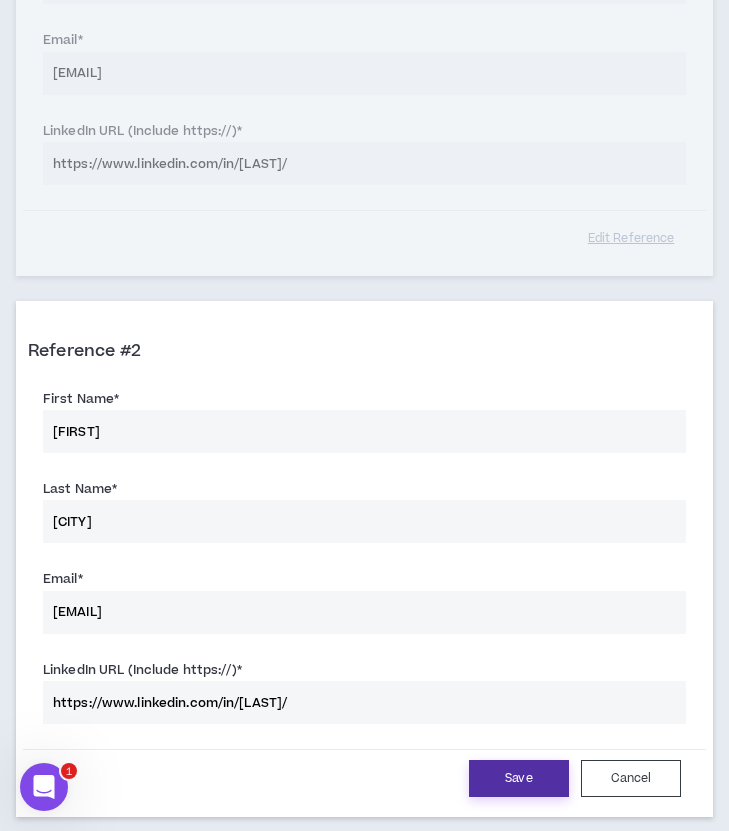 type on "[EMAIL]" 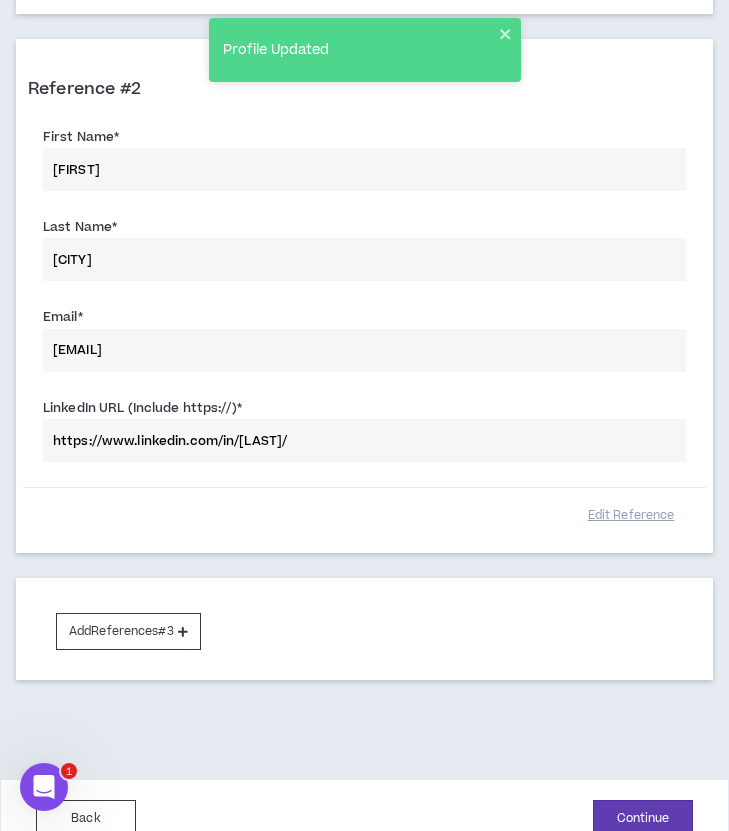 scroll, scrollTop: 934, scrollLeft: 0, axis: vertical 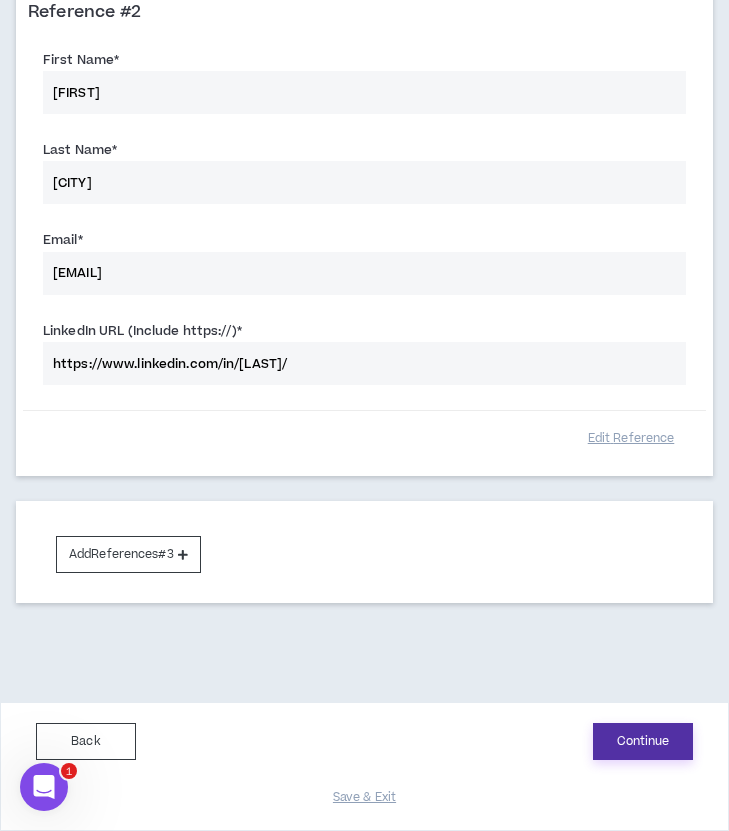 click on "Continue" at bounding box center (643, 741) 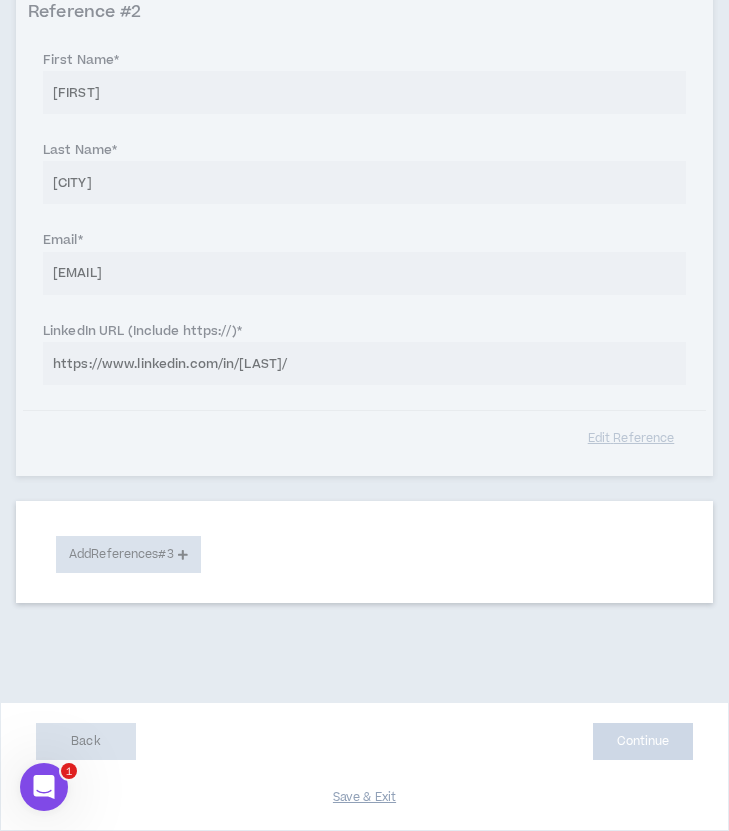 select on "***" 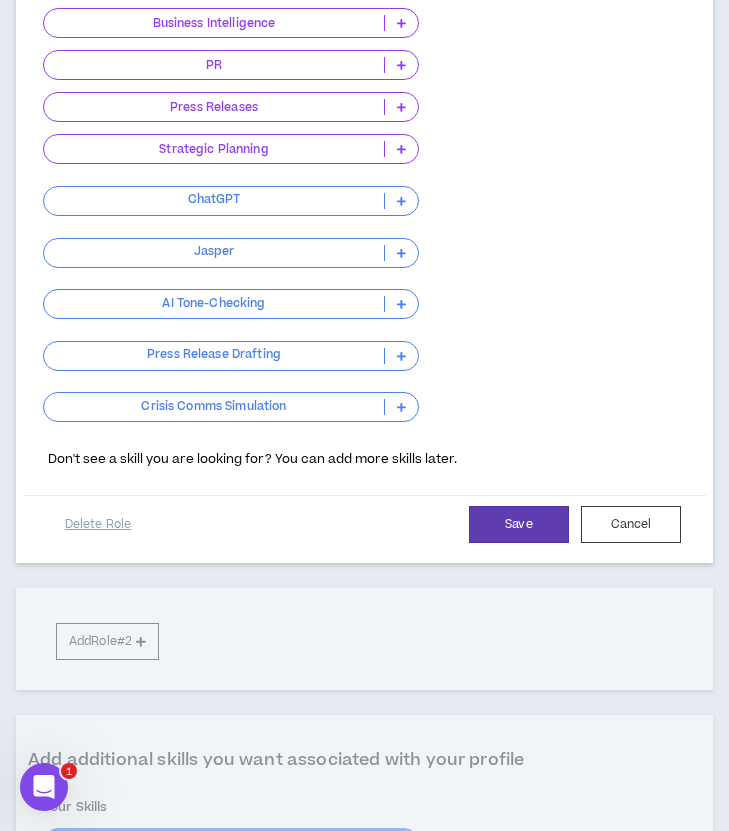 scroll, scrollTop: 1600, scrollLeft: 0, axis: vertical 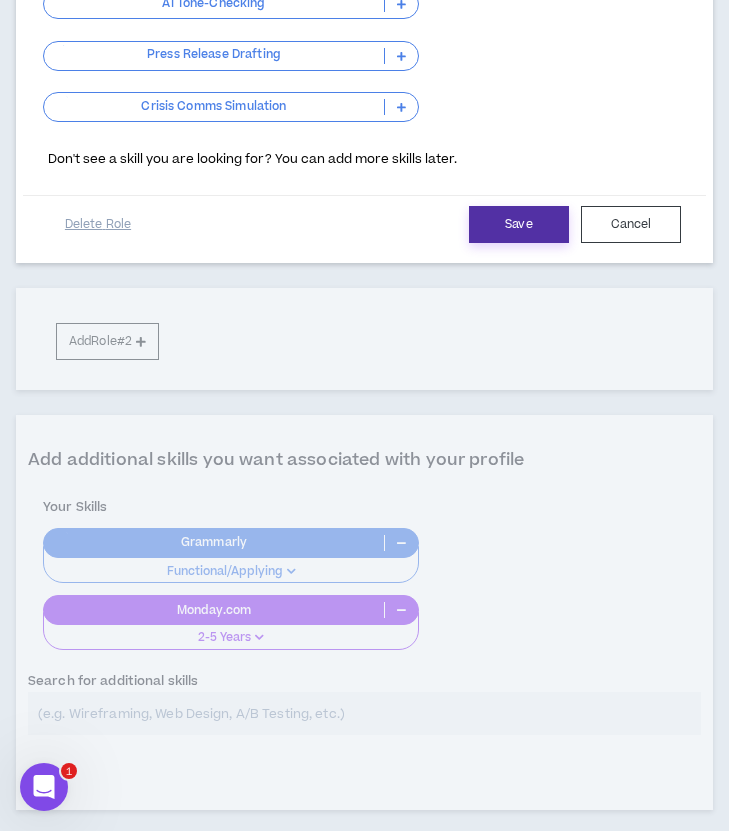 click on "Save" at bounding box center (519, 224) 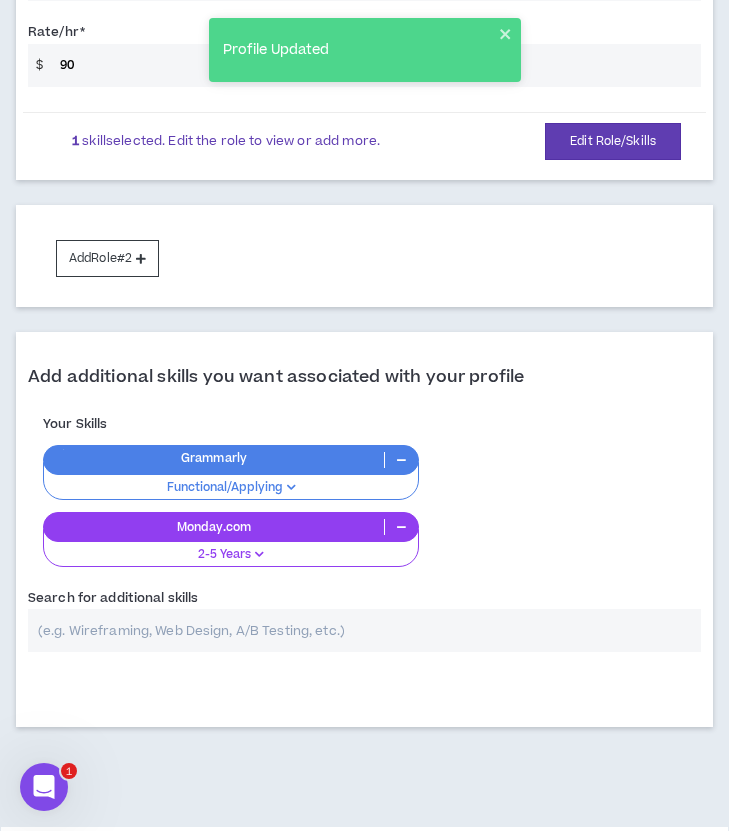 scroll, scrollTop: 710, scrollLeft: 0, axis: vertical 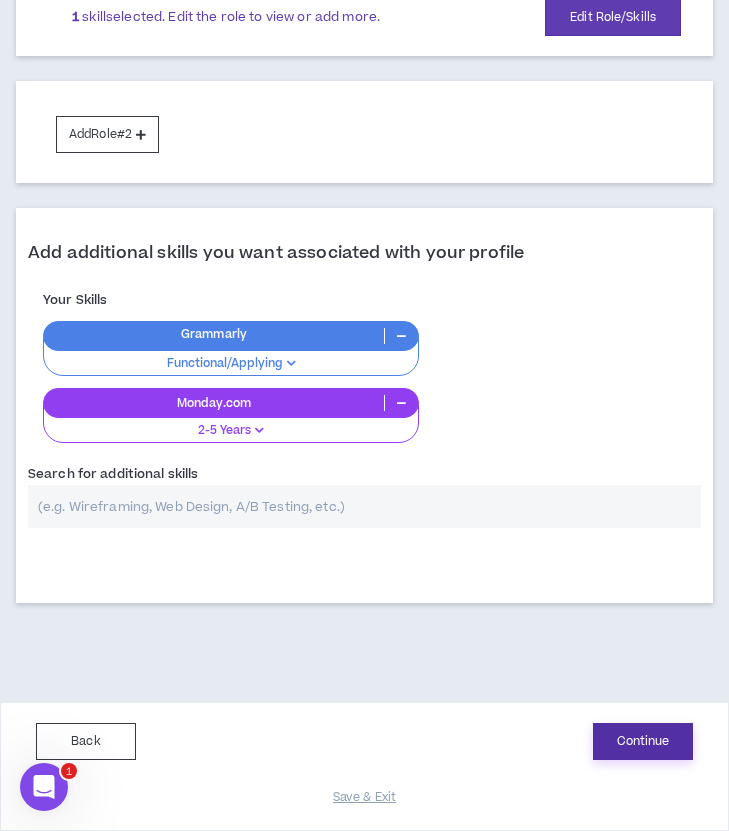 click on "Continue" at bounding box center (643, 741) 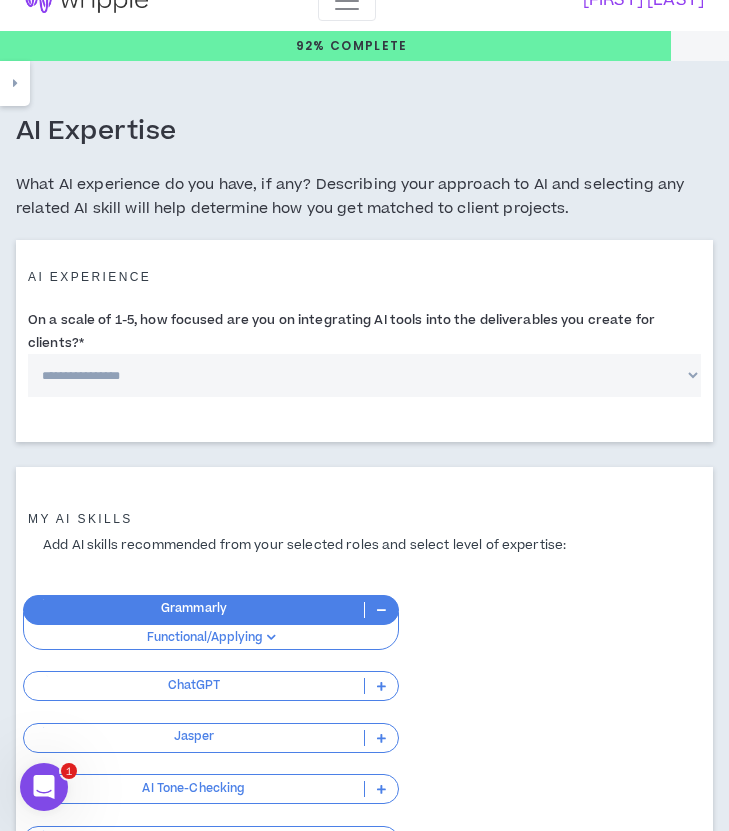scroll, scrollTop: 0, scrollLeft: 0, axis: both 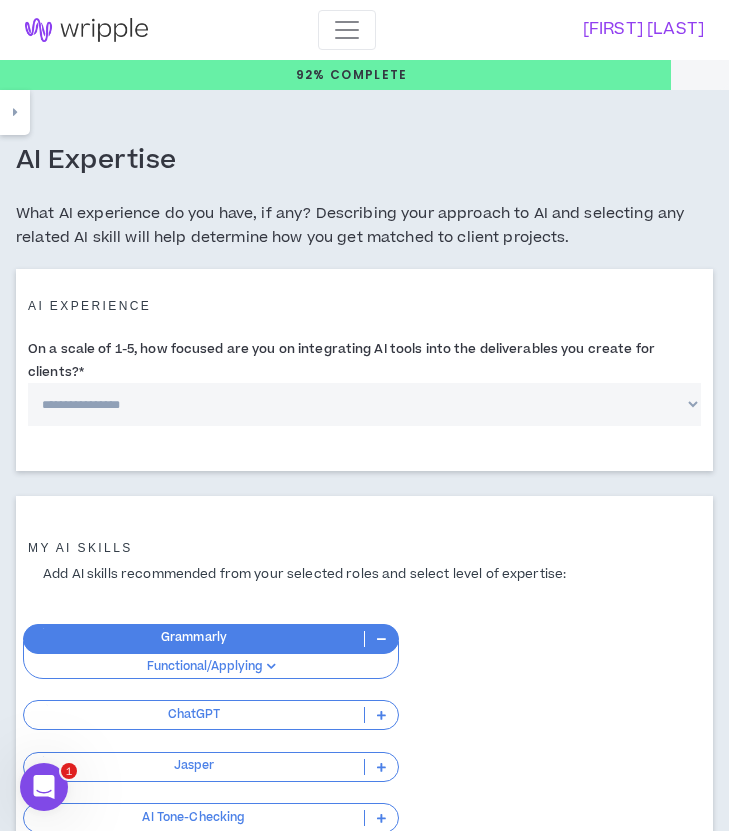 click on "**********" at bounding box center (364, 404) 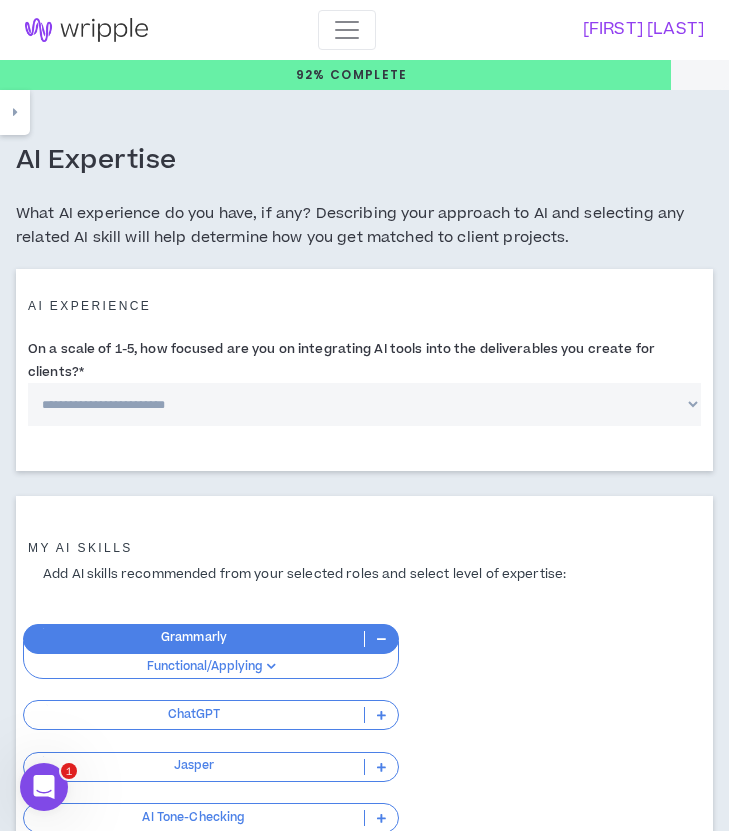 click on "**********" at bounding box center [364, 404] 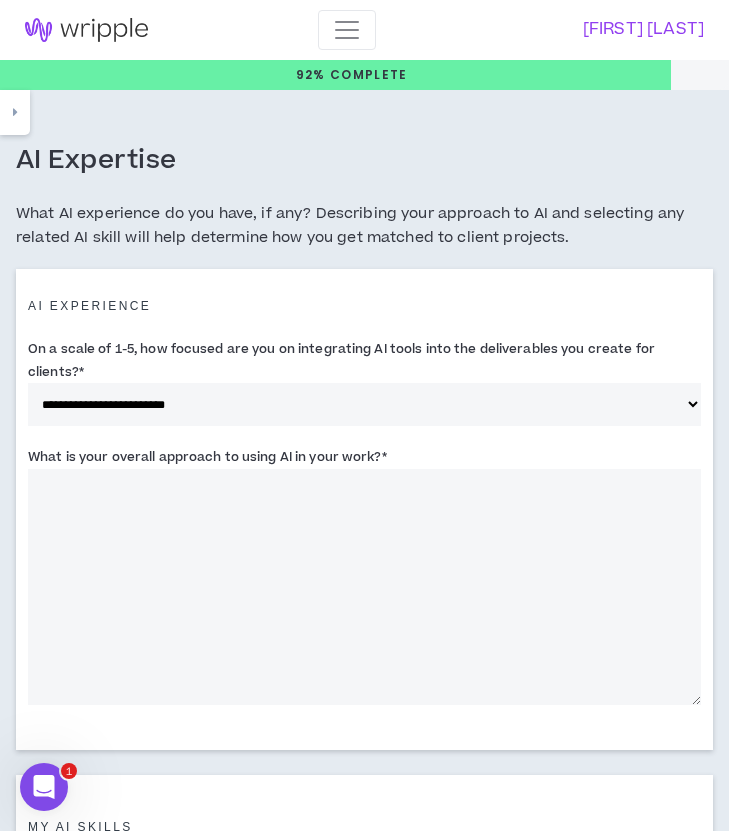 click on "What is your overall approach to using AI in your work?  *" at bounding box center [364, 587] 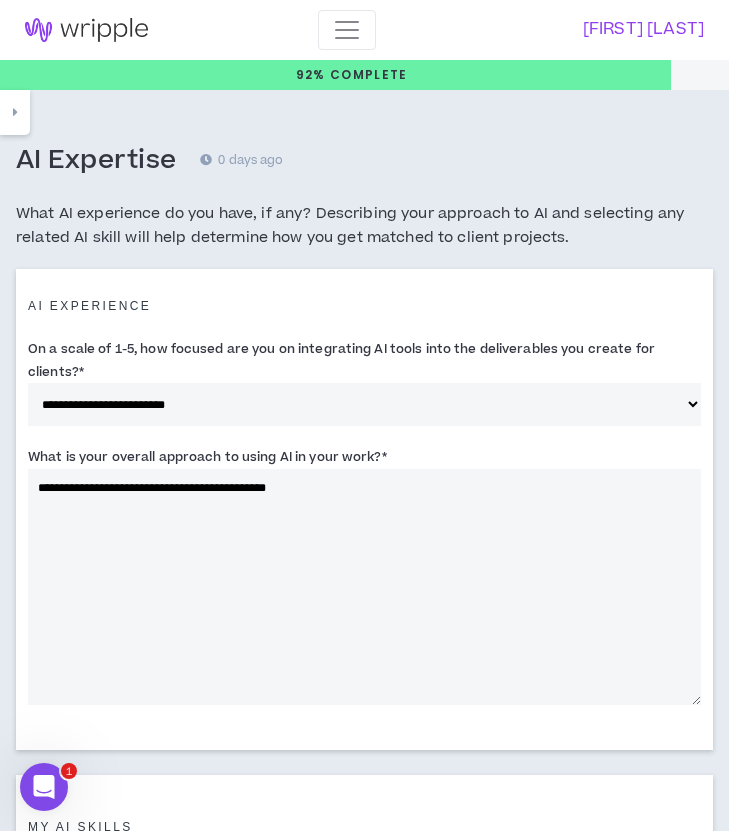click on "**********" at bounding box center [364, 587] 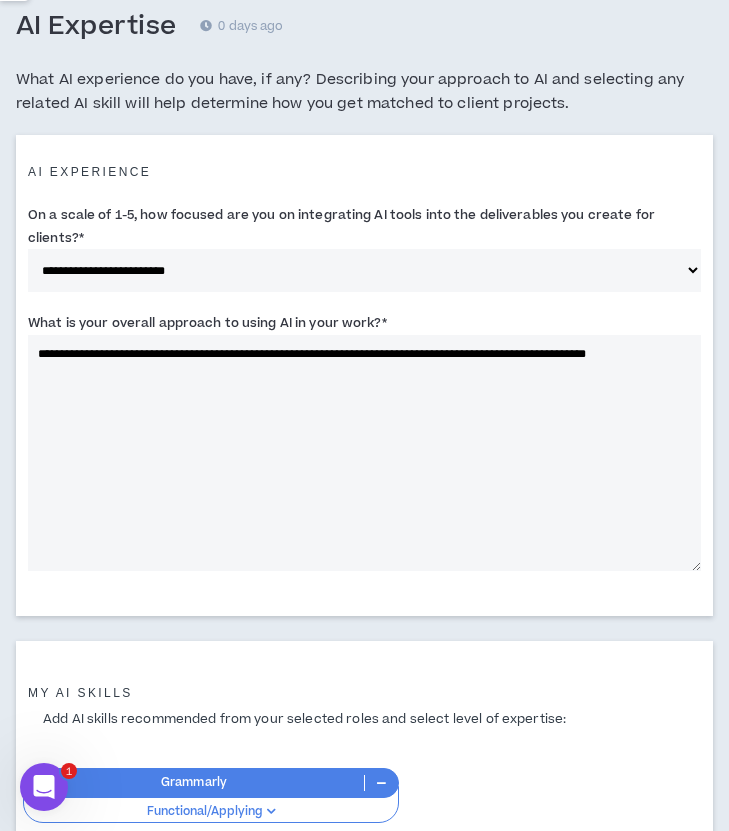 scroll, scrollTop: 100, scrollLeft: 0, axis: vertical 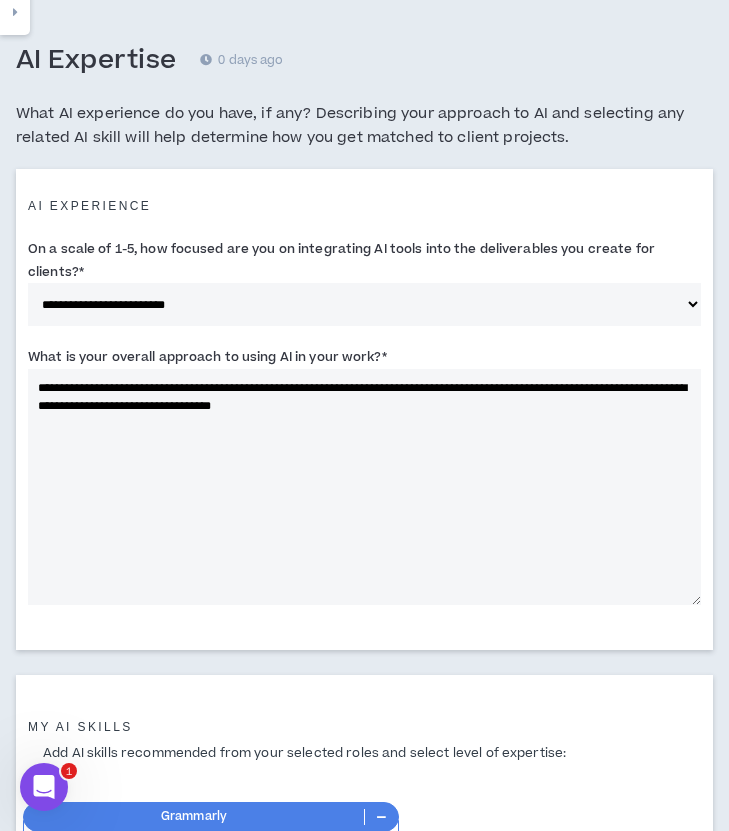 drag, startPoint x: 372, startPoint y: 401, endPoint x: 349, endPoint y: 400, distance: 23.021729 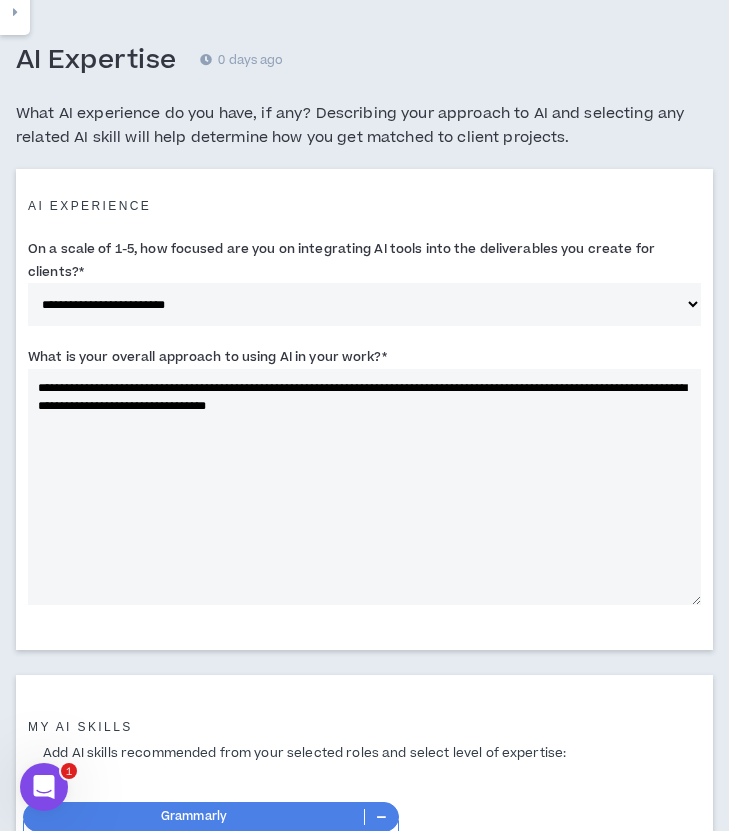 click on "**********" at bounding box center (364, 487) 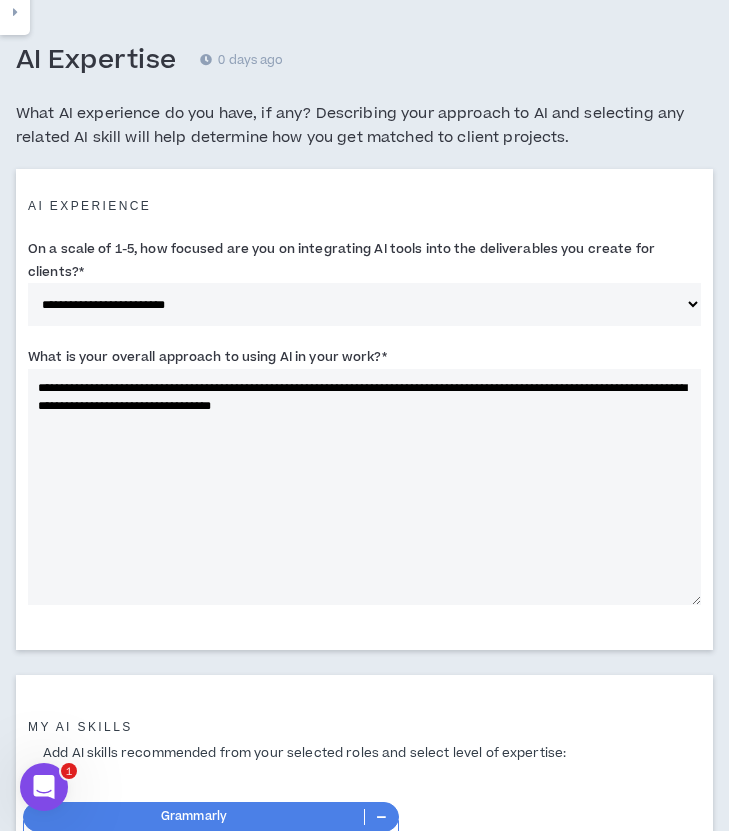 click on "**********" at bounding box center [364, 487] 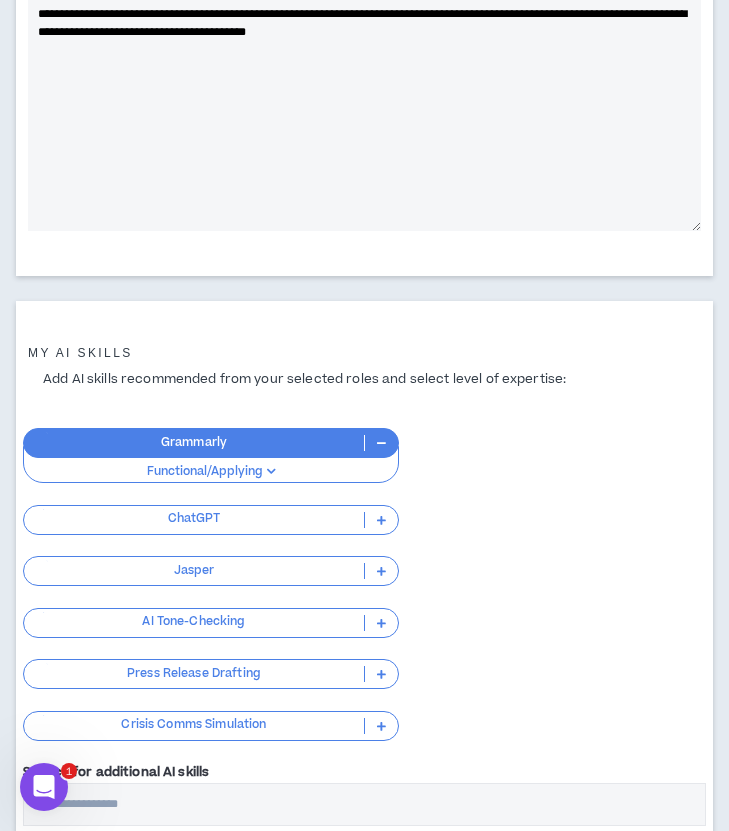 scroll, scrollTop: 500, scrollLeft: 0, axis: vertical 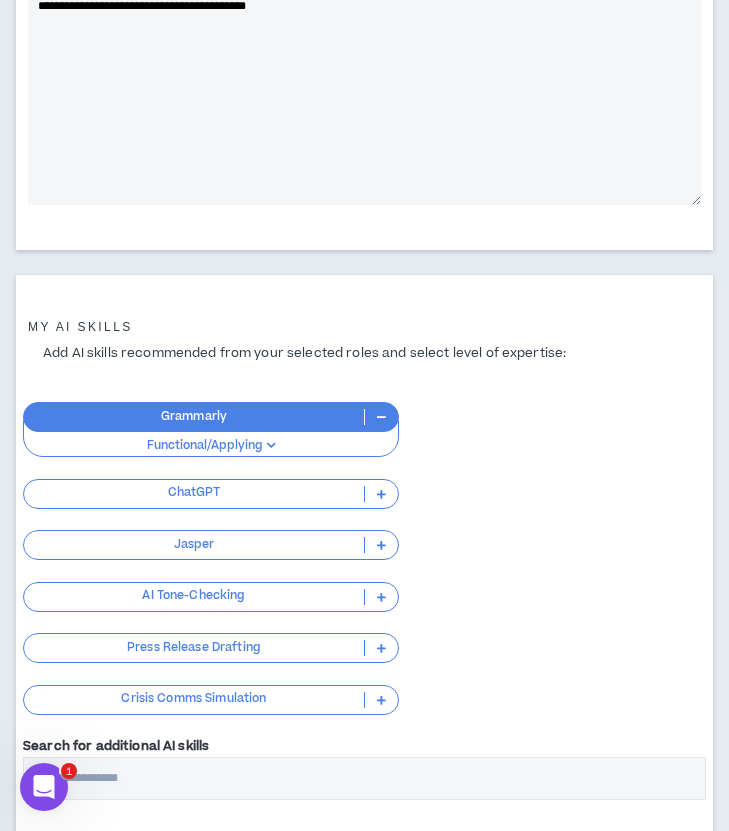 type on "**********" 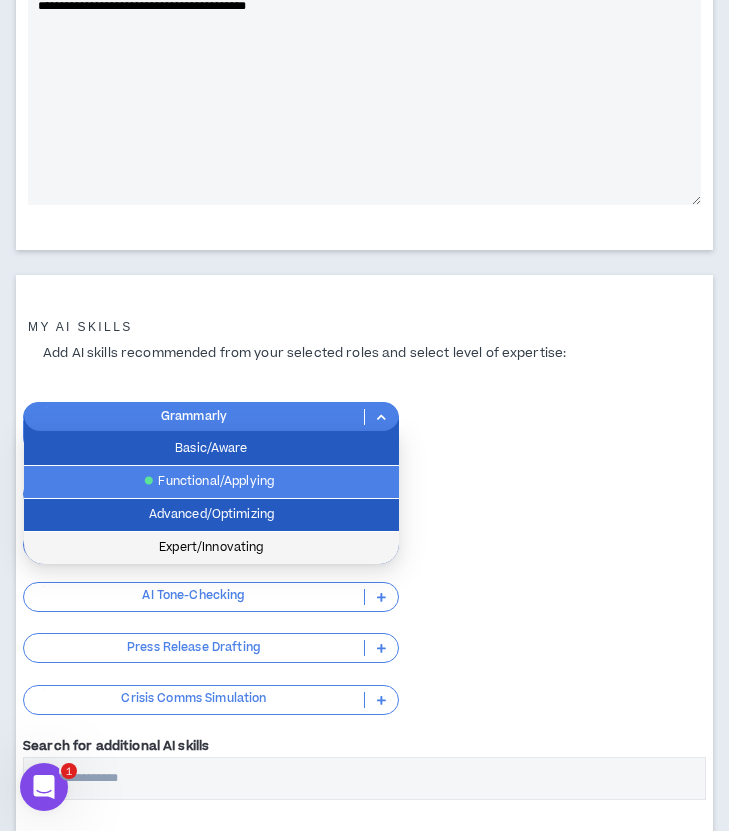 drag, startPoint x: 259, startPoint y: 538, endPoint x: 260, endPoint y: 549, distance: 11.045361 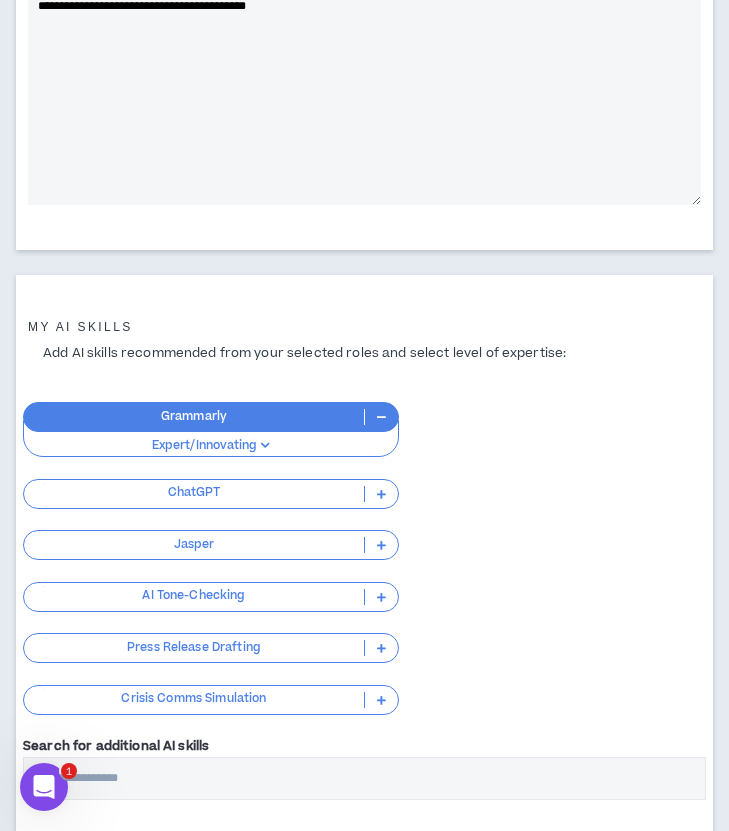 click at bounding box center (381, 494) 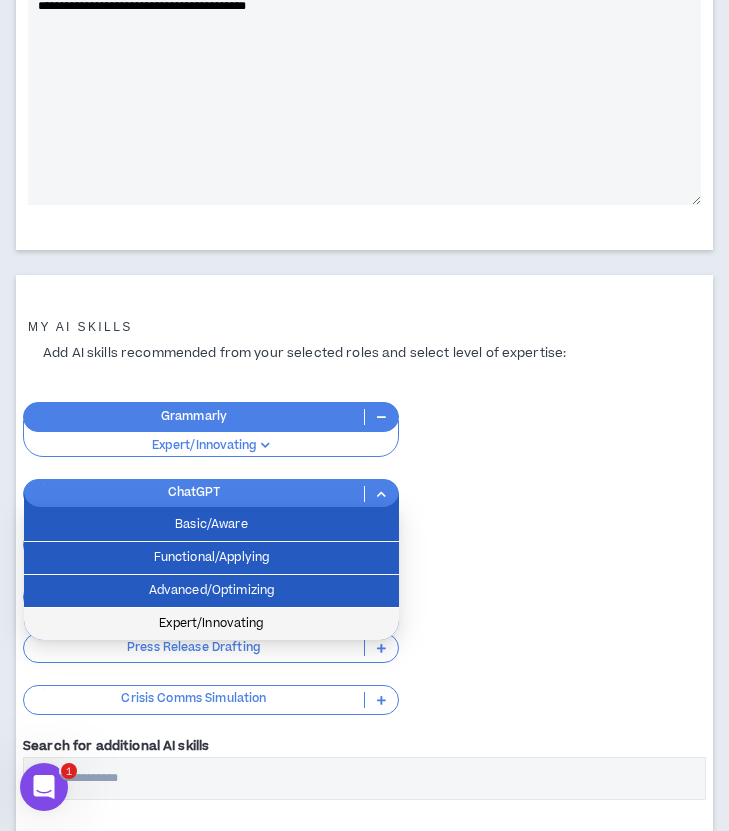 click on "Expert/Innovating" at bounding box center [211, 624] 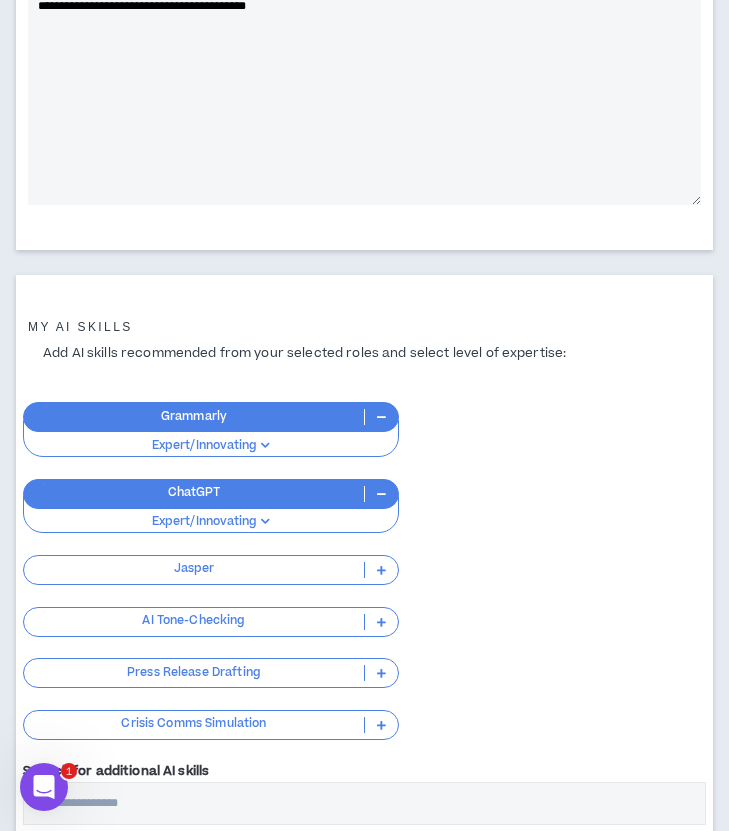 click at bounding box center (381, 570) 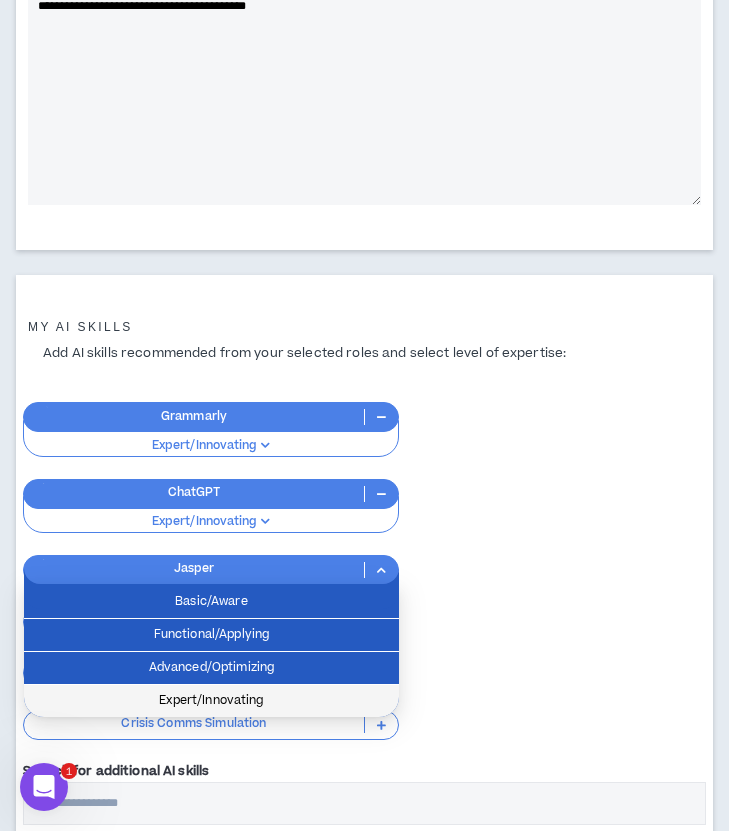 click on "Expert/Innovating" at bounding box center (211, 701) 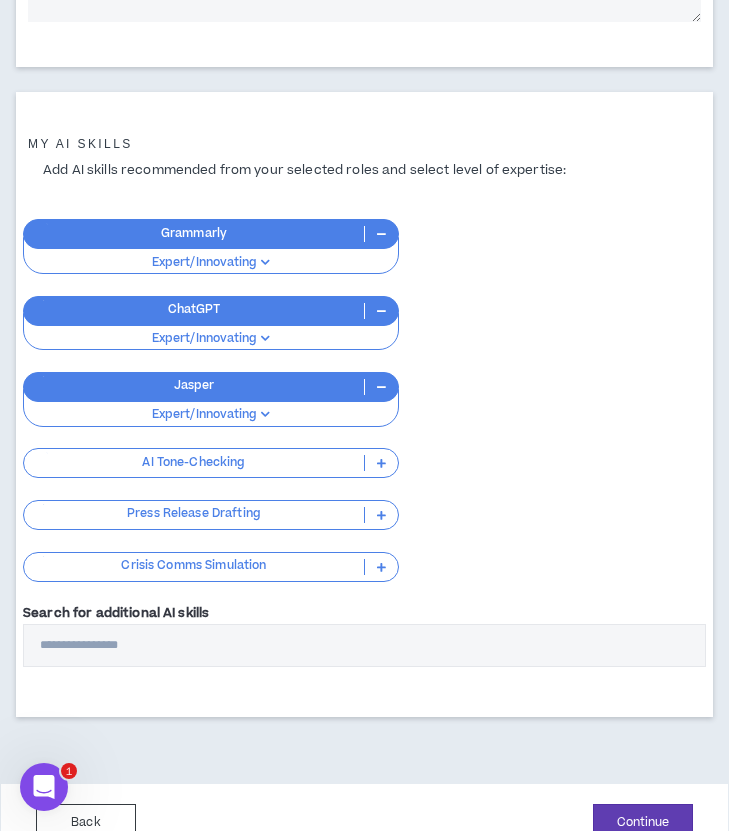 scroll, scrollTop: 700, scrollLeft: 0, axis: vertical 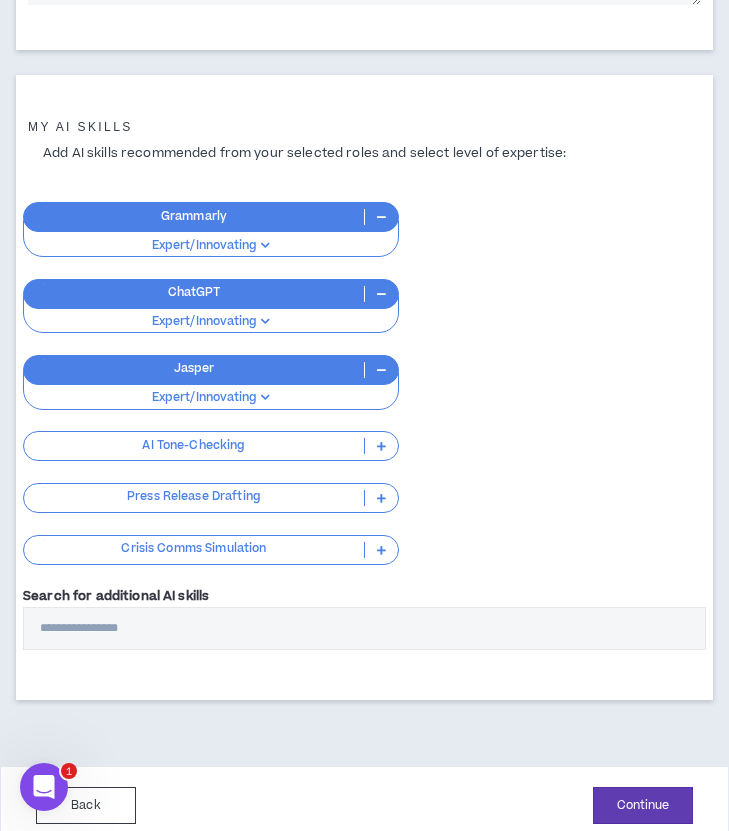 click at bounding box center (381, 446) 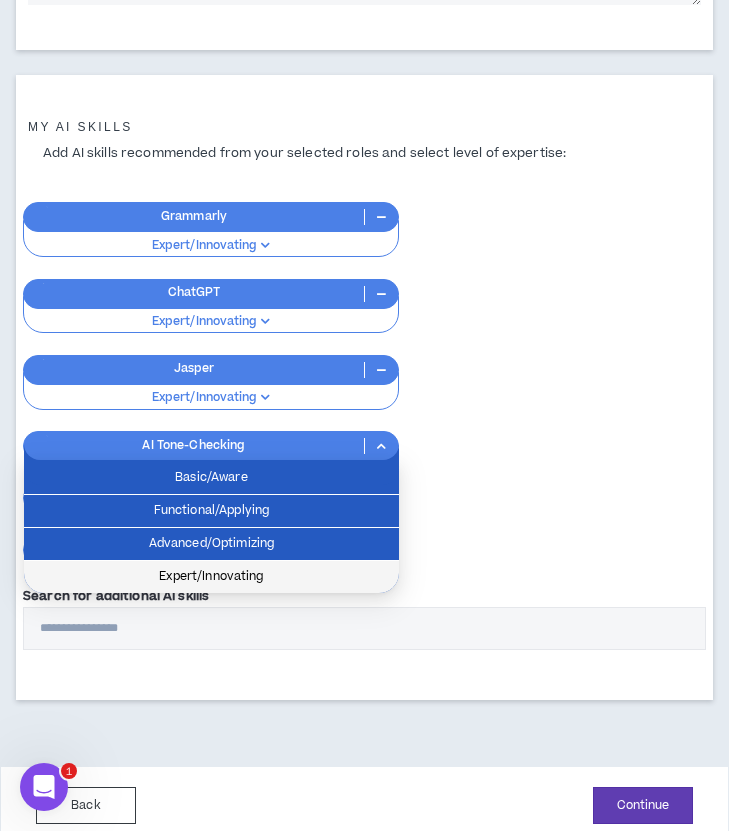 click on "Expert/Innovating" at bounding box center (211, 577) 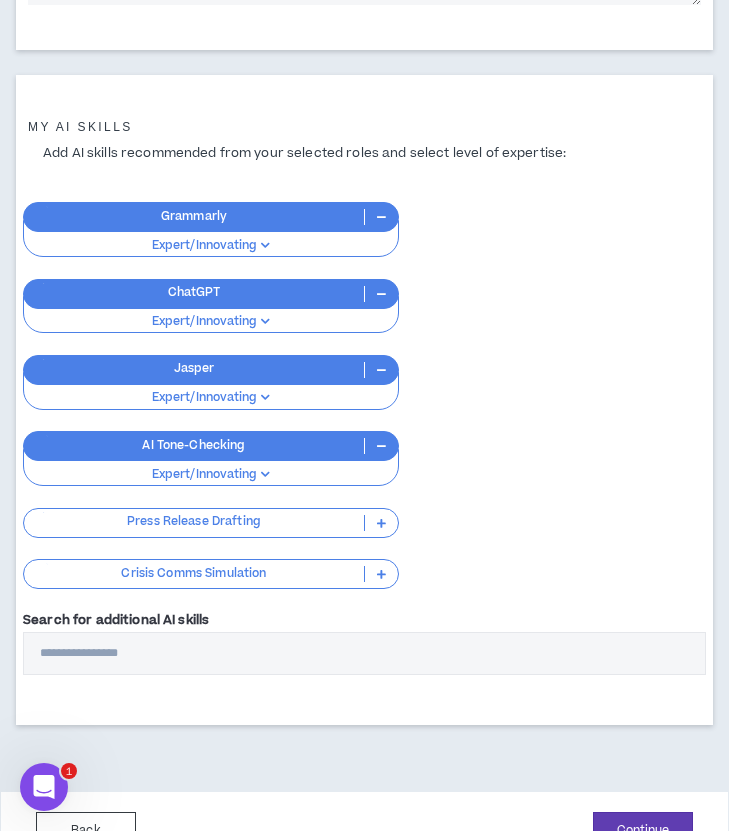 click at bounding box center [381, 523] 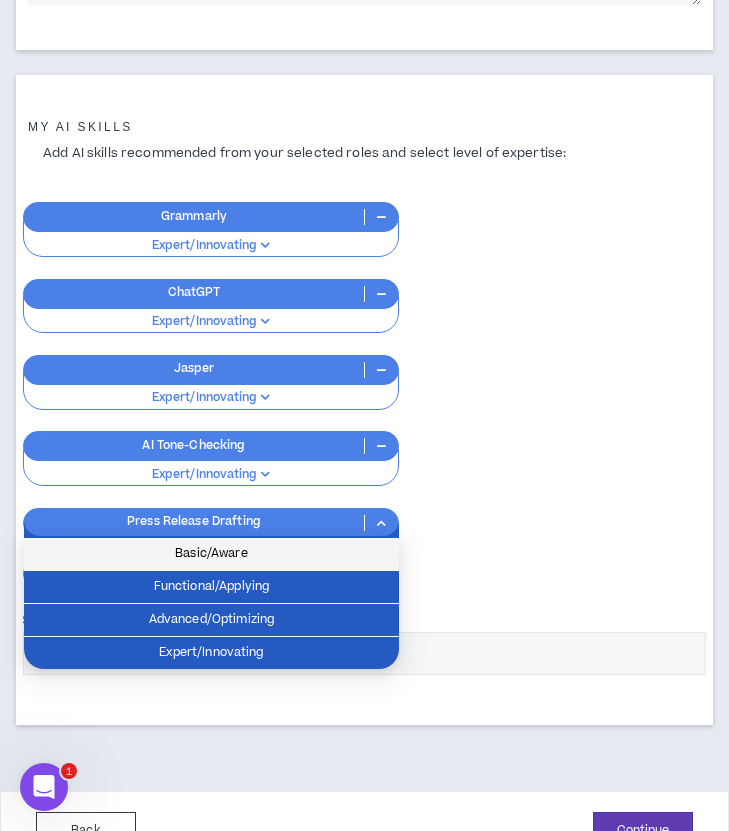 click on "Basic/Aware" at bounding box center [211, 554] 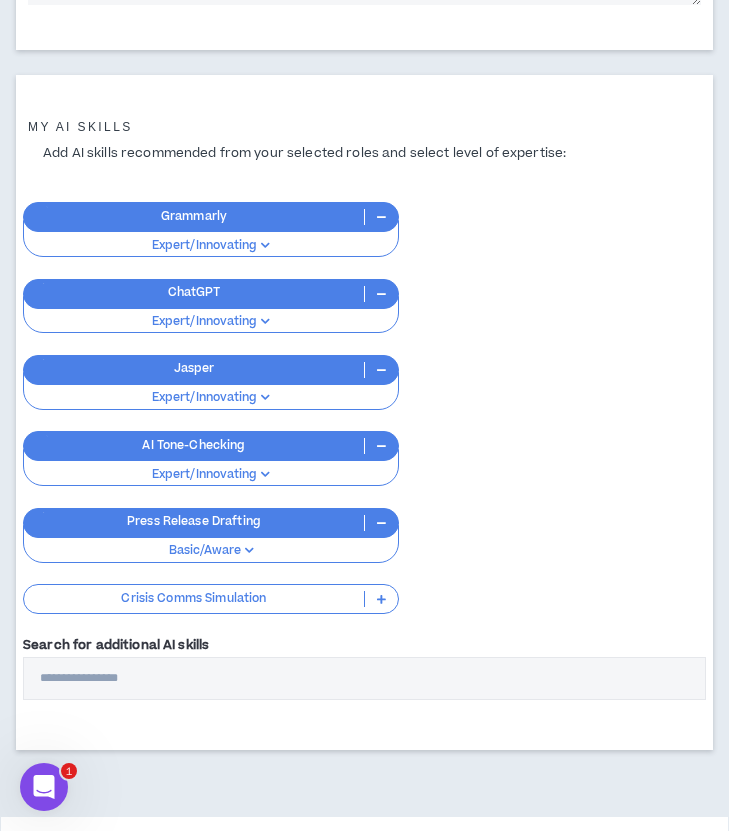 click at bounding box center (381, 599) 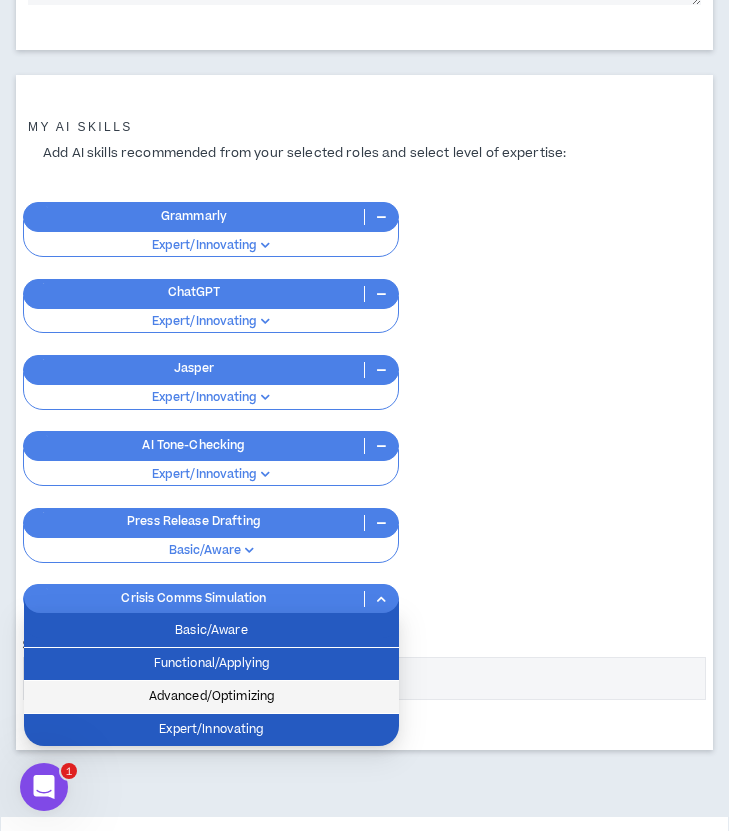 click on "Advanced/Optimizing" at bounding box center (211, 697) 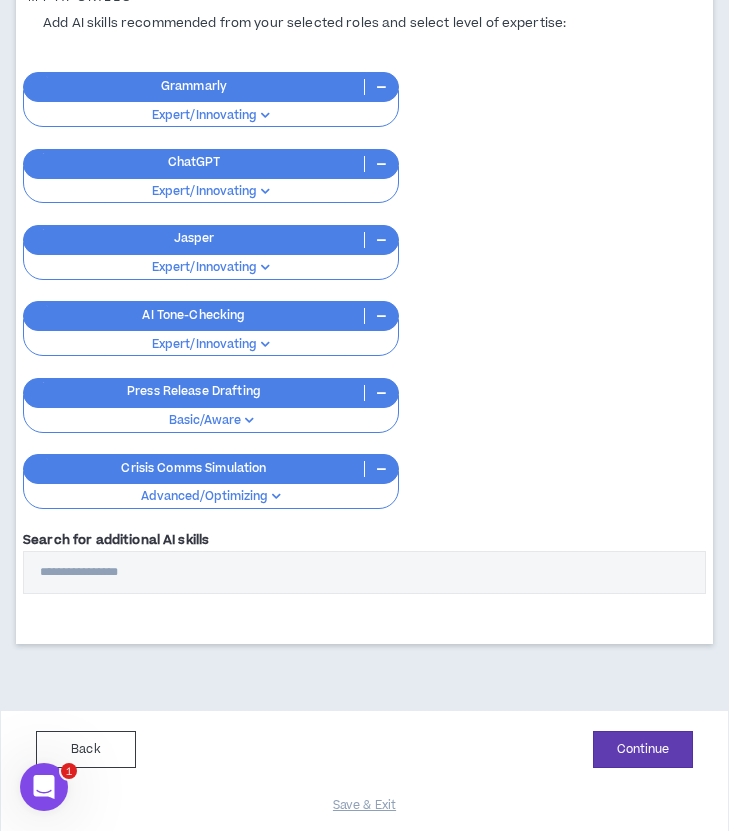 scroll, scrollTop: 838, scrollLeft: 0, axis: vertical 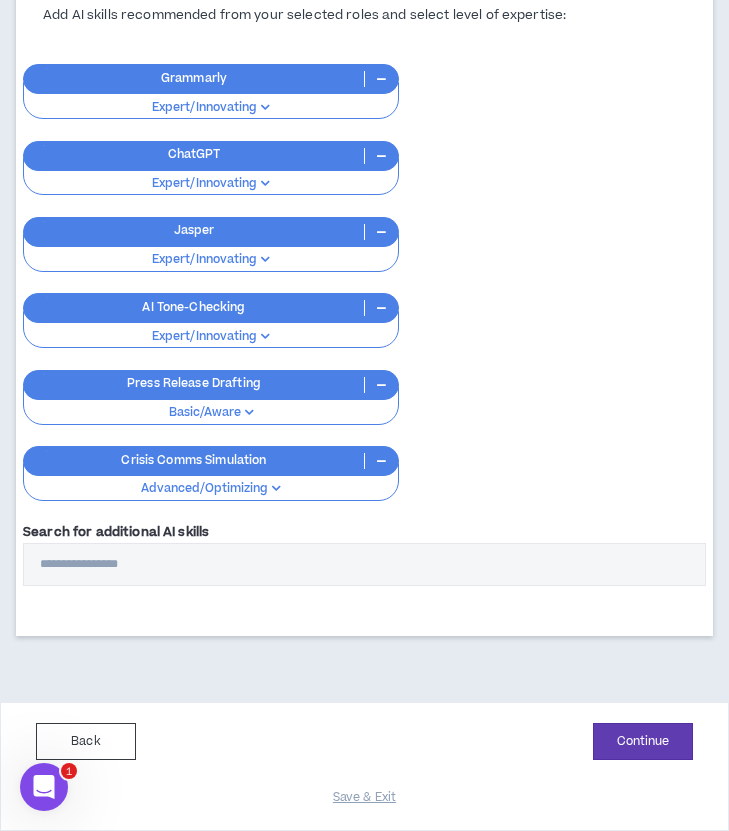 click on "Search for additional AI skills" at bounding box center (364, 564) 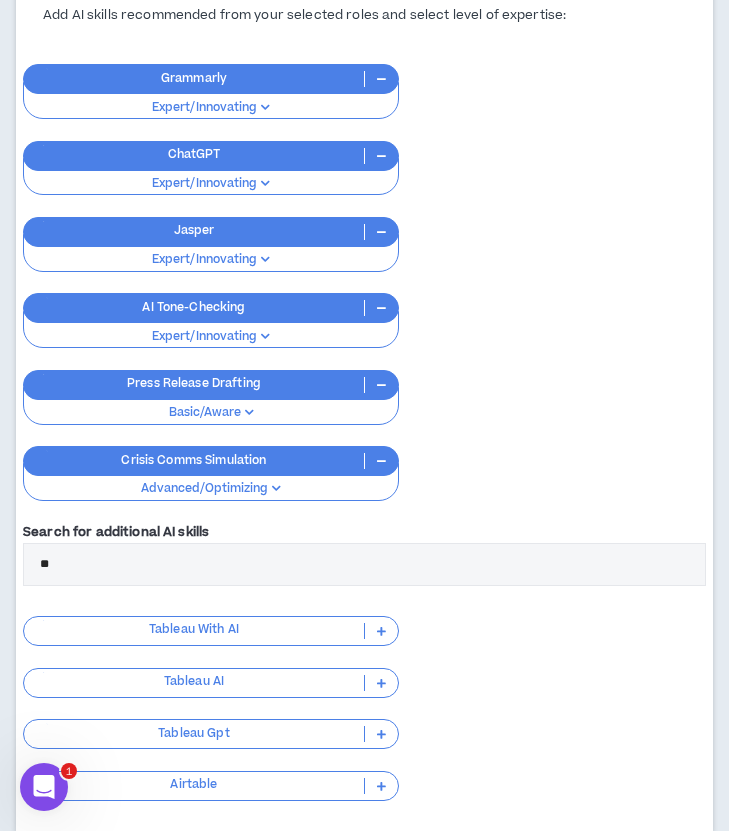 type on "*" 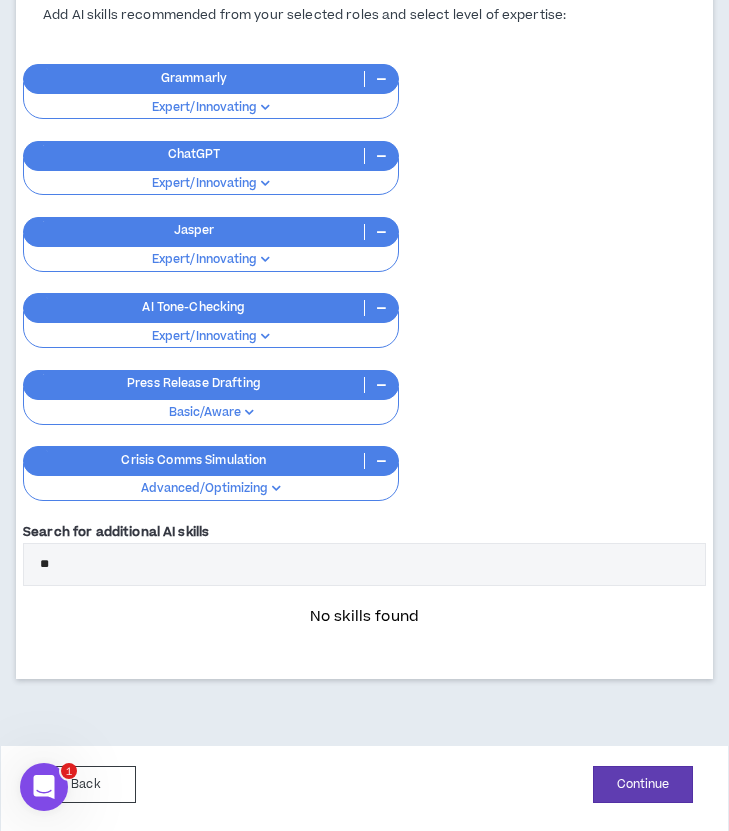 type on "*" 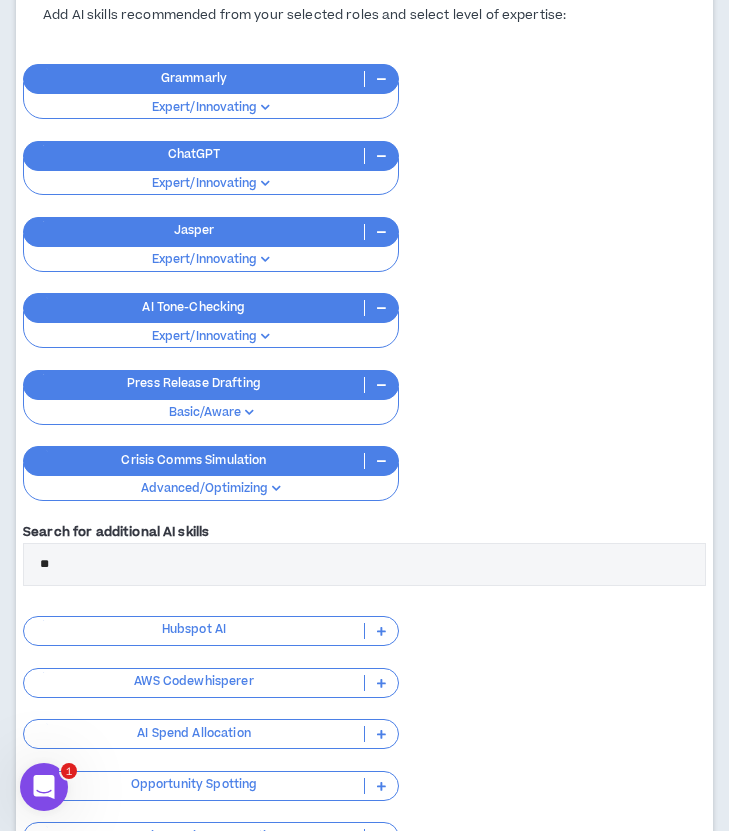 type on "*" 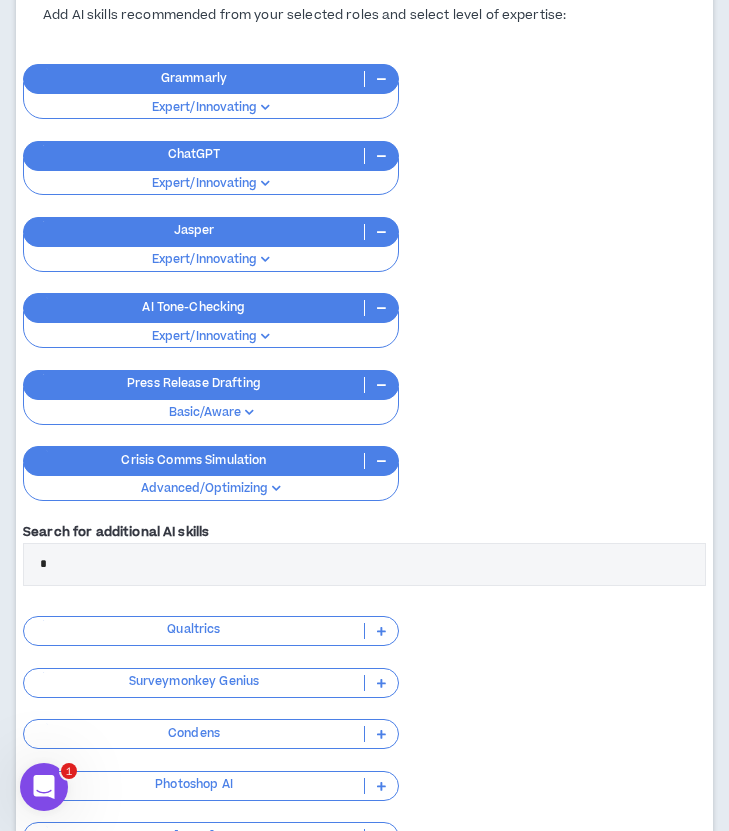 type 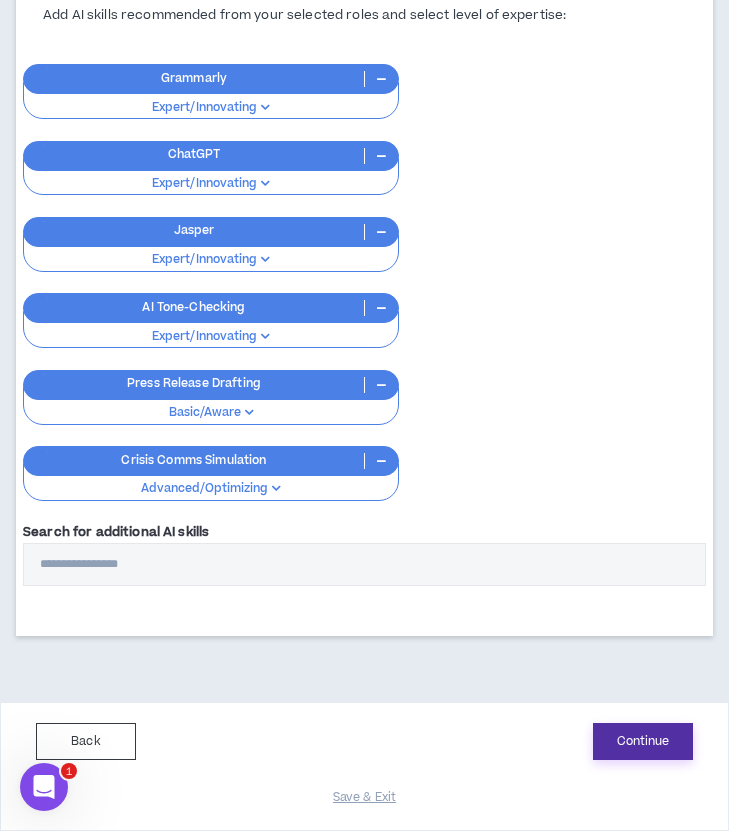 click on "Continue" at bounding box center [643, 741] 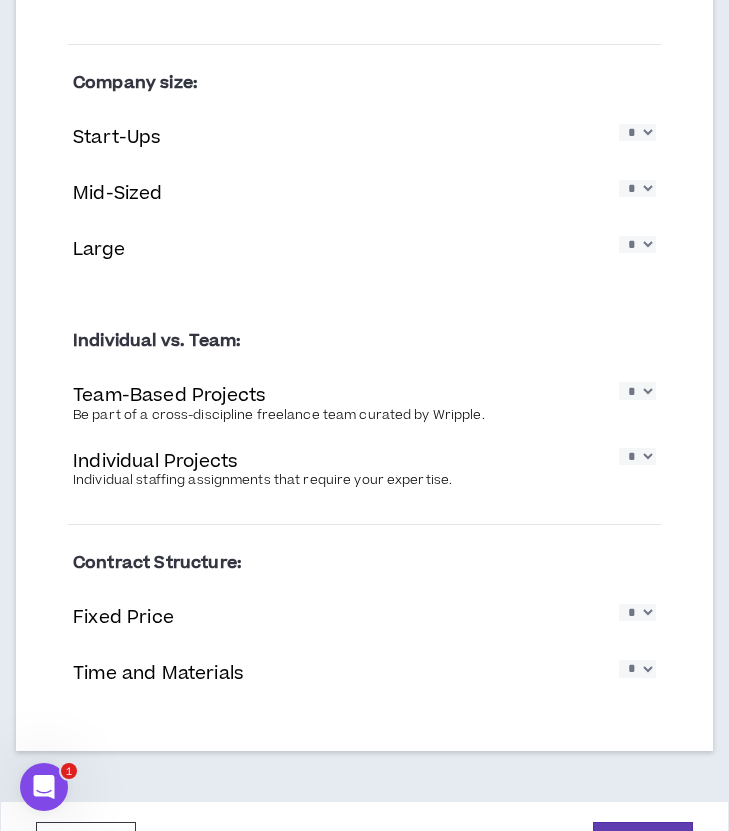scroll, scrollTop: 1577, scrollLeft: 0, axis: vertical 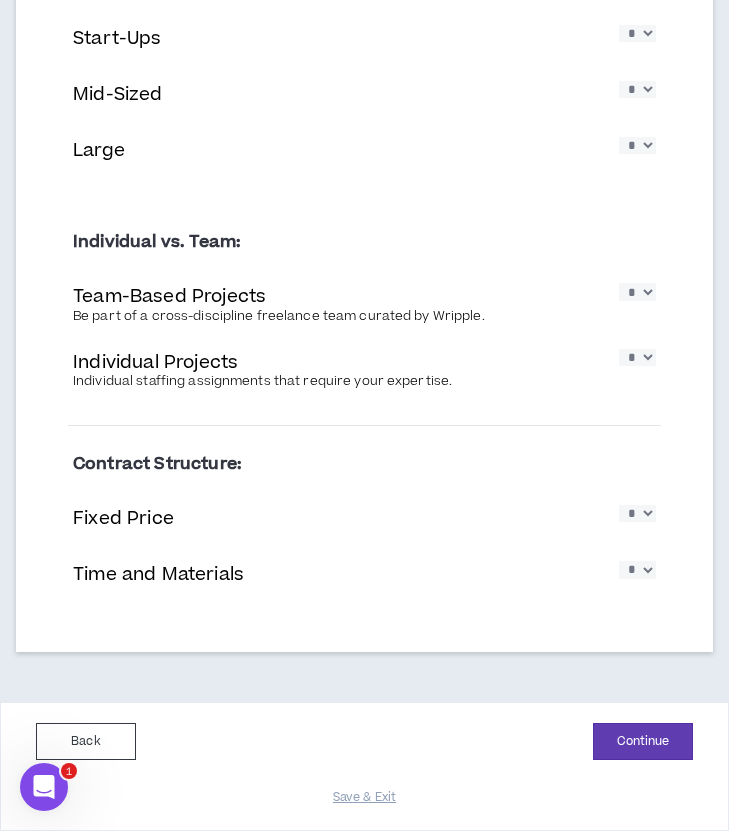 click on "* * * * *" at bounding box center (637, 513) 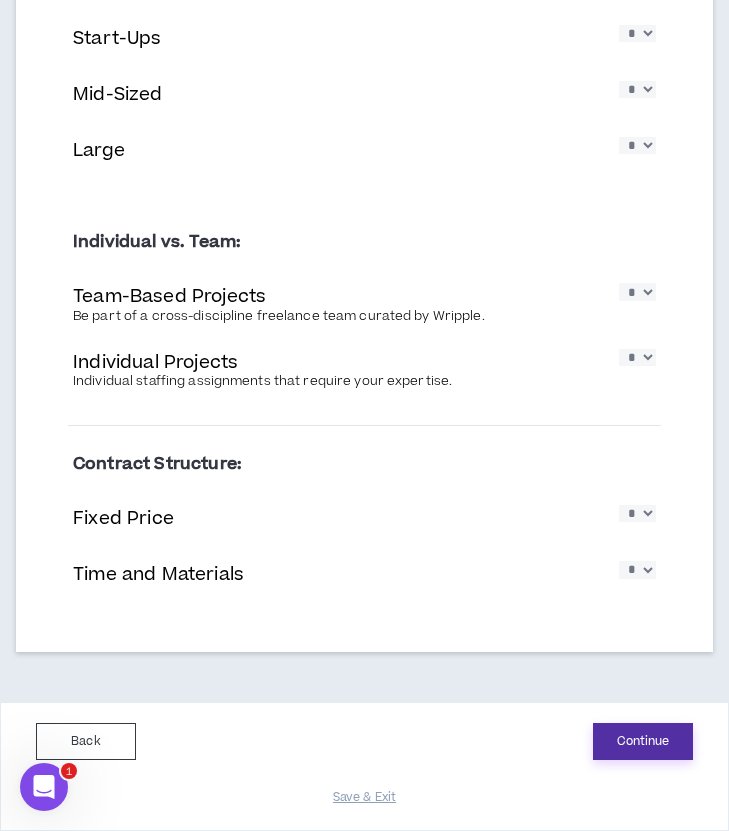 click on "Continue" at bounding box center [643, 741] 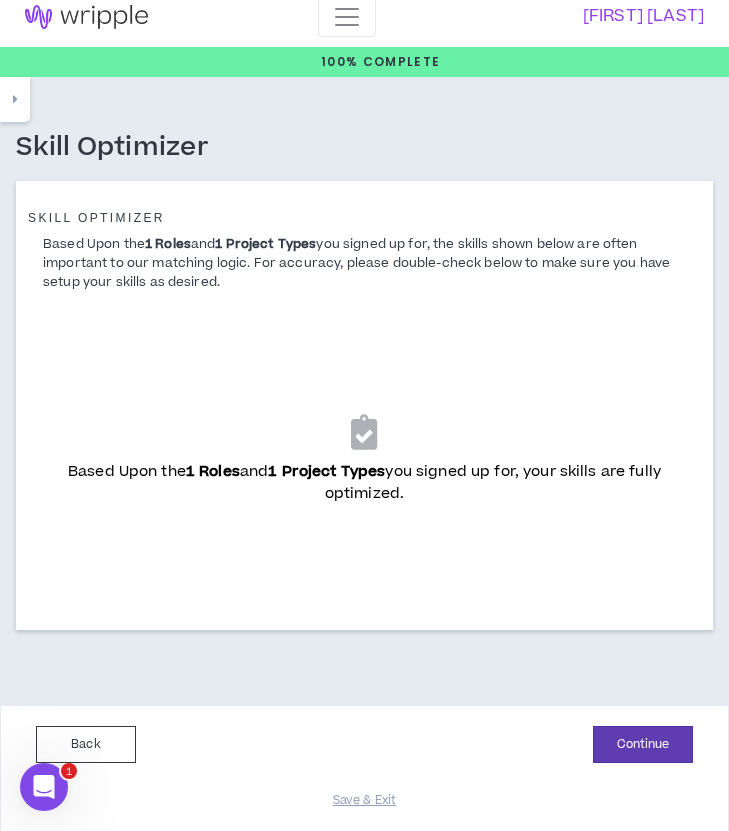 scroll, scrollTop: 16, scrollLeft: 0, axis: vertical 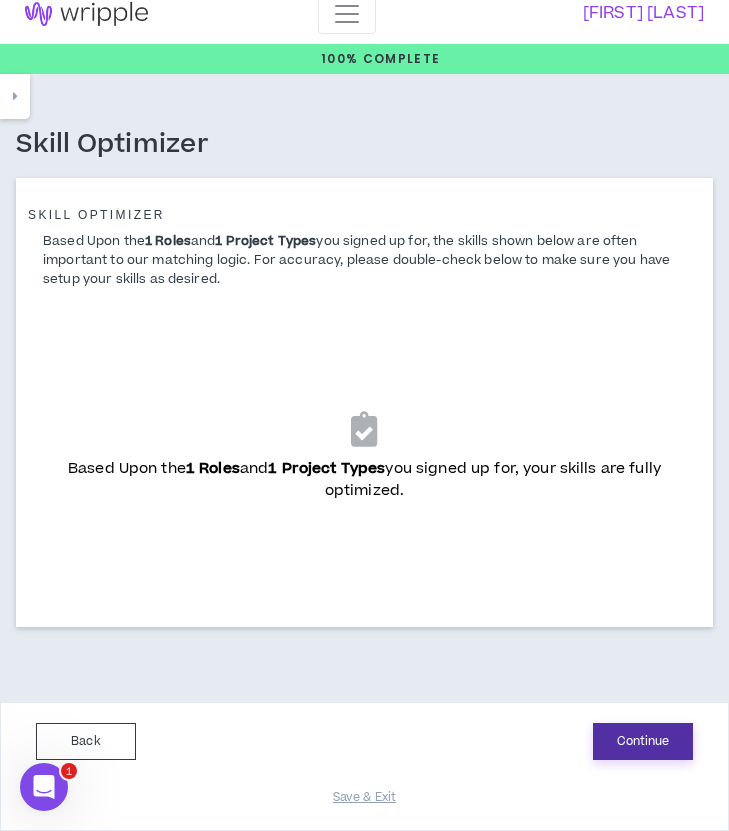 click on "Continue" at bounding box center (643, 741) 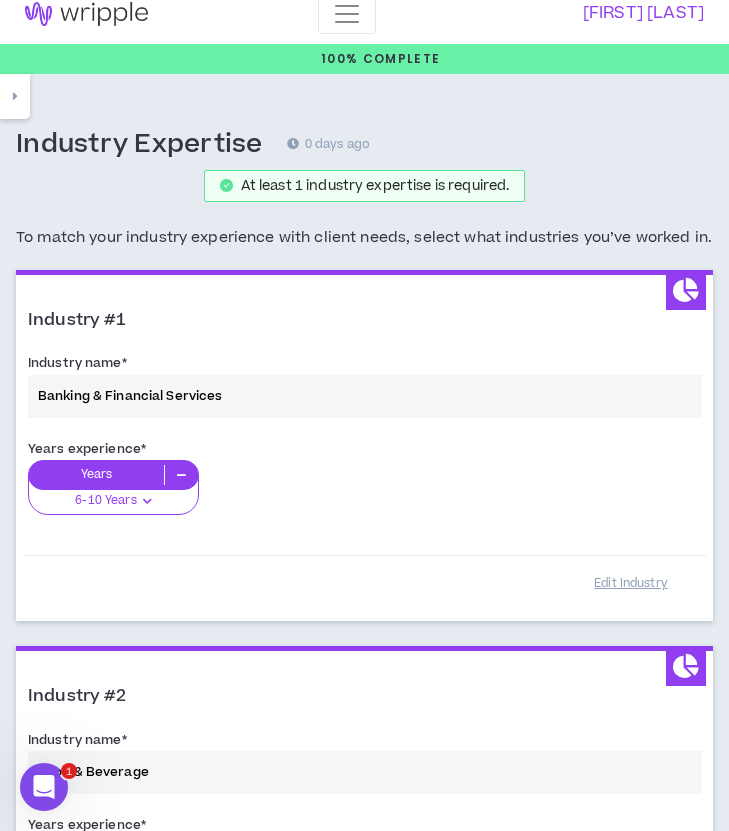 scroll, scrollTop: 0, scrollLeft: 0, axis: both 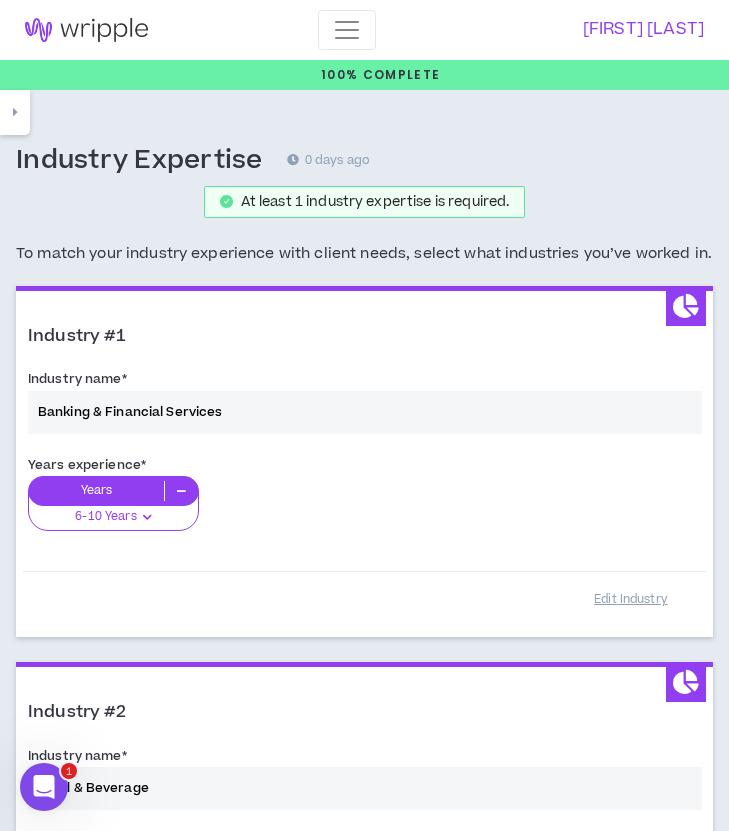 click on "Years experience  * Years 6-10 Years 0-1 Years 2-5 Years 6-10 Years 11+ Years" at bounding box center [364, 505] 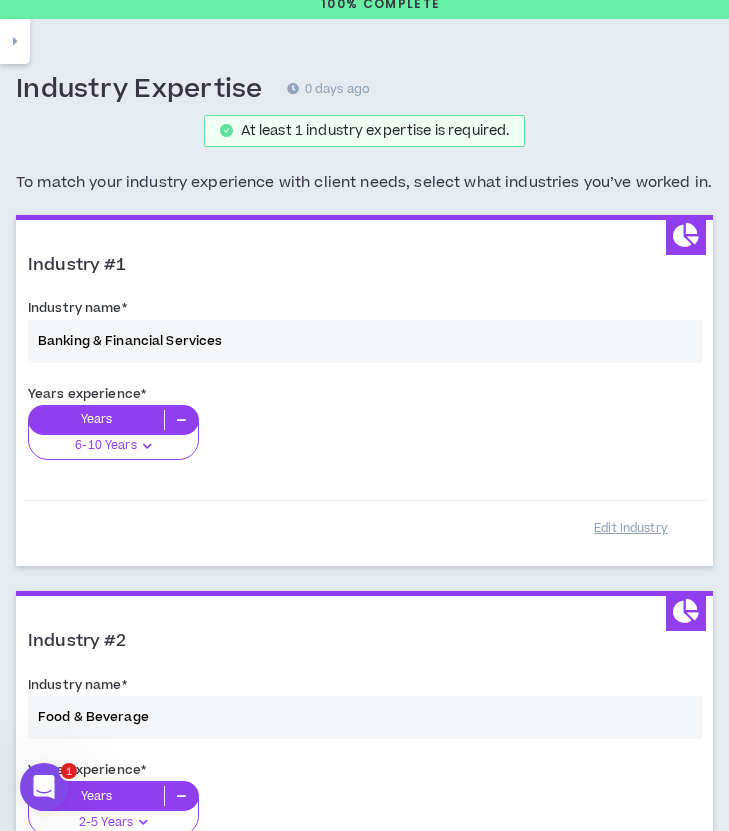 scroll, scrollTop: 100, scrollLeft: 0, axis: vertical 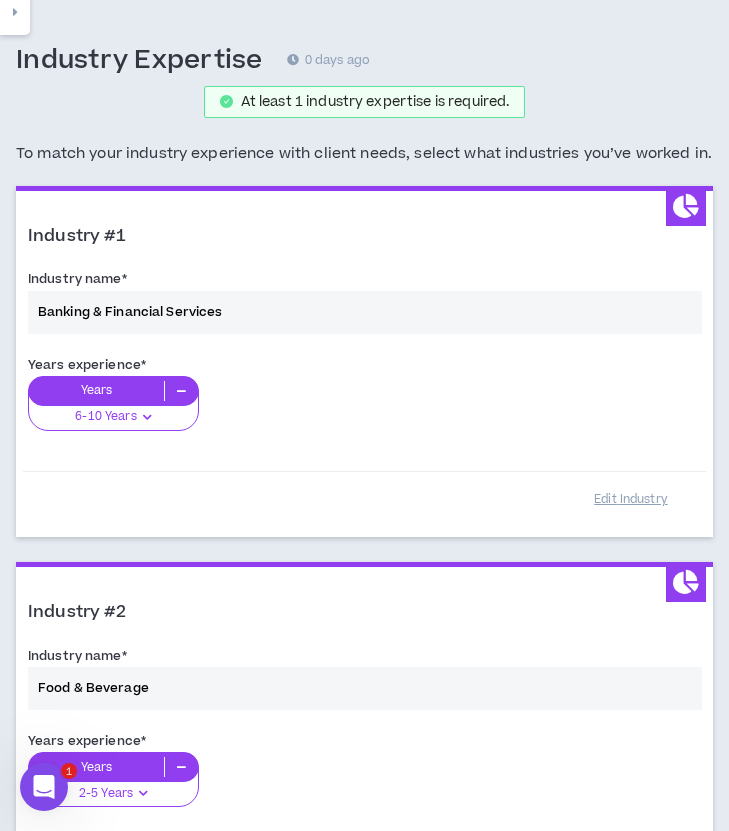 click on "Years experience  * Years 6-10 Years 0-1 Years 2-5 Years 6-10 Years 11+ Years" at bounding box center [364, 405] 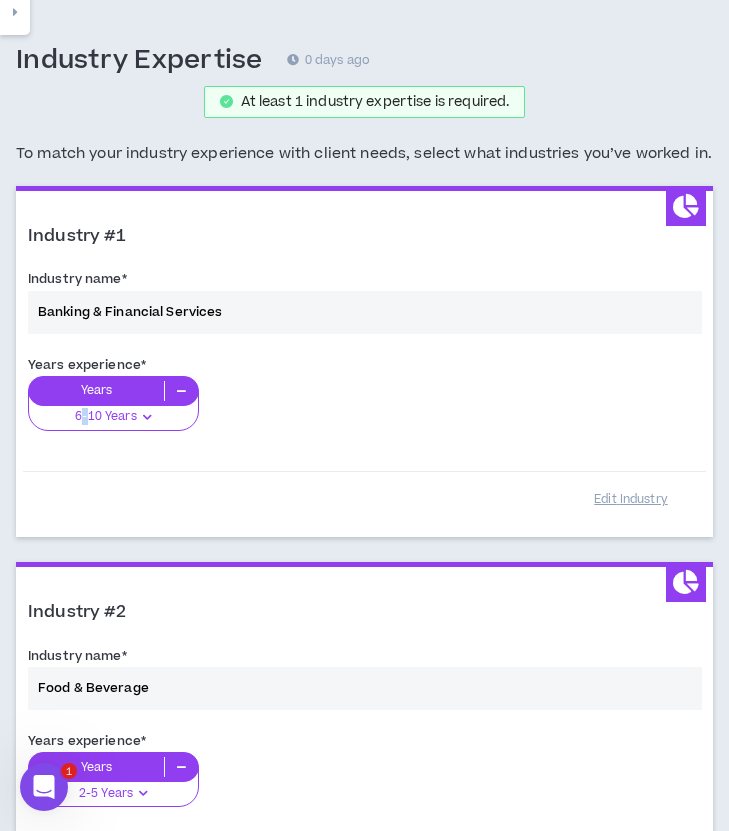 click on "Years experience  * Years 6-10 Years 0-1 Years 2-5 Years 6-10 Years 11+ Years" at bounding box center [364, 405] 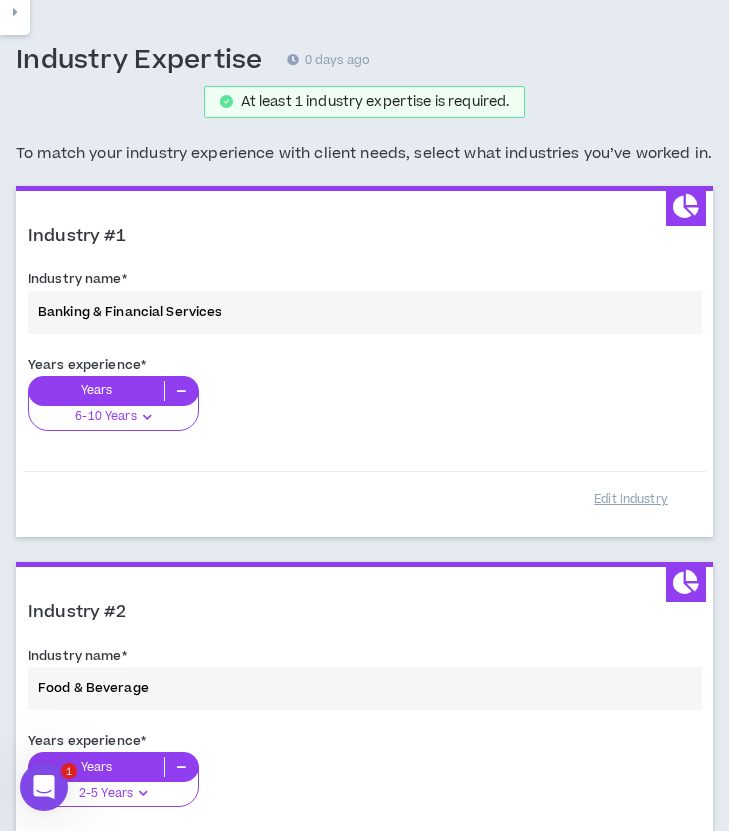 click on "Years experience  * Years 6-10 Years 0-1 Years 2-5 Years 6-10 Years 11+ Years" at bounding box center [364, 405] 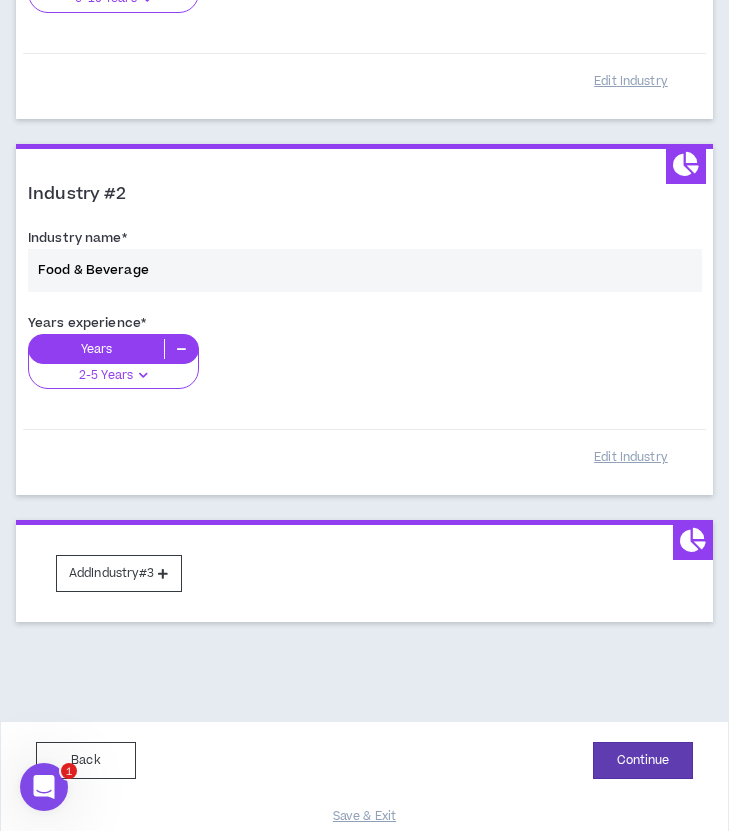 scroll, scrollTop: 537, scrollLeft: 0, axis: vertical 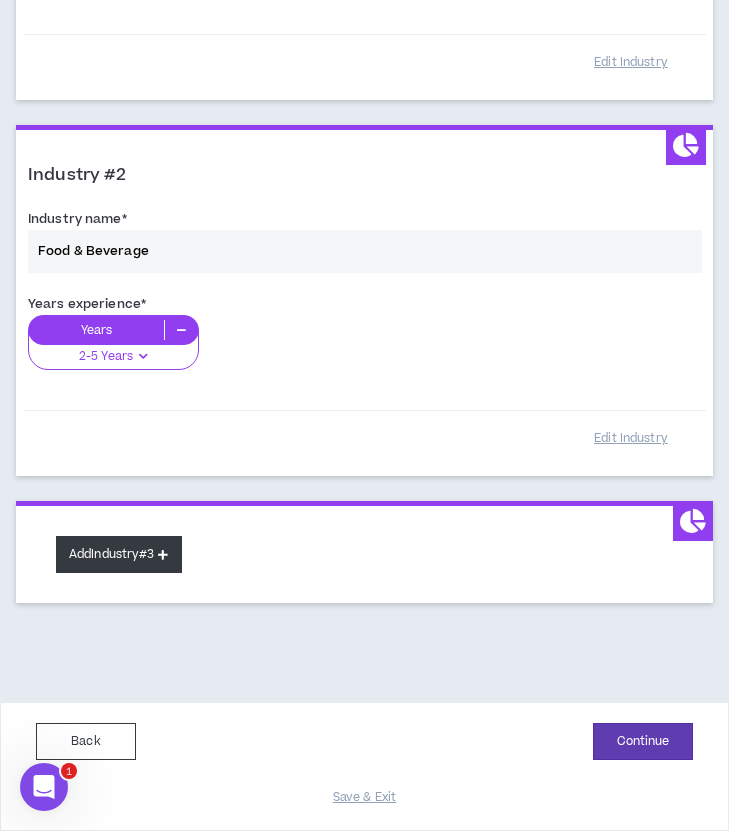 click on "Add  Industry  #3" at bounding box center (119, 554) 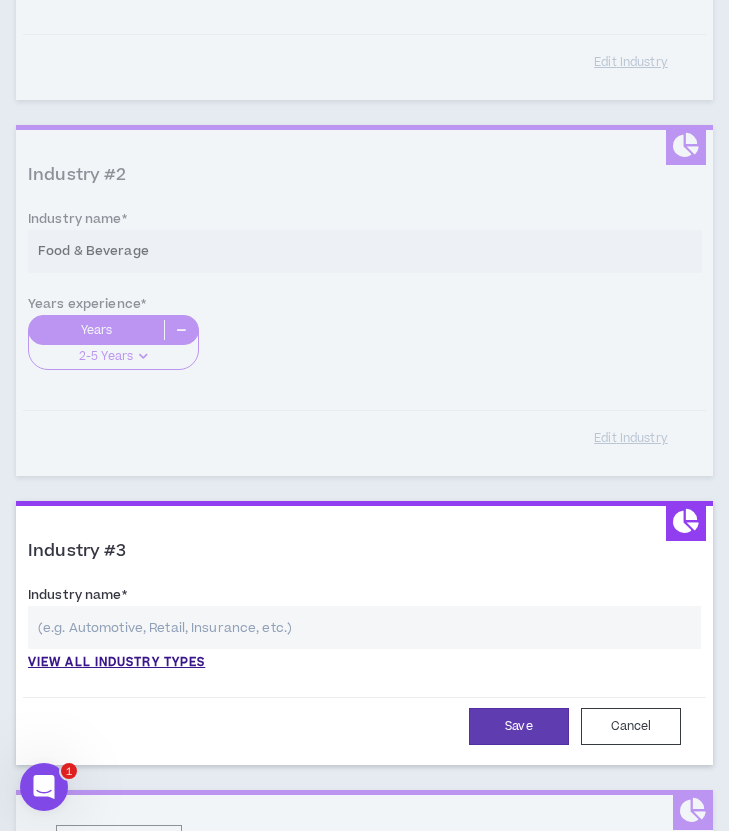 click at bounding box center (364, 627) 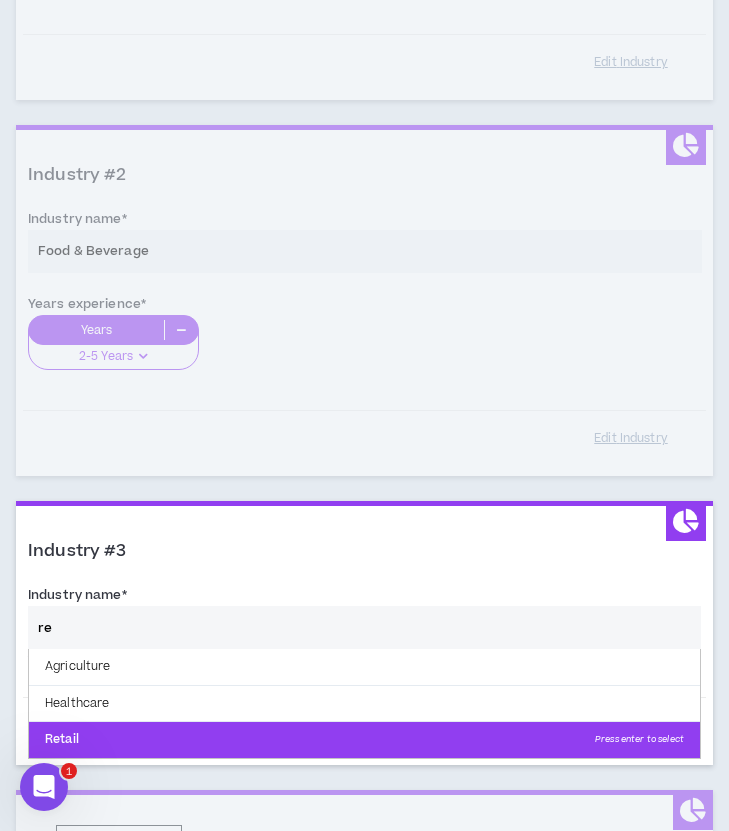 click on "Retail Press enter to select" at bounding box center (364, 740) 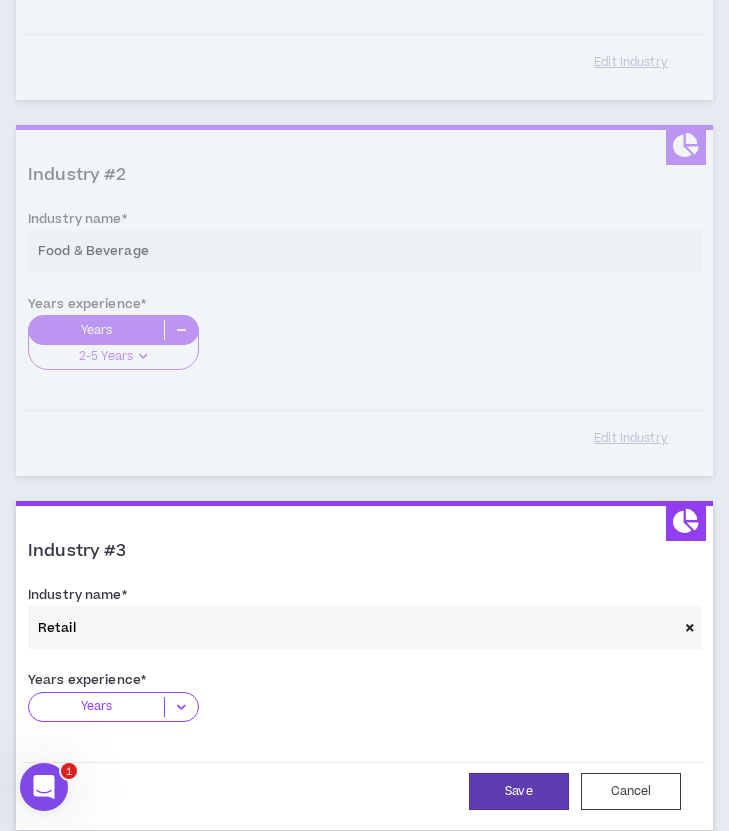 click at bounding box center (181, 707) 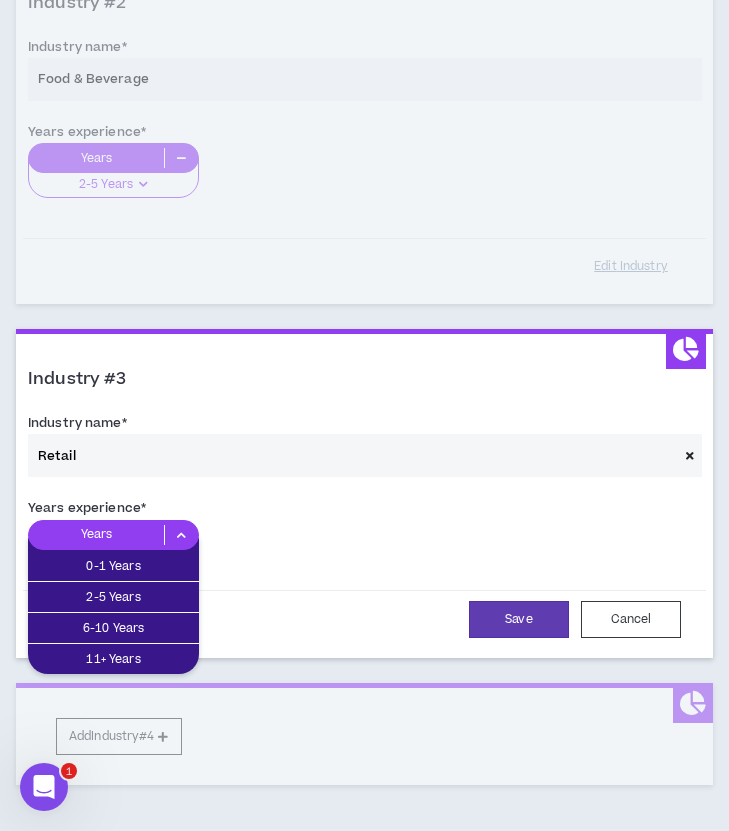 scroll, scrollTop: 737, scrollLeft: 0, axis: vertical 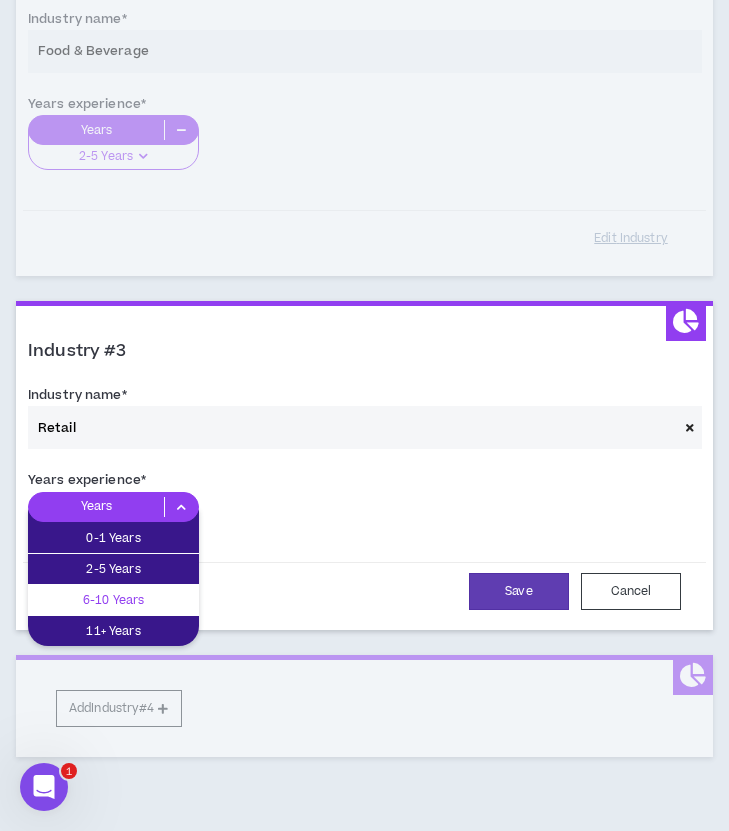 click on "6-10 Years" at bounding box center (113, 600) 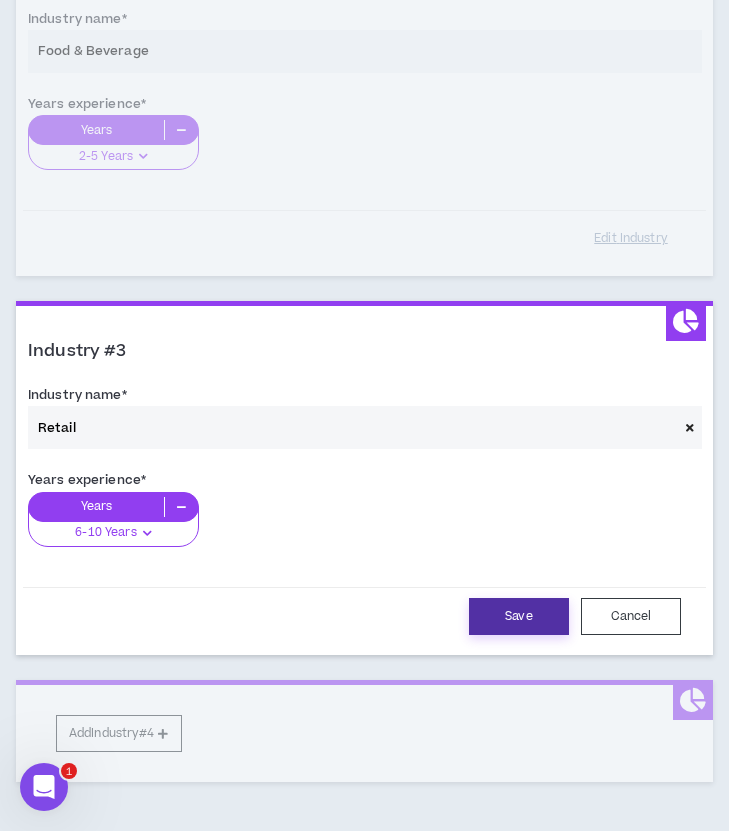 click on "Save" at bounding box center (519, 616) 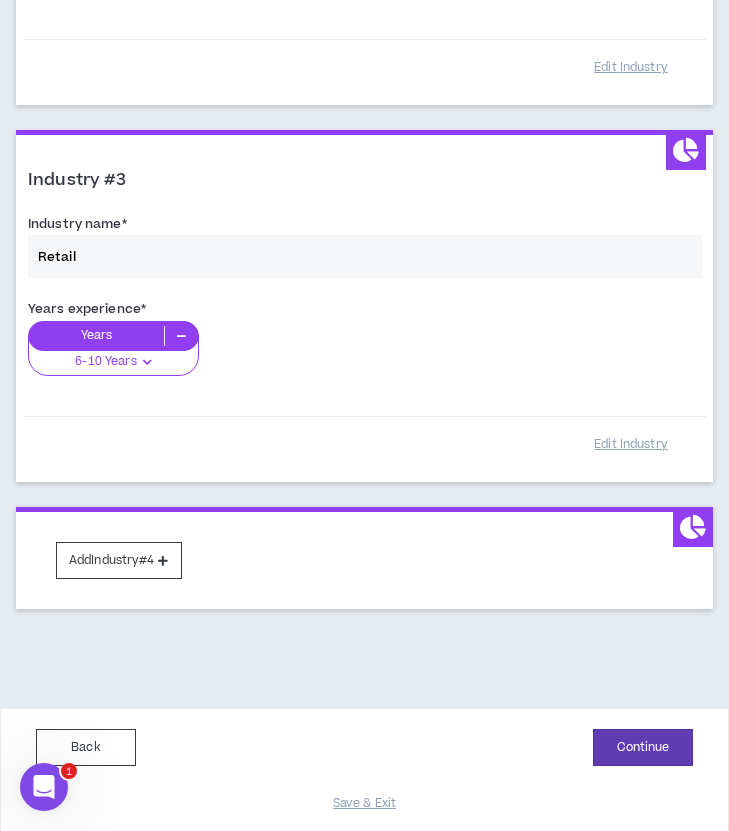 scroll, scrollTop: 914, scrollLeft: 0, axis: vertical 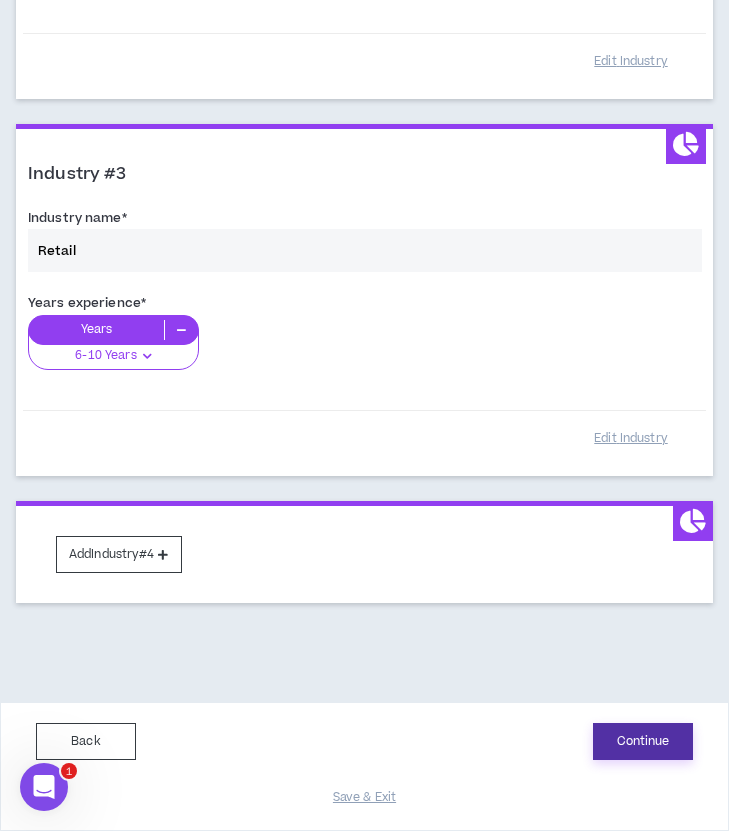 click on "Continue" at bounding box center (643, 741) 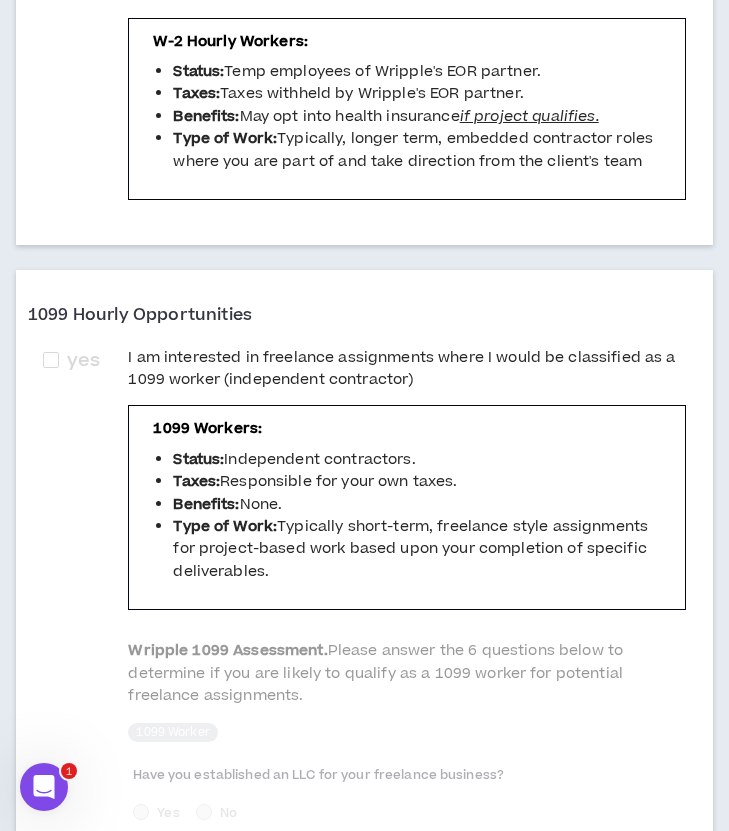 scroll, scrollTop: 500, scrollLeft: 0, axis: vertical 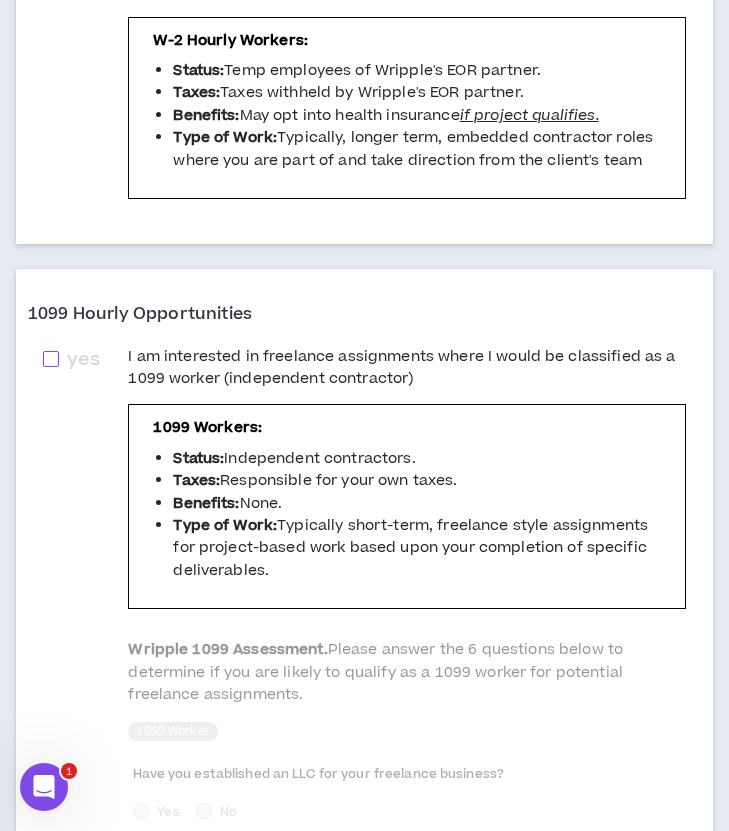 click on "yes I am interested in freelance assignments where I would be classified as a 1099 worker (independent contractor) 1099 Workers: Status:  Independent contractors. Taxes:  Responsible for your own taxes. Benefits:  None. Type of Work:  Typically short-term, freelance style assignments for project-based work based upon your completion of specific deliverables. Wripple 1099 Assessment.  Please answer the 6 questions below to determine if you are likely to qualify as a 1099 worker for potential freelance assignments. 1099 Worker Have you established an LLC for your freelance business? Yes No Do you have a professional website or other materials to market your services as an independent freelancer? Yes No Are you currently working with, or do you plan to work with, multiple clients simultaneously? Yes No Do you use your own equipment, tools, and methodologies to deliver your work? Yes No Do you typically work independently, without needing frequent oversight from clients? Yes No" at bounding box center (364, 814) 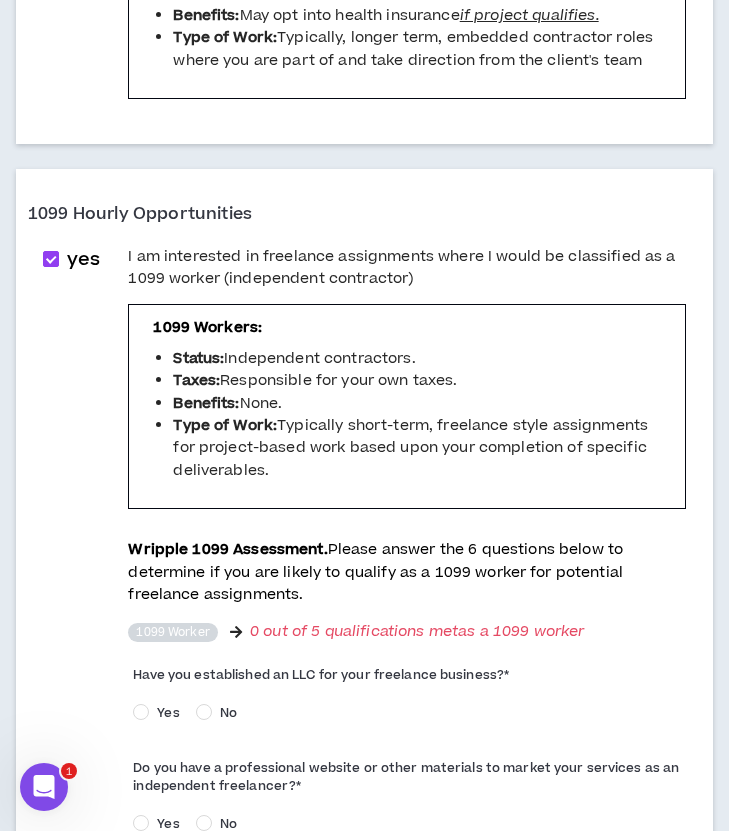 scroll, scrollTop: 800, scrollLeft: 0, axis: vertical 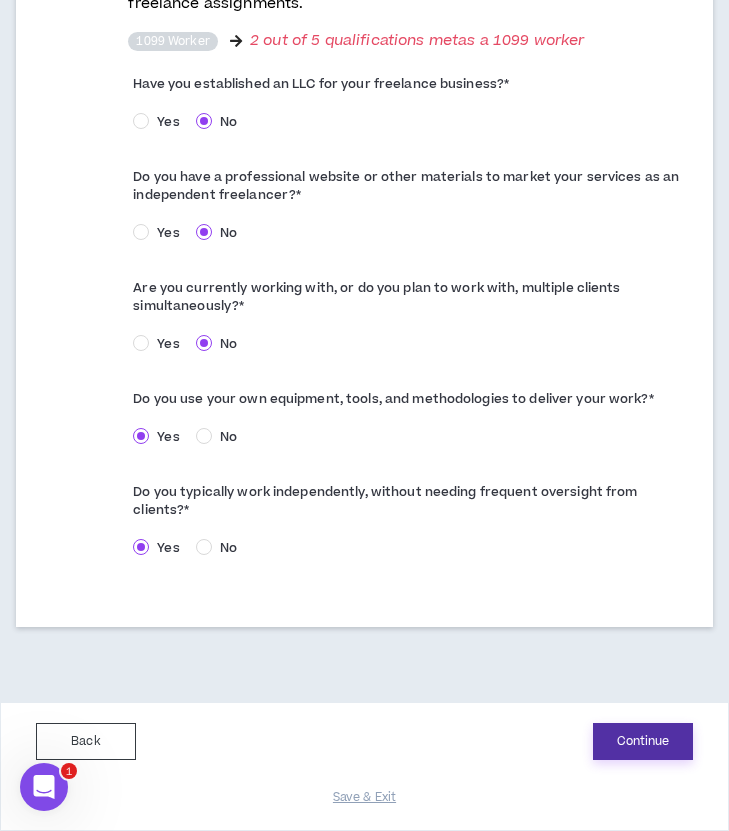 click on "Continue" at bounding box center (643, 741) 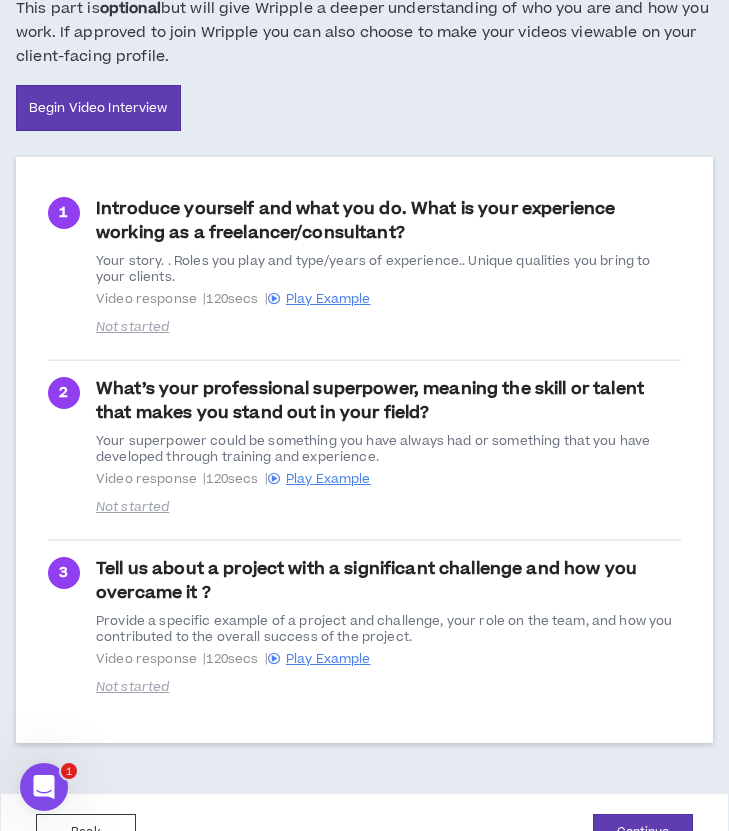 scroll, scrollTop: 391, scrollLeft: 0, axis: vertical 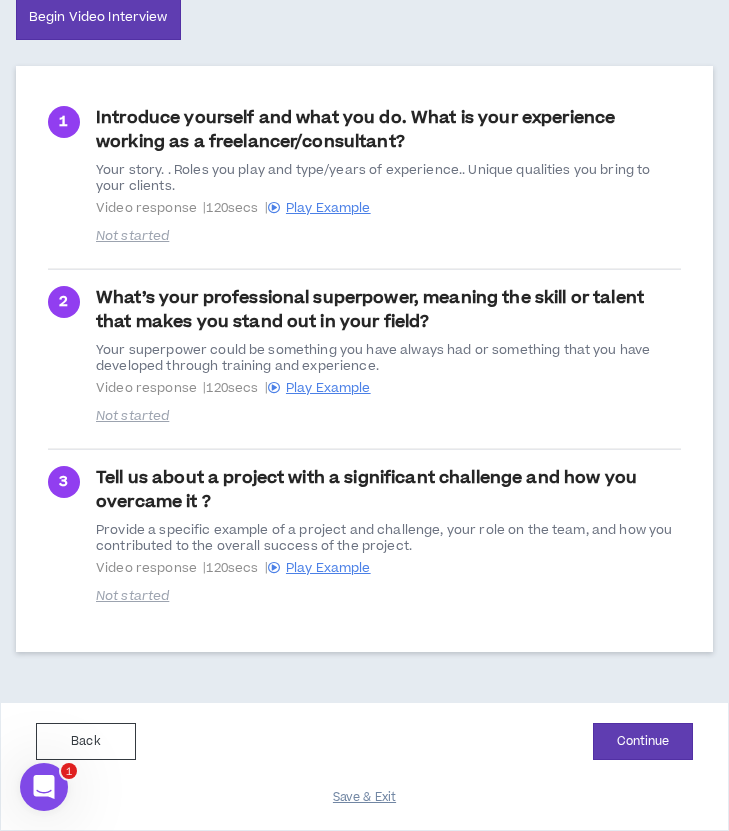 click on "Save & Exit" at bounding box center [365, 797] 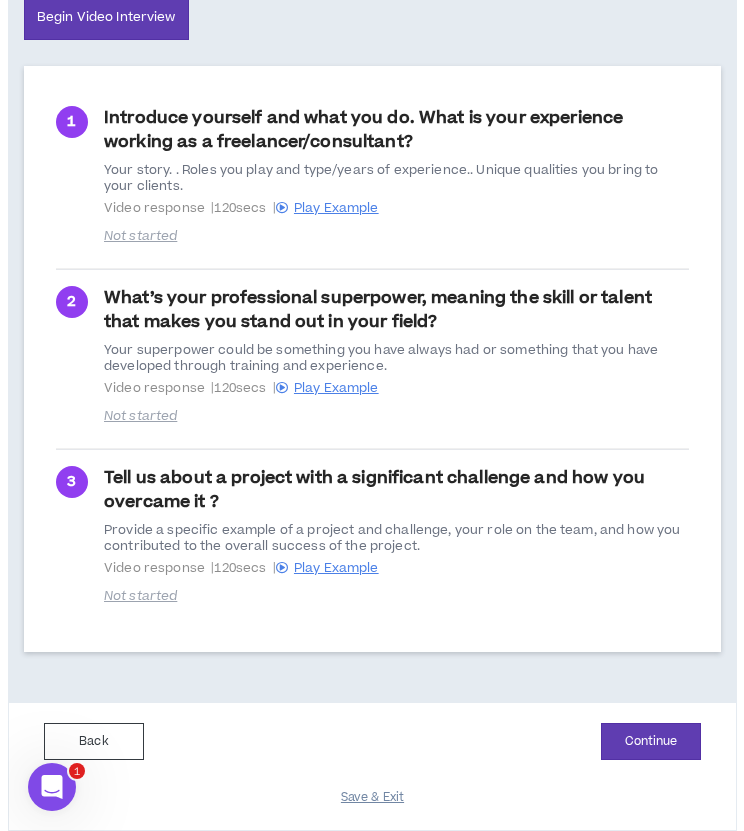scroll, scrollTop: 0, scrollLeft: 0, axis: both 